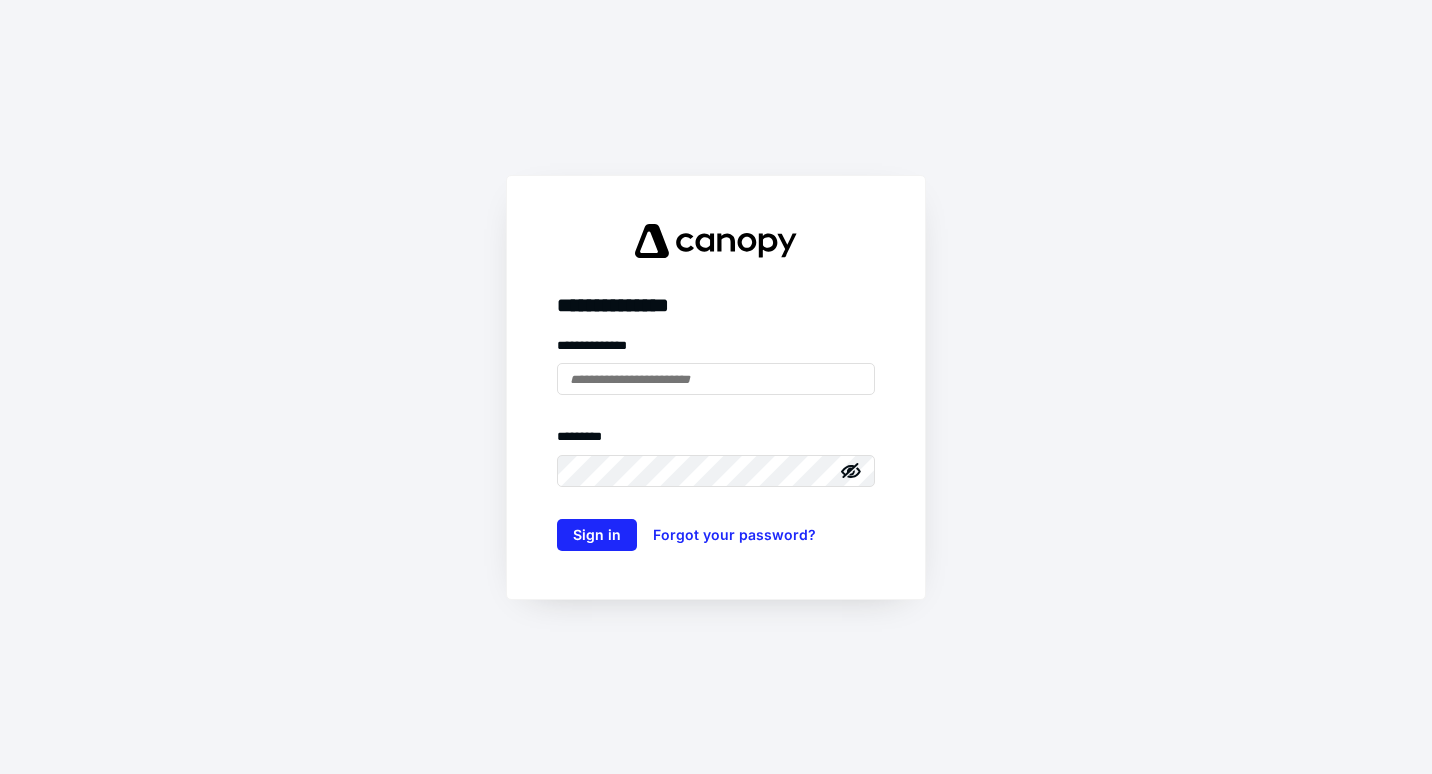 scroll, scrollTop: 0, scrollLeft: 0, axis: both 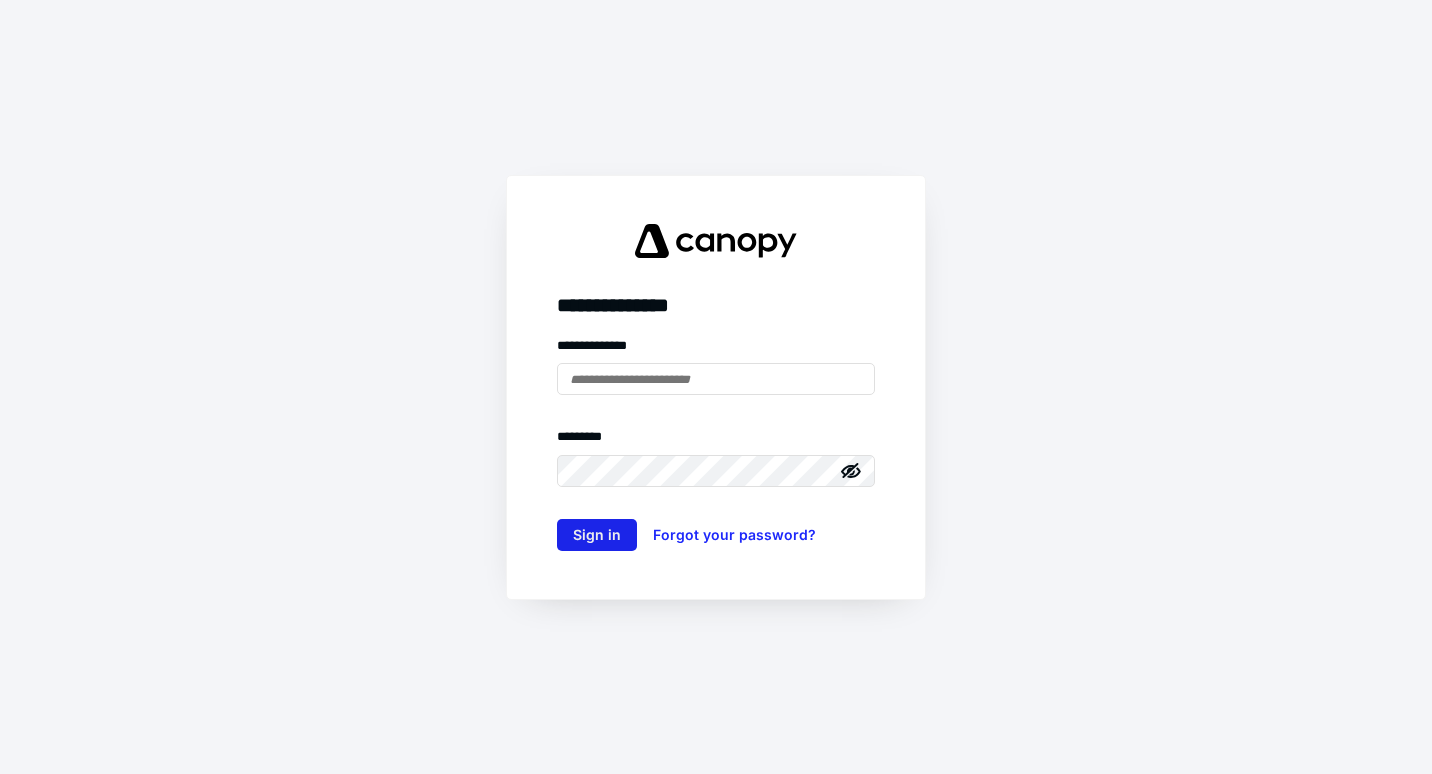 type on "**********" 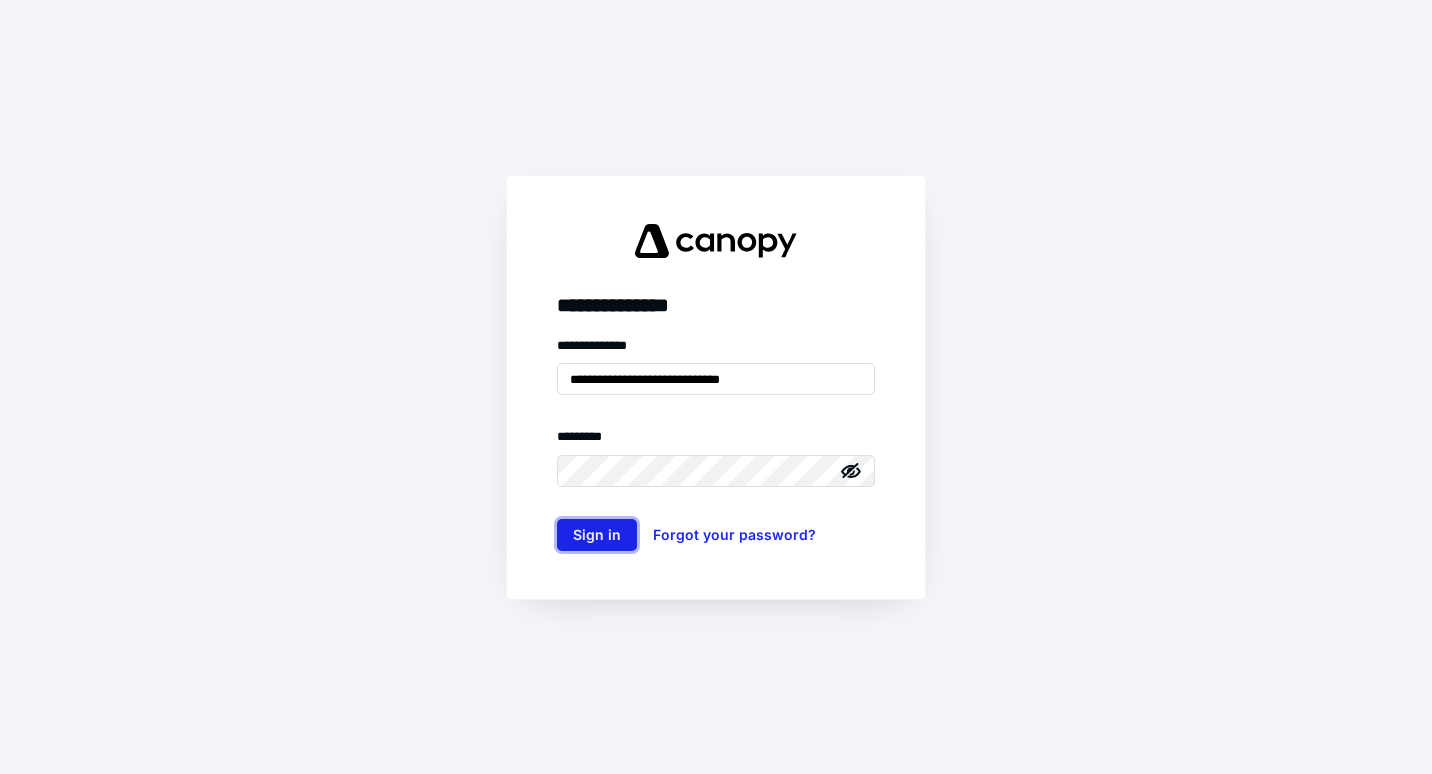 click on "Sign in" at bounding box center (597, 535) 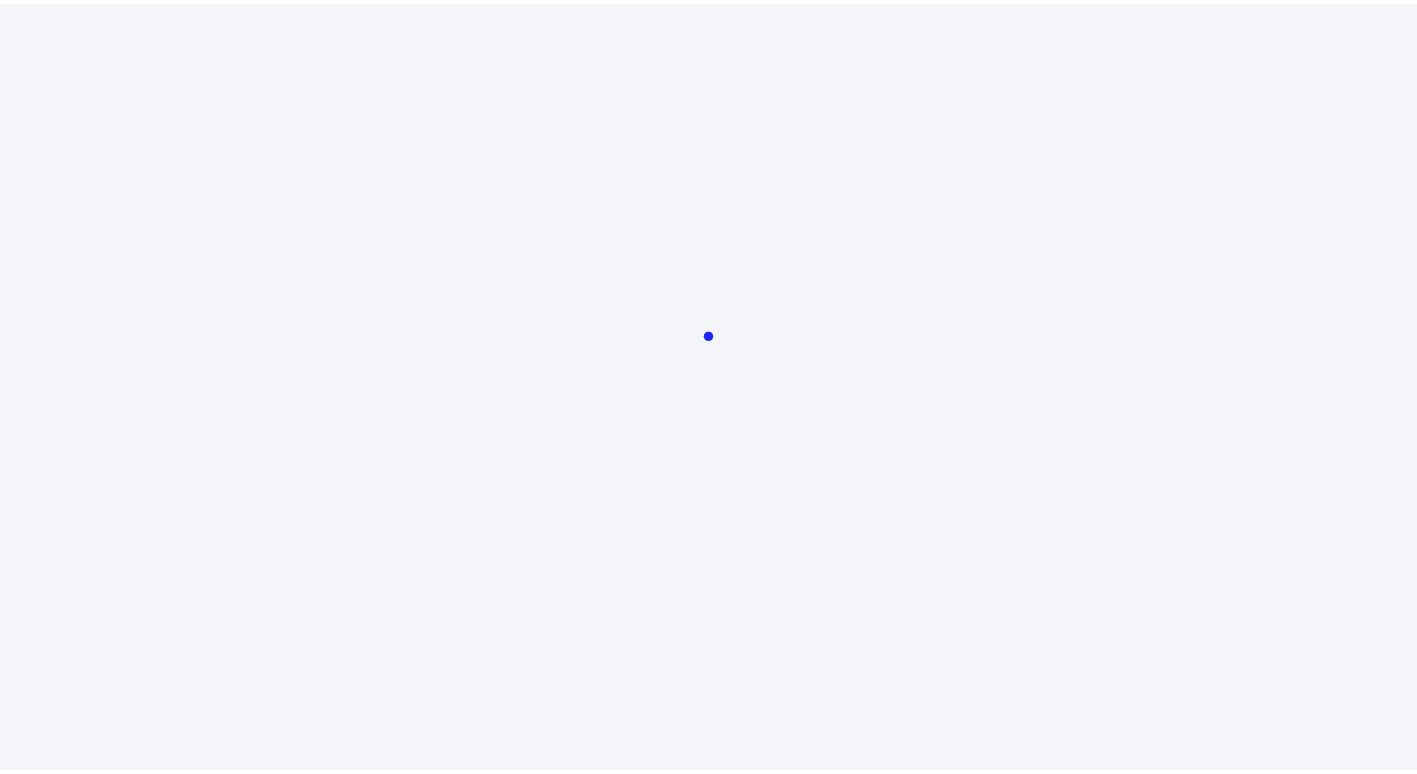 scroll, scrollTop: 0, scrollLeft: 0, axis: both 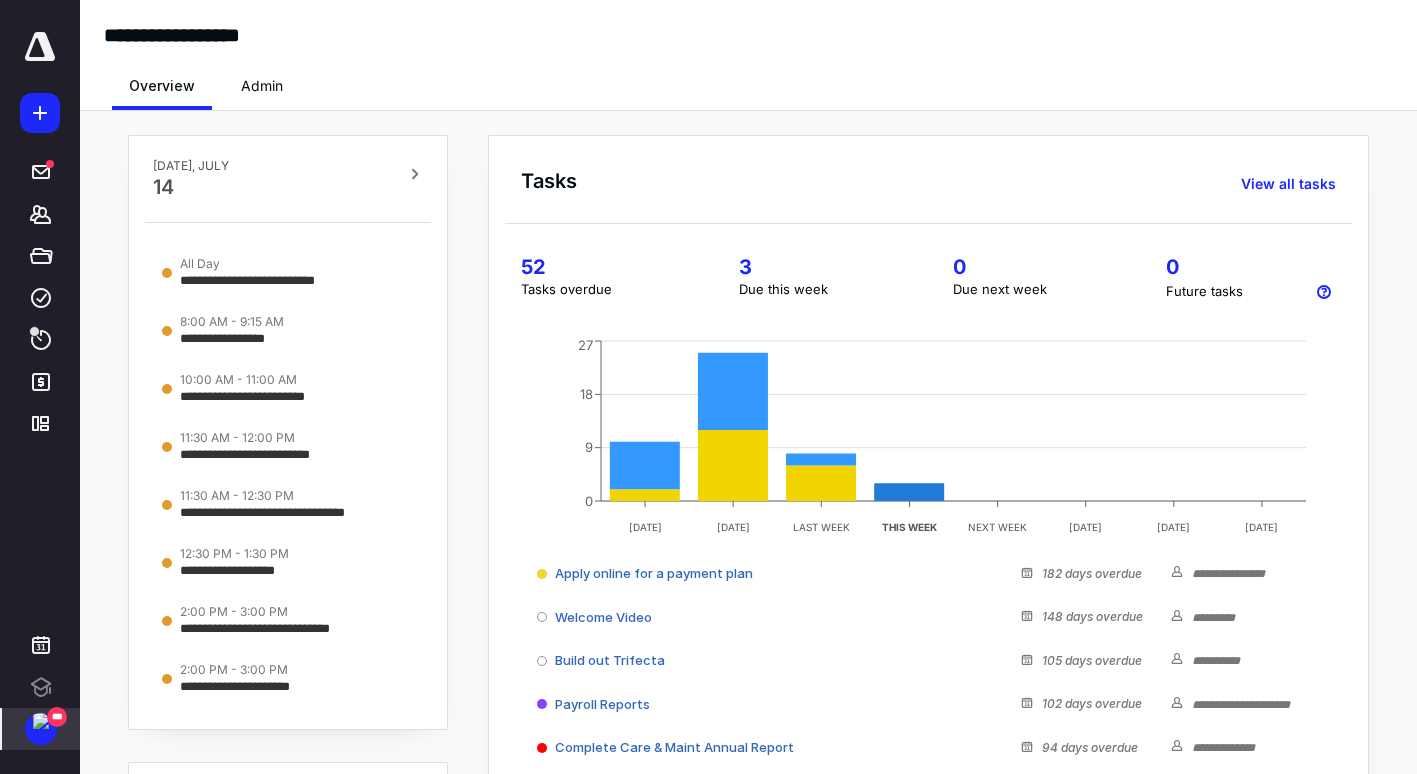 click at bounding box center (41, 721) 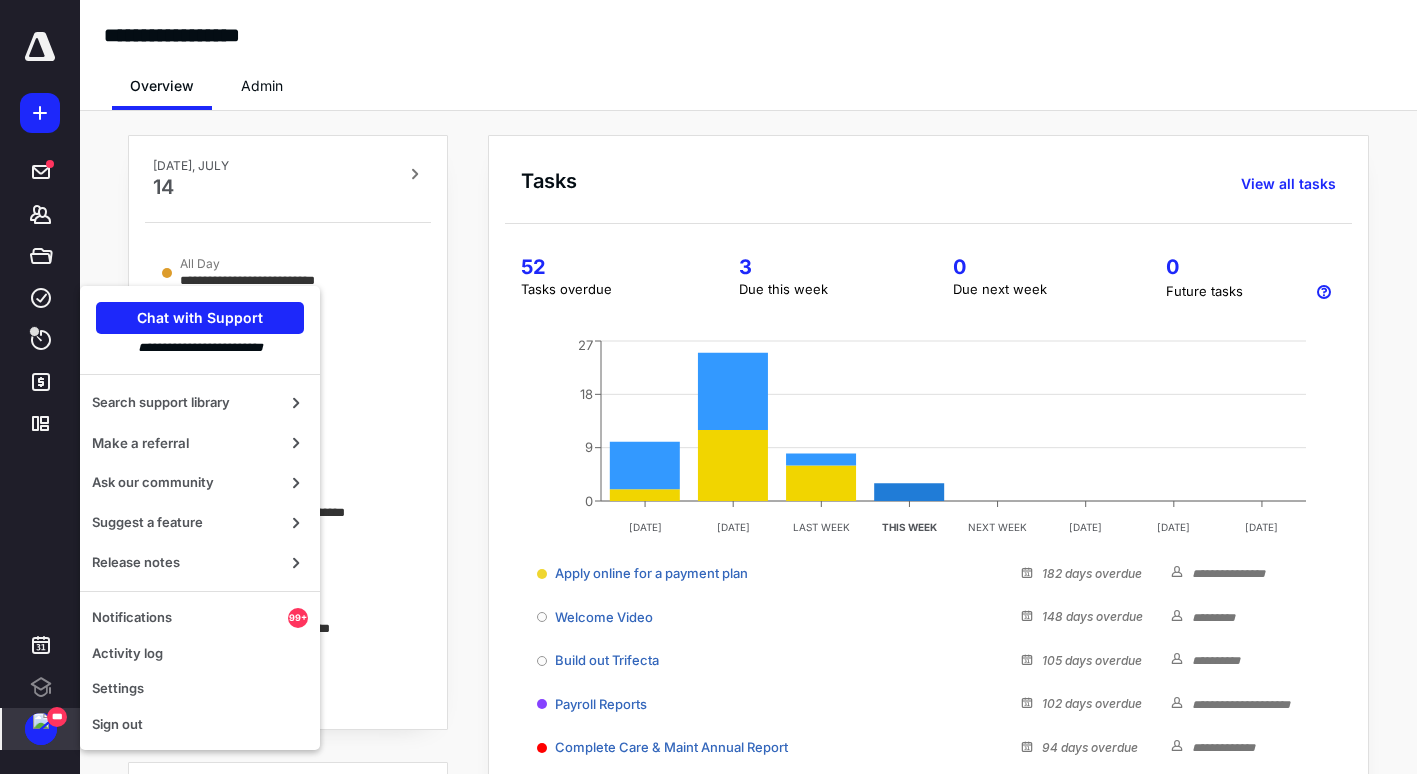 scroll, scrollTop: 0, scrollLeft: 0, axis: both 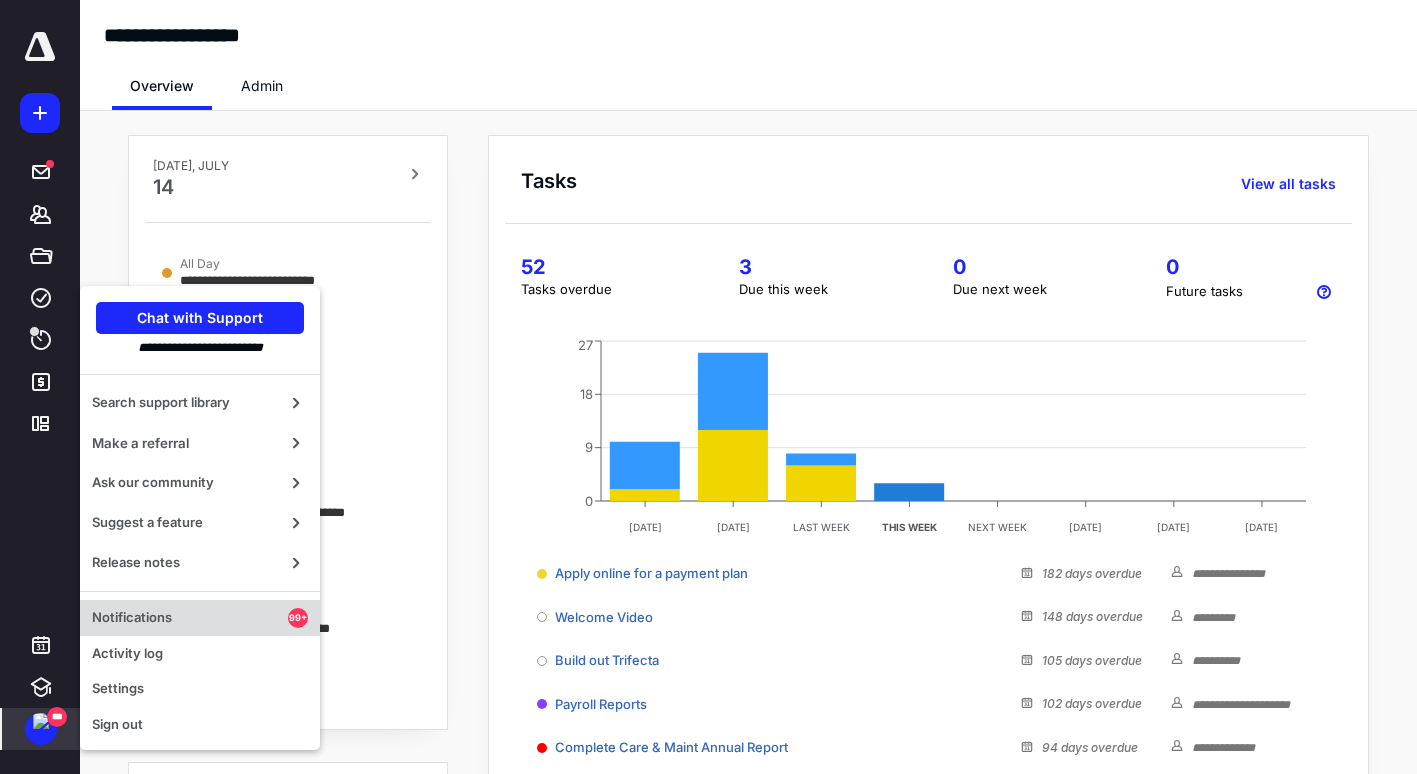 click on "Notifications" at bounding box center [190, 618] 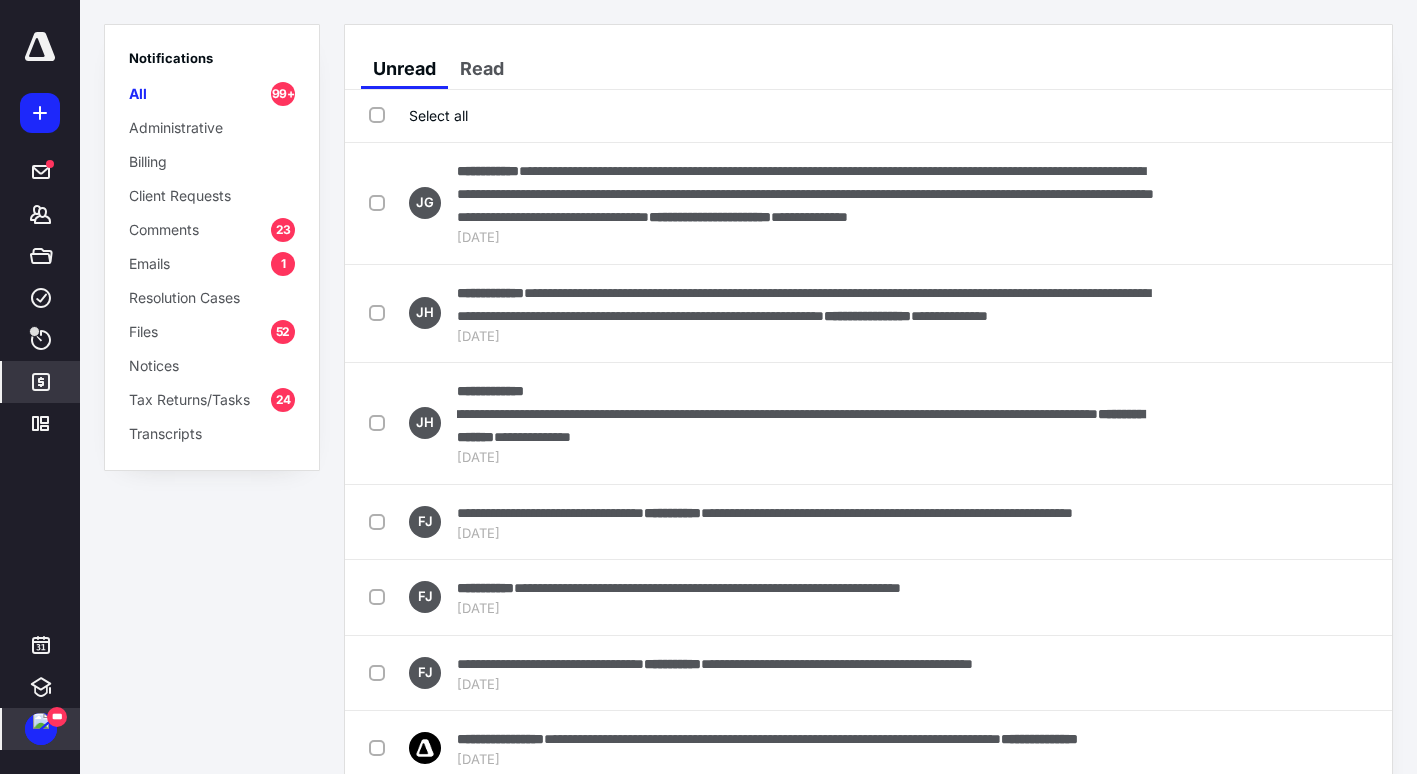 click on "*******" at bounding box center [41, 382] 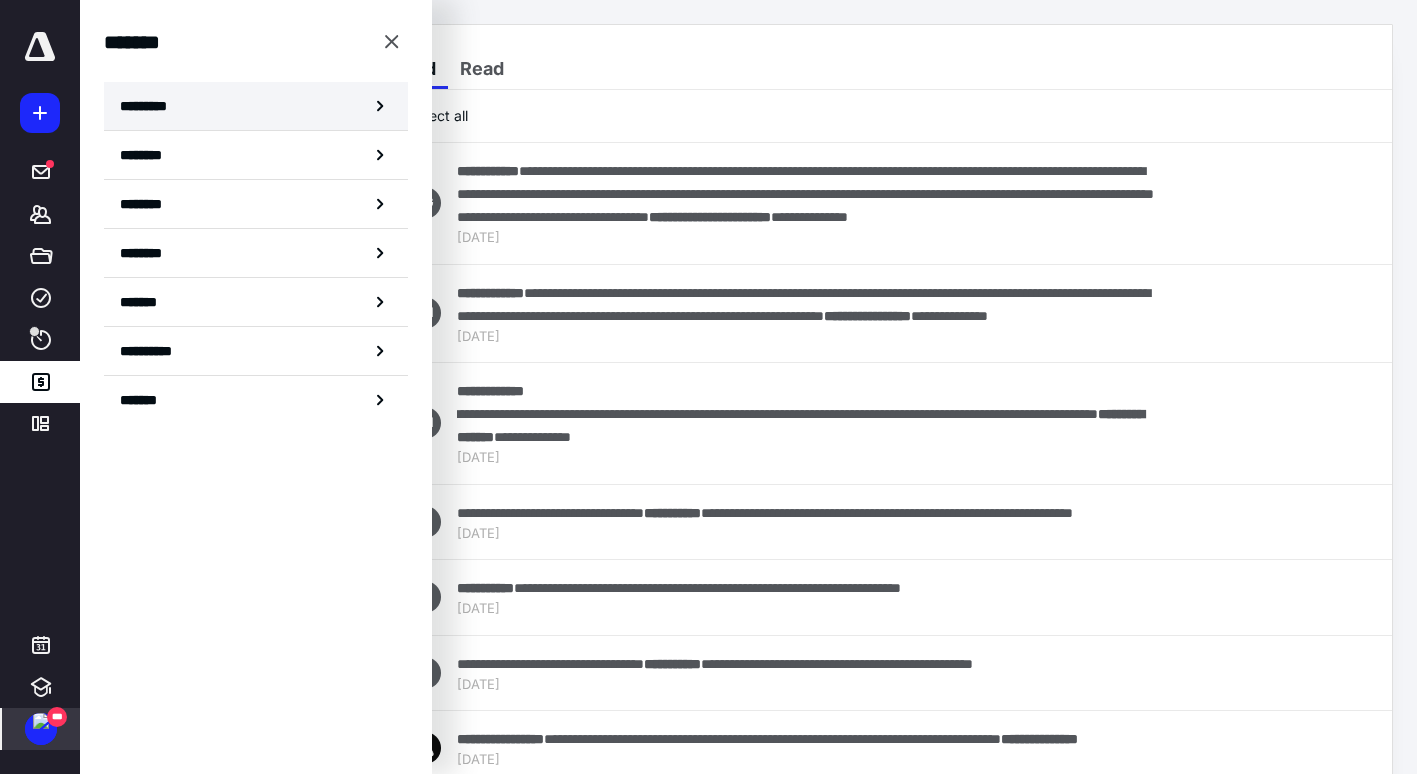 click on "*********" at bounding box center (256, 106) 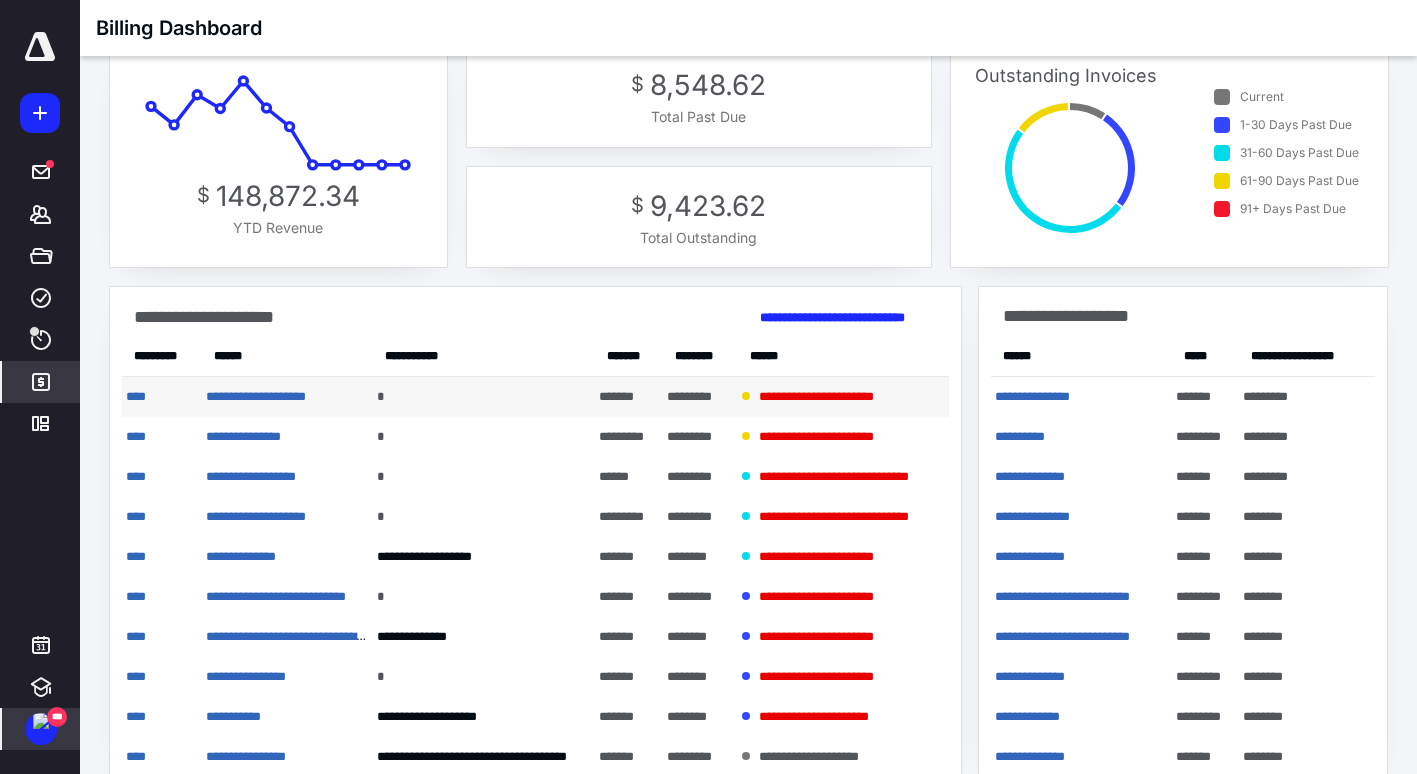 scroll, scrollTop: 63, scrollLeft: 0, axis: vertical 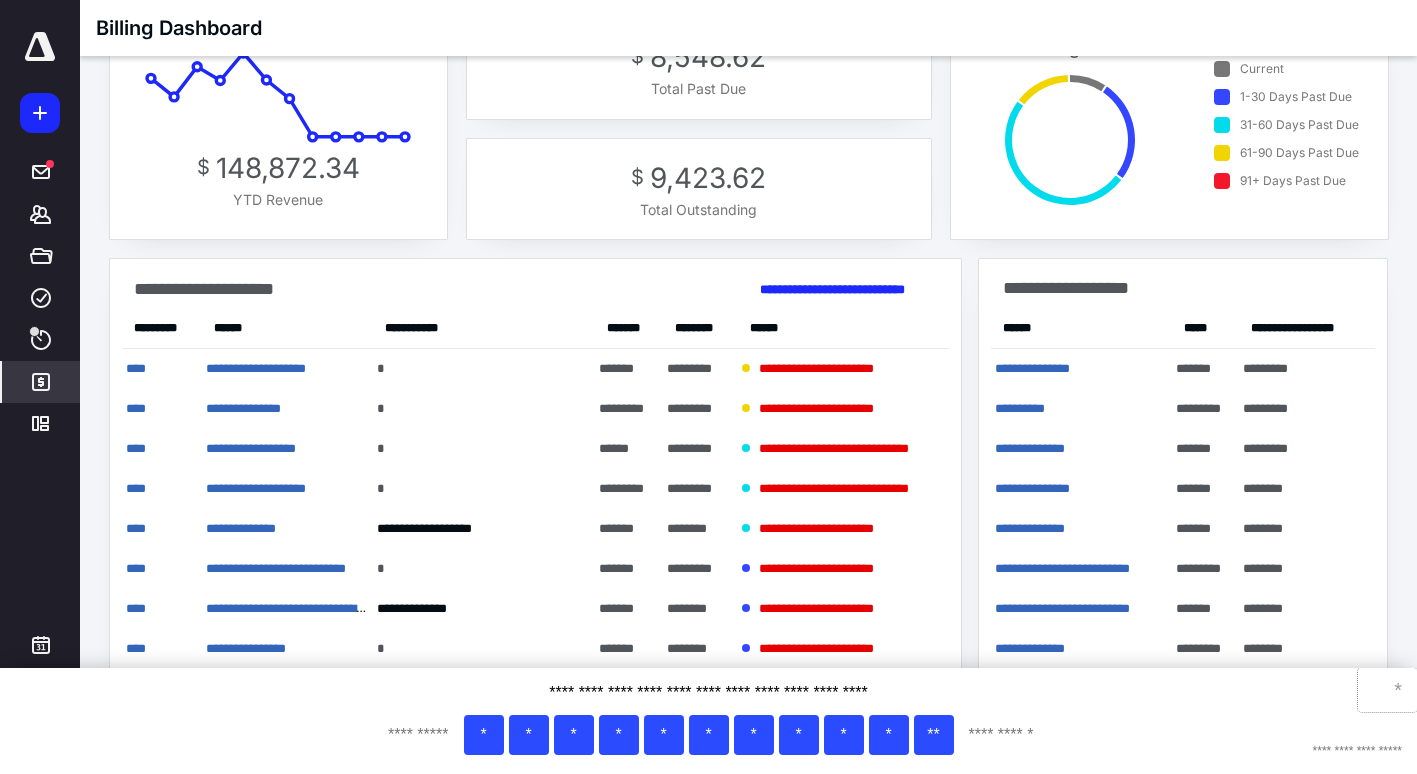click on "*" at bounding box center (1387, 690) 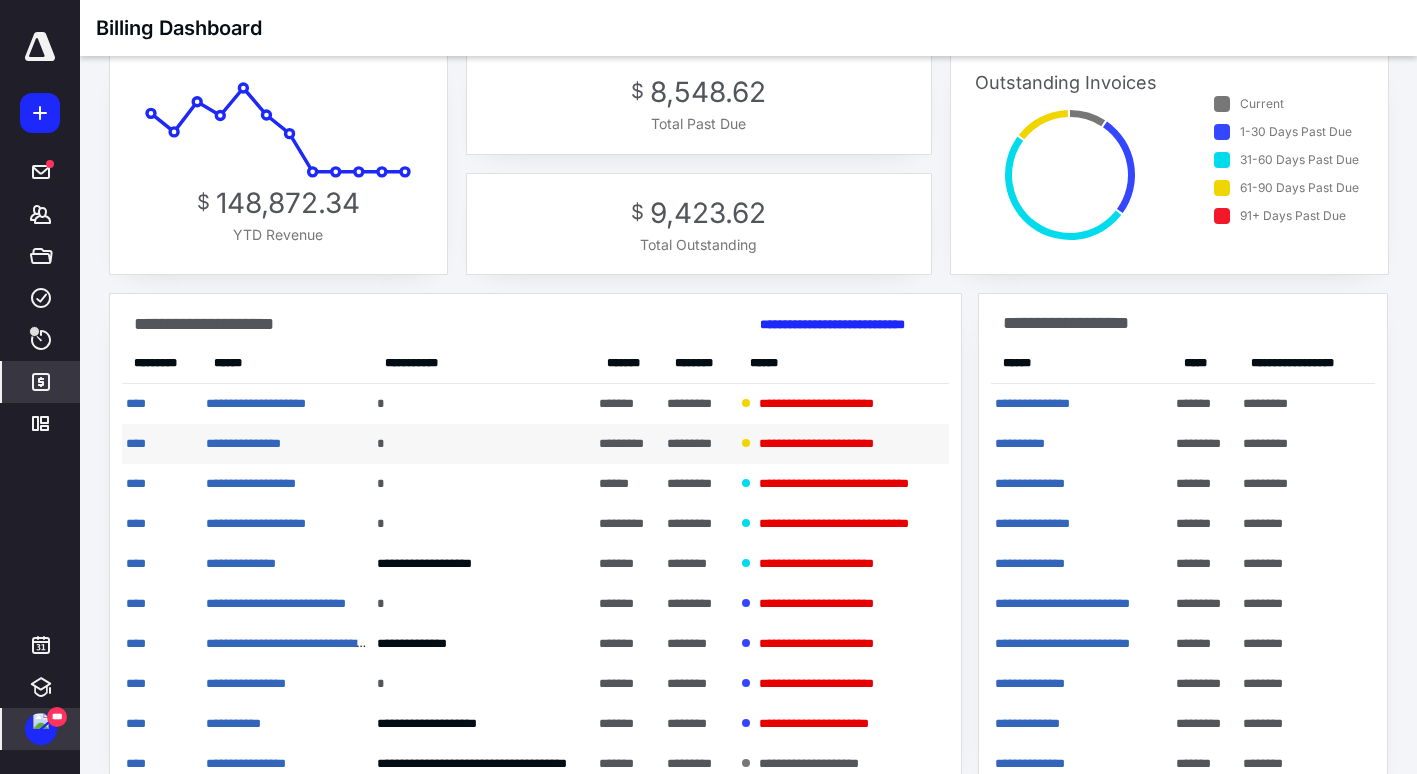 scroll, scrollTop: 0, scrollLeft: 0, axis: both 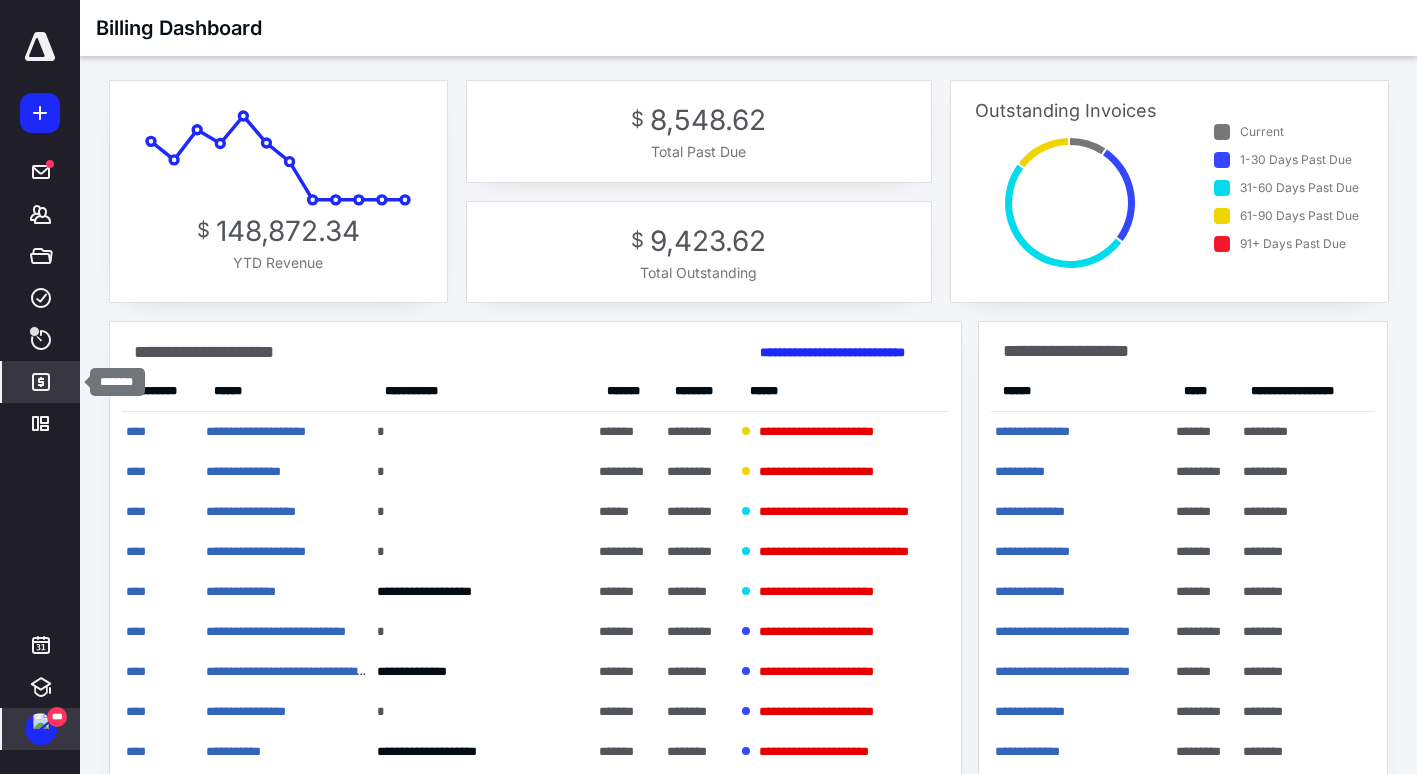 click 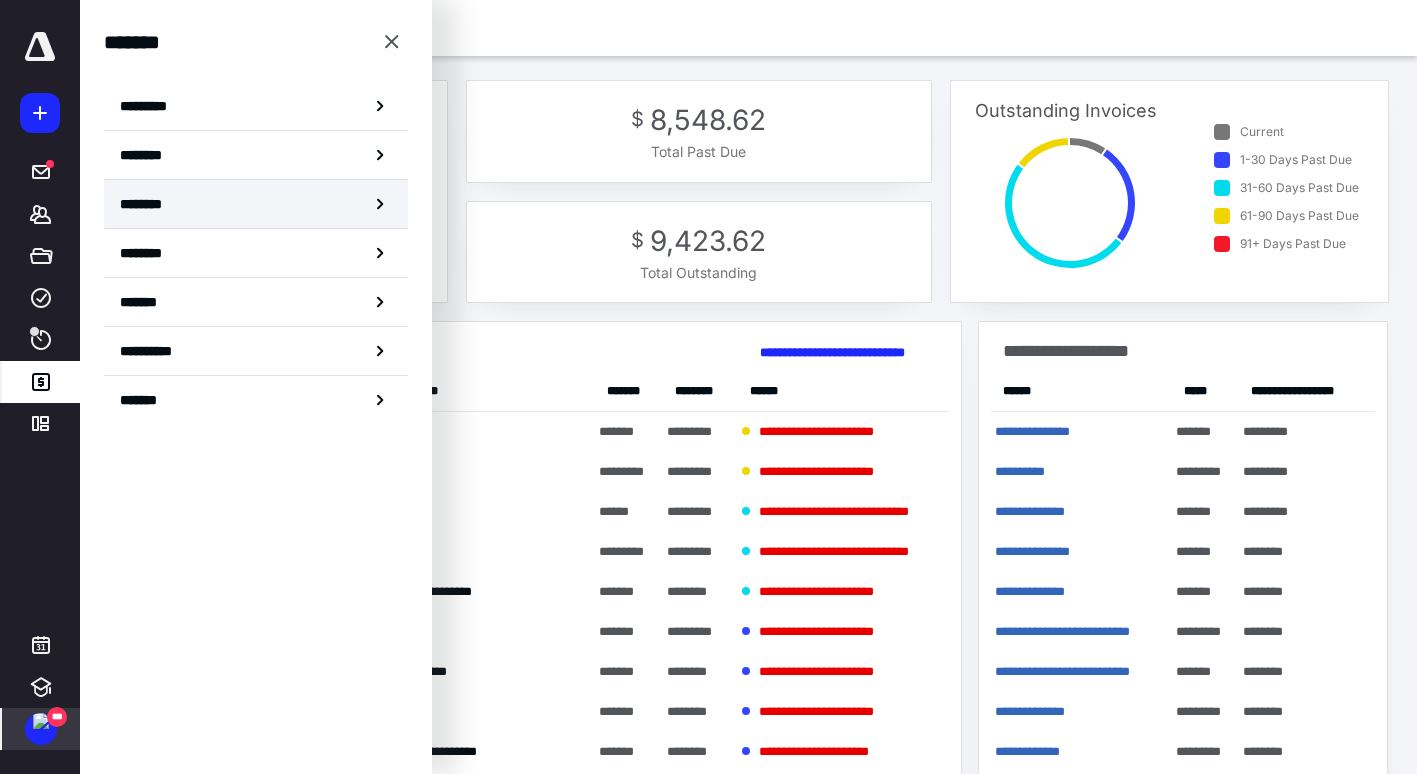 click on "********" at bounding box center [153, 204] 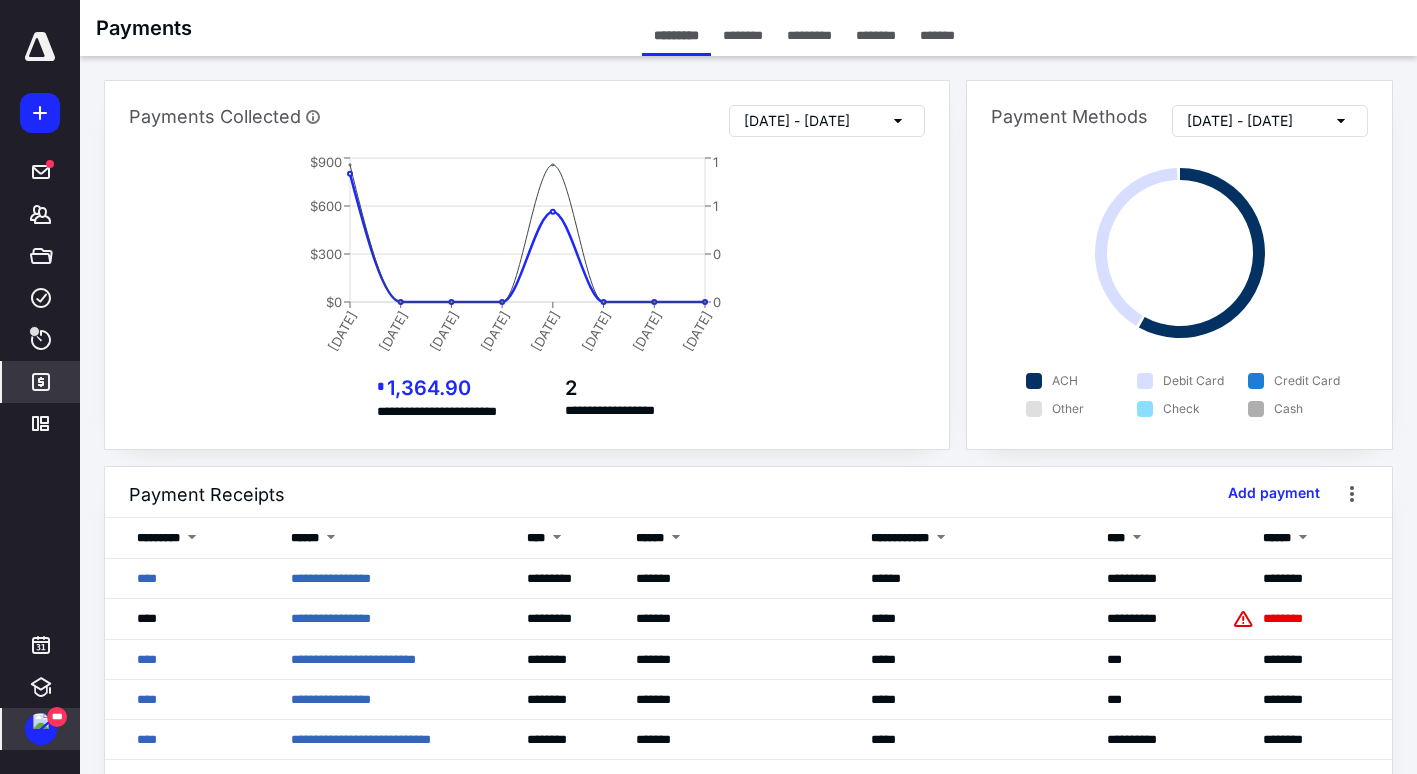 click on "********" at bounding box center (876, 35) 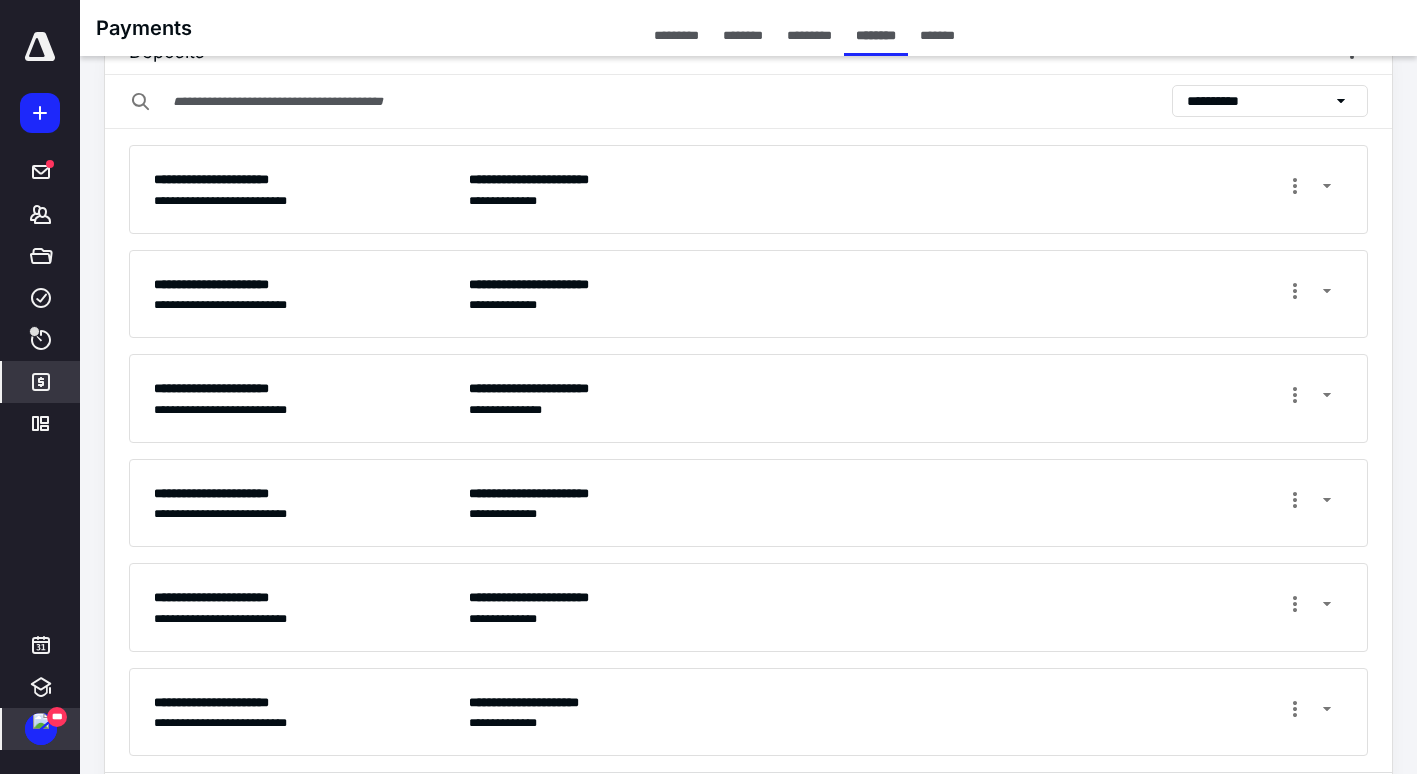 scroll, scrollTop: 0, scrollLeft: 0, axis: both 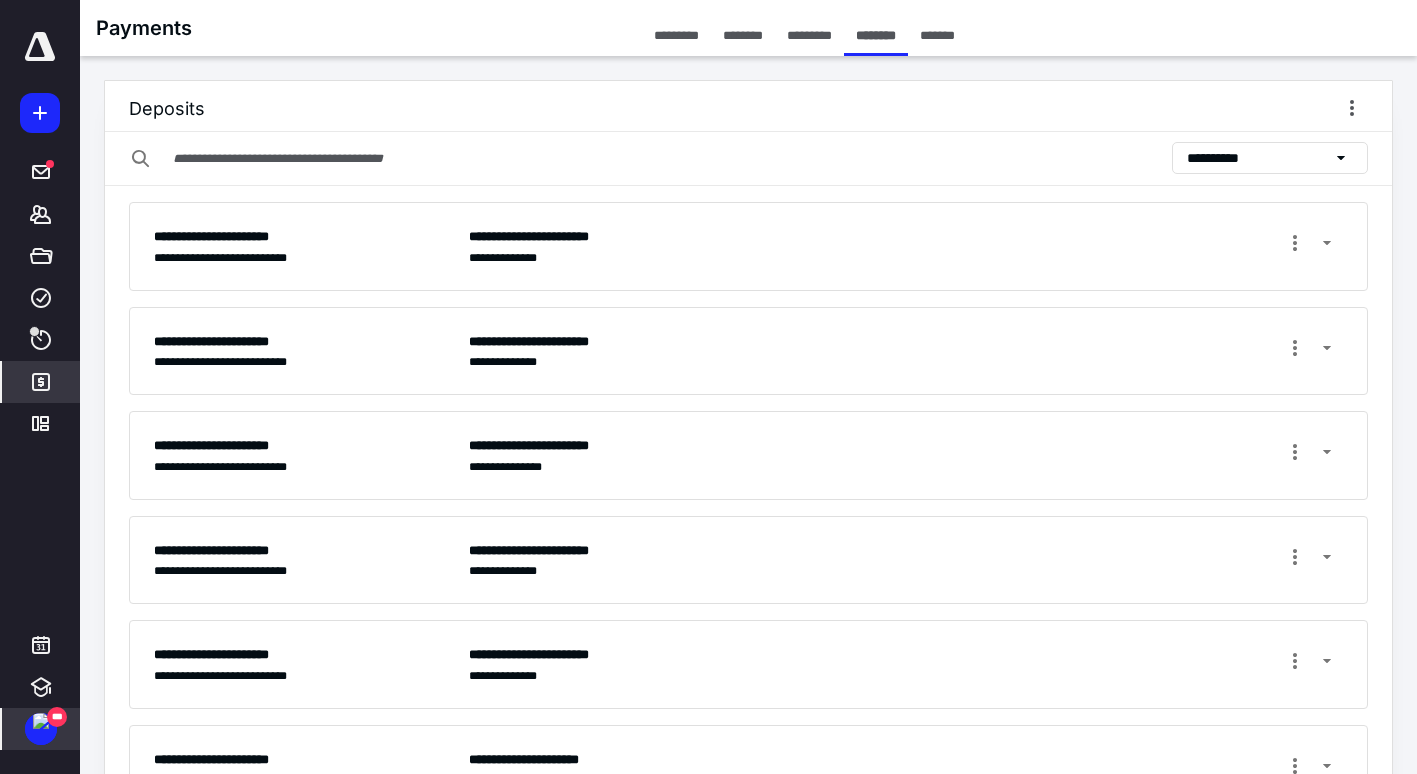 click on "*********" at bounding box center [676, 35] 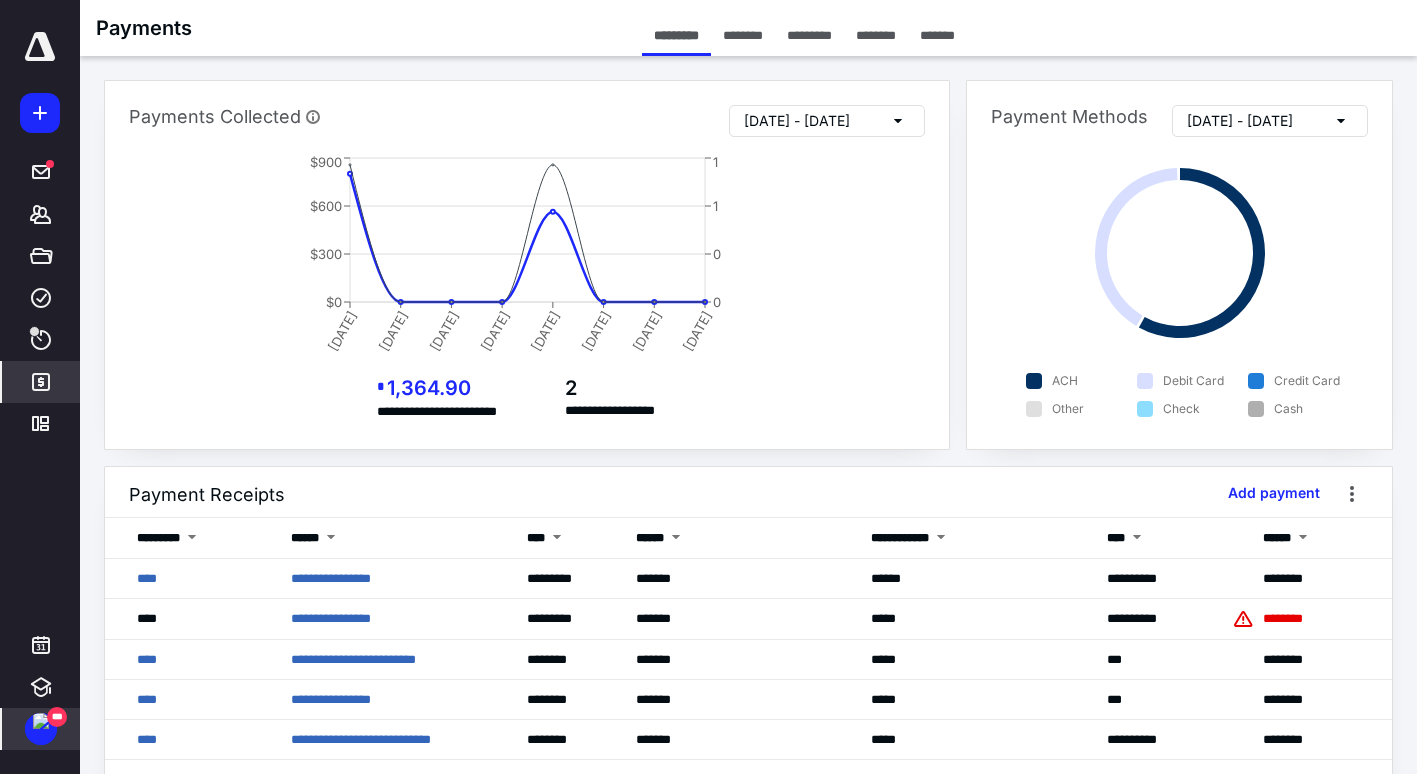 click 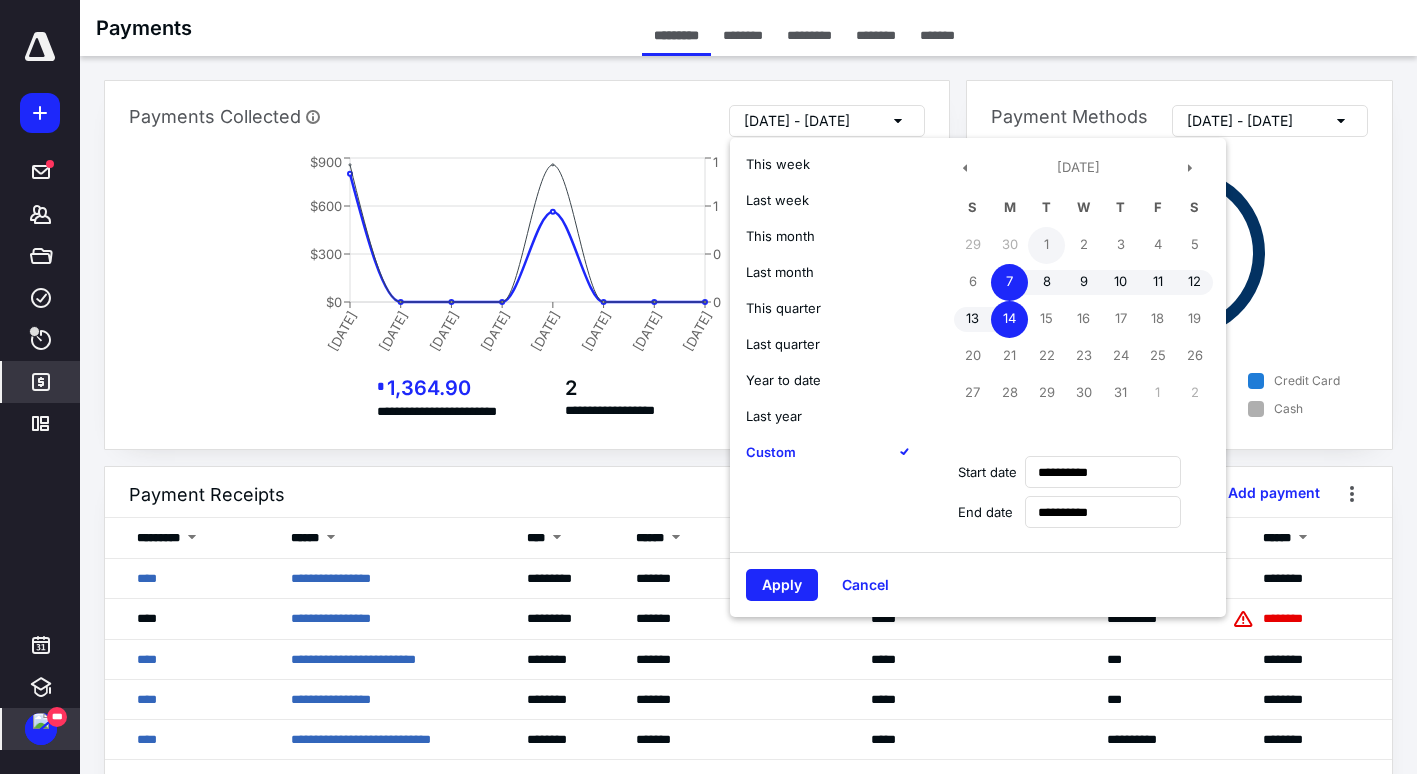 click on "1" at bounding box center [1046, 245] 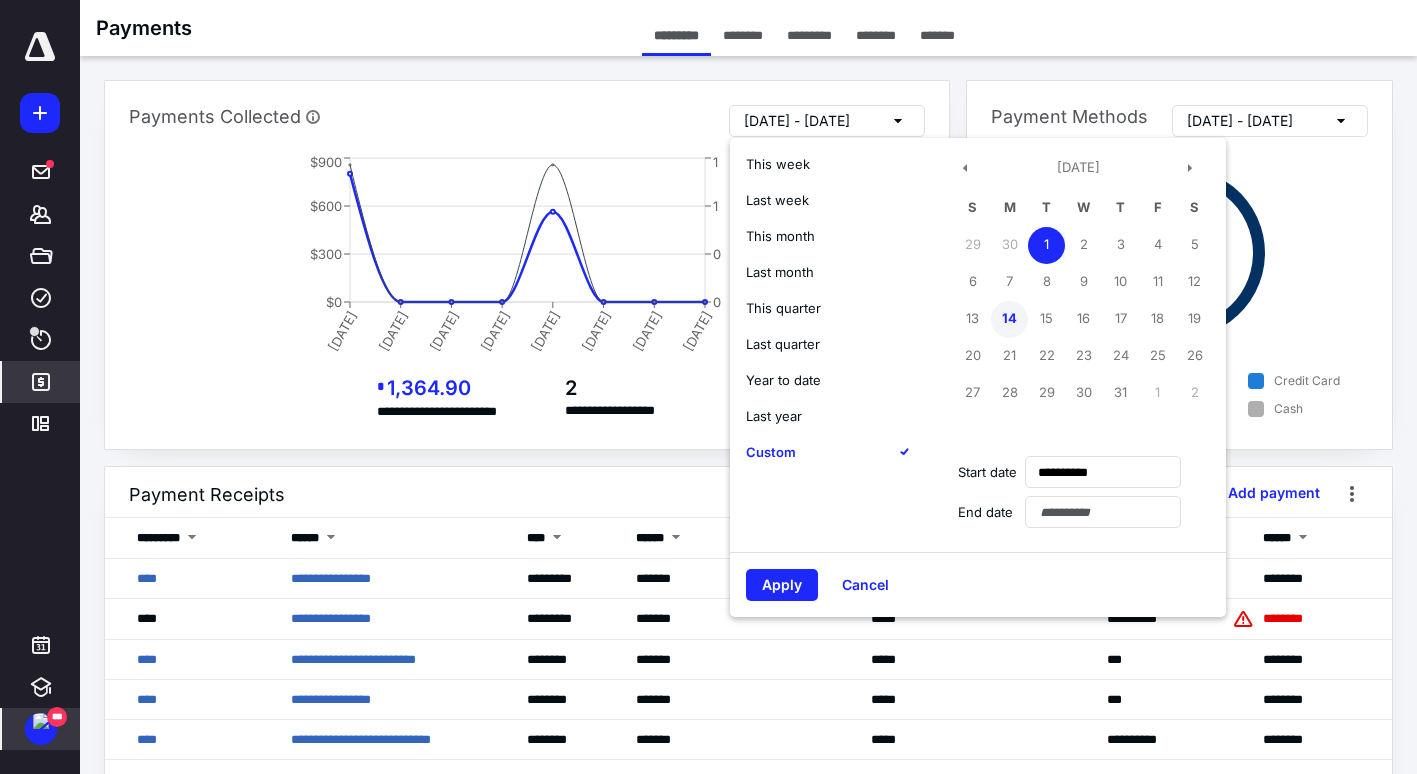 click on "14" at bounding box center [1009, 319] 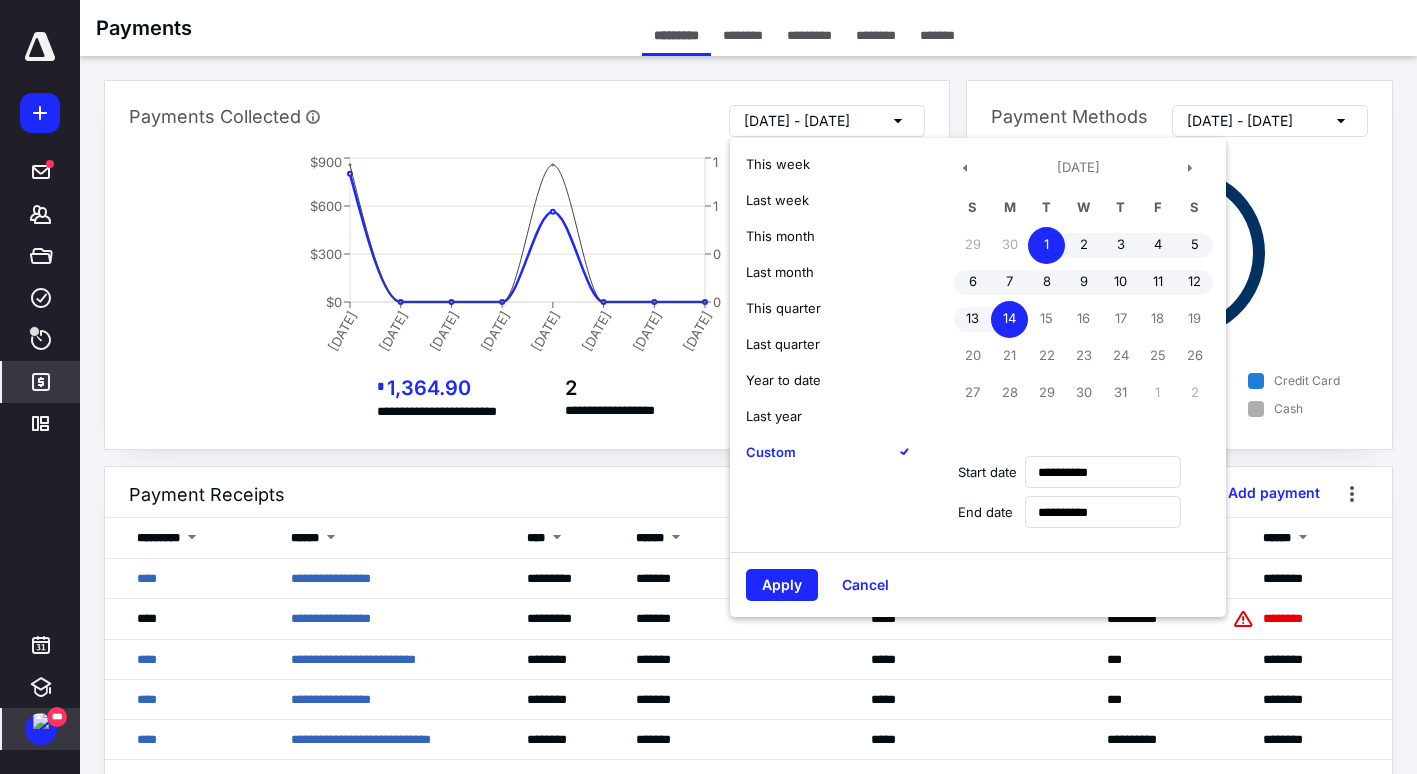 click on "Apply Cancel" at bounding box center [978, 584] 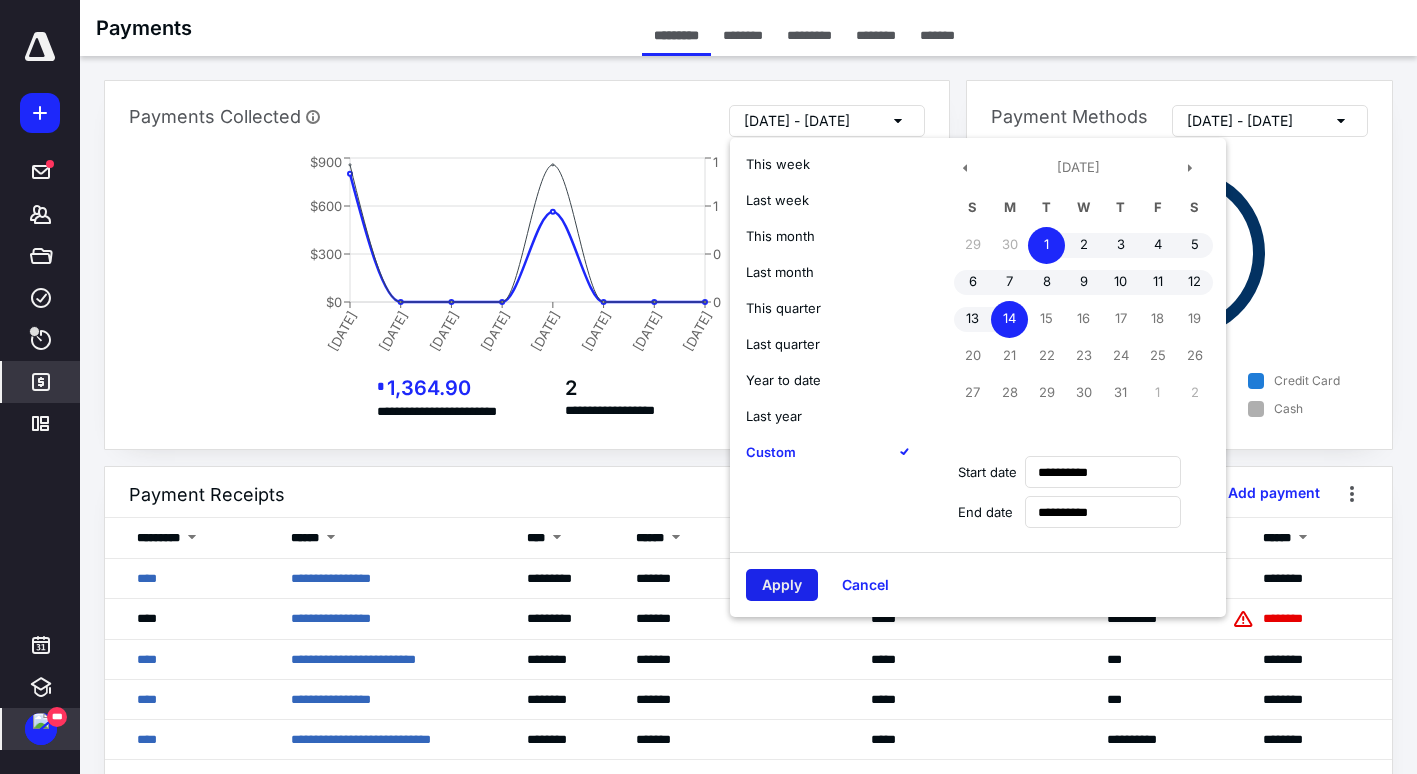 click on "Apply" at bounding box center [782, 585] 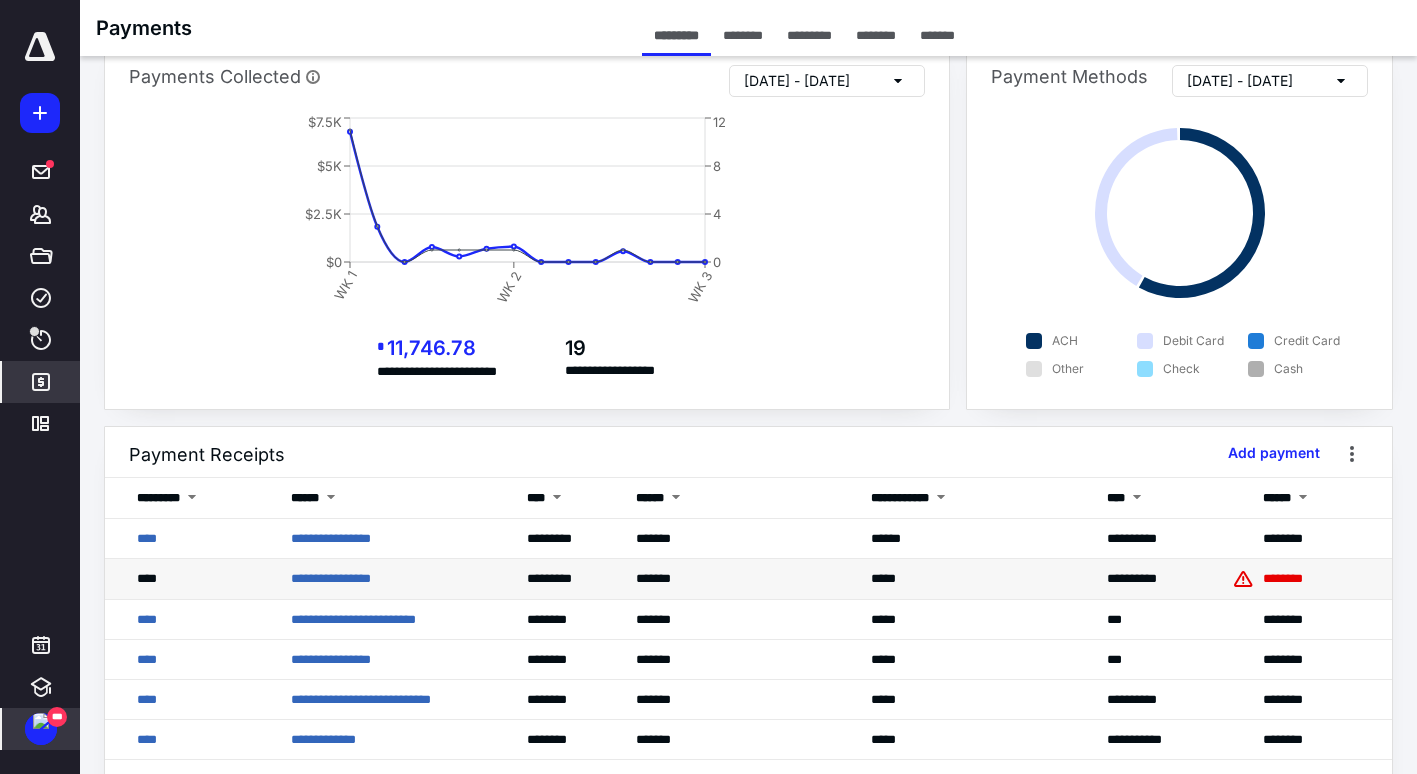 scroll, scrollTop: 0, scrollLeft: 0, axis: both 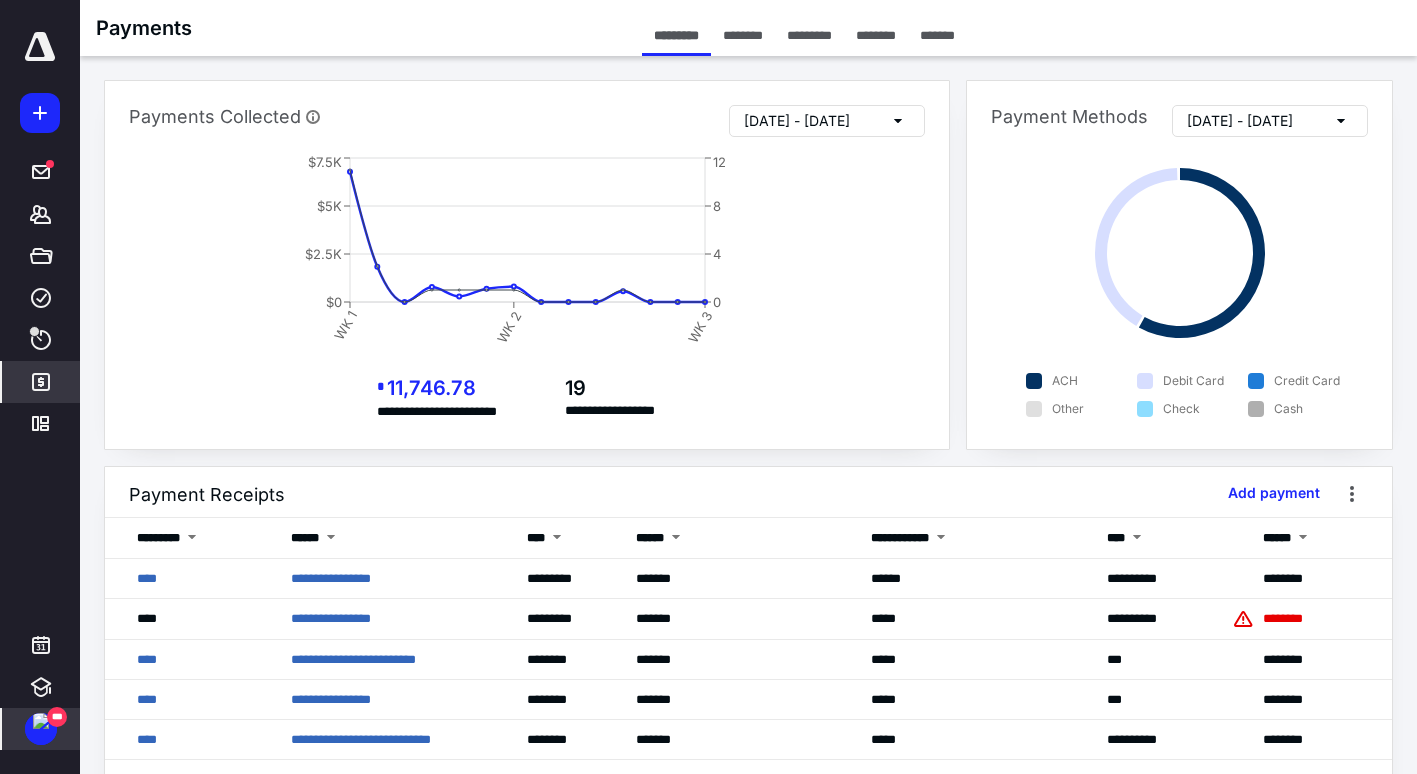 click at bounding box center [41, 721] 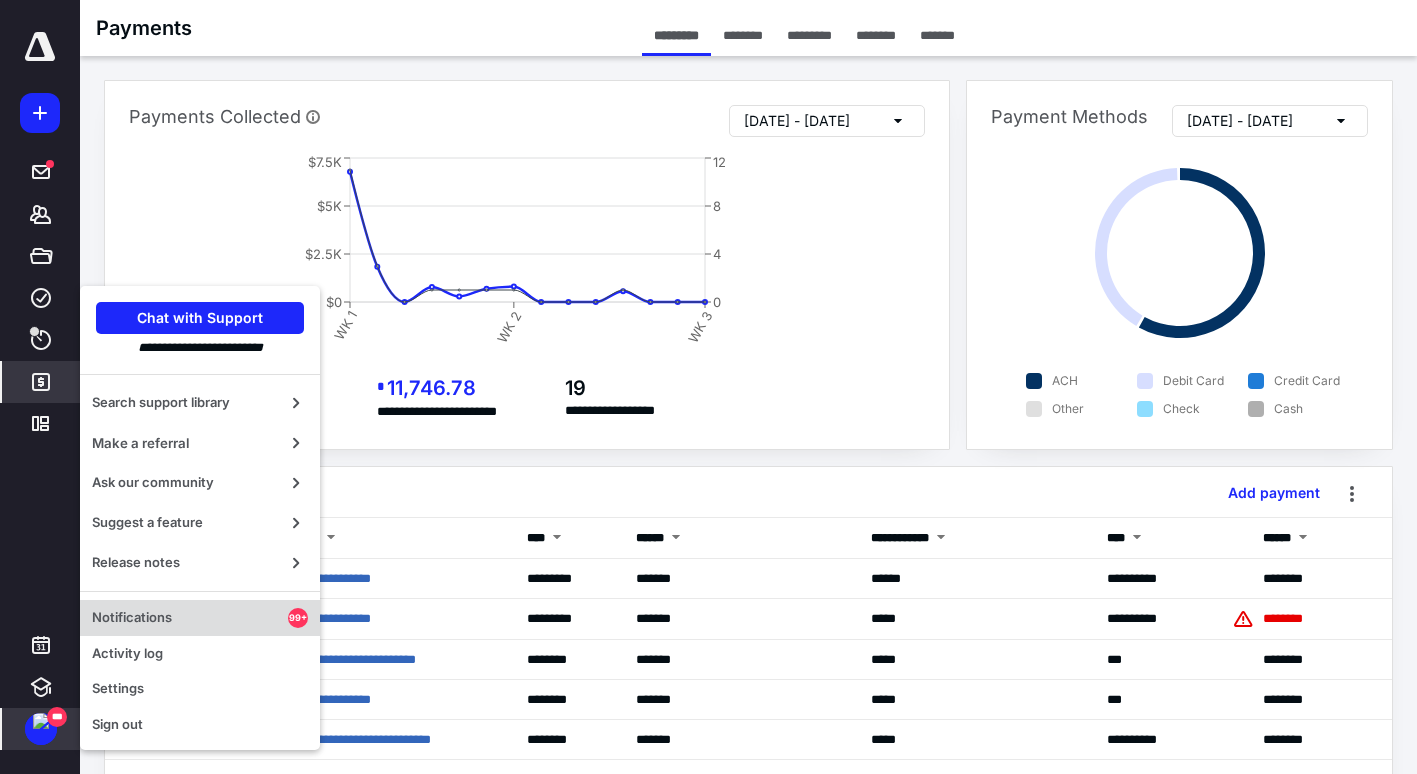 click on "Notifications" at bounding box center [190, 618] 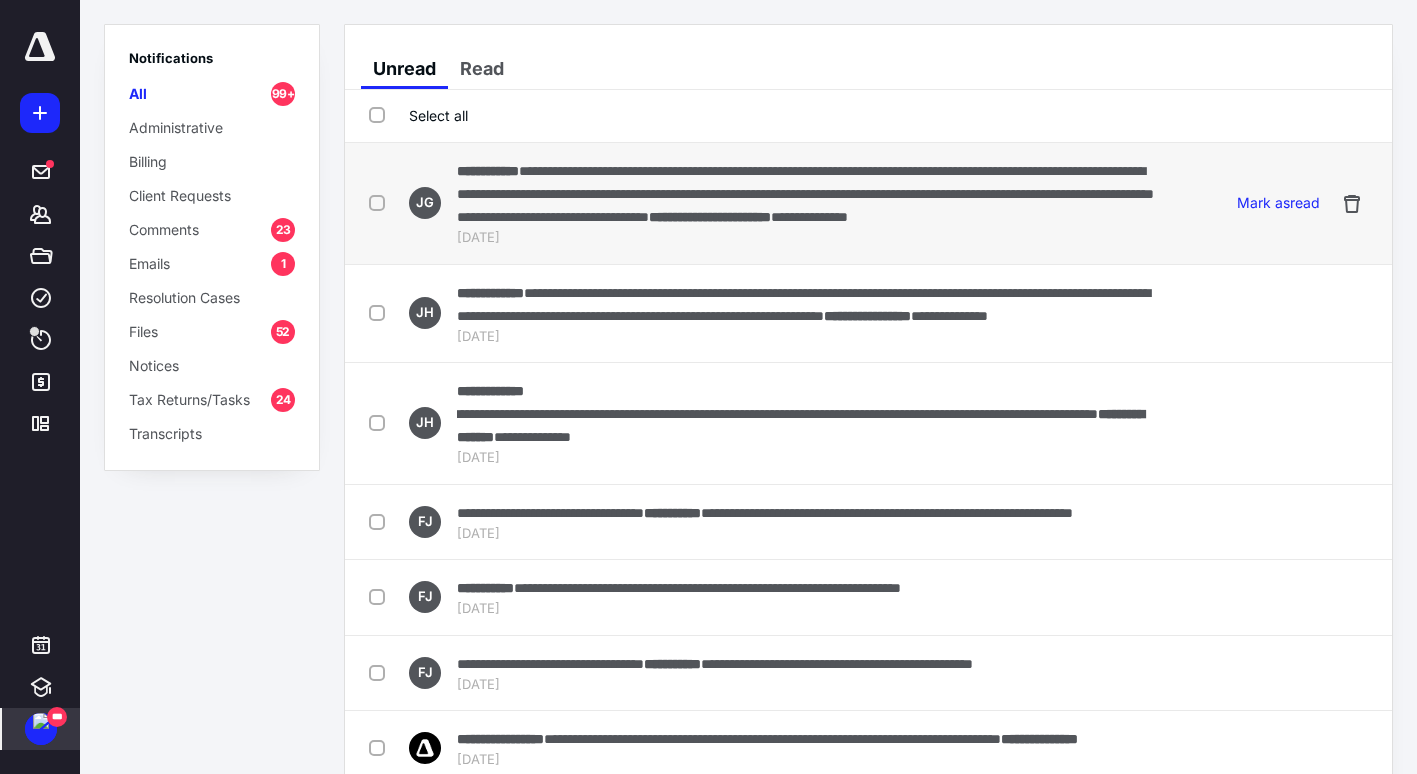 click on "**********" at bounding box center [812, 193] 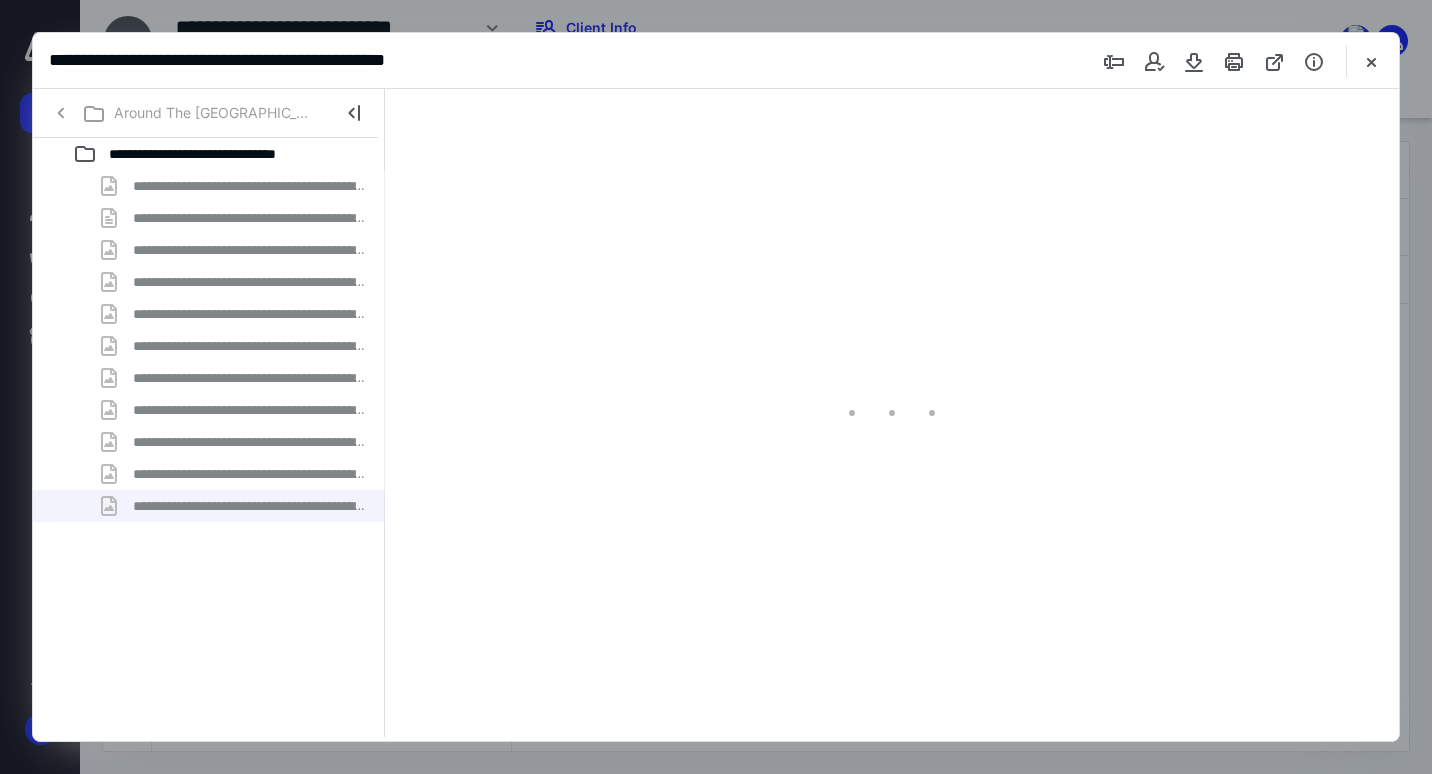 scroll, scrollTop: 0, scrollLeft: 0, axis: both 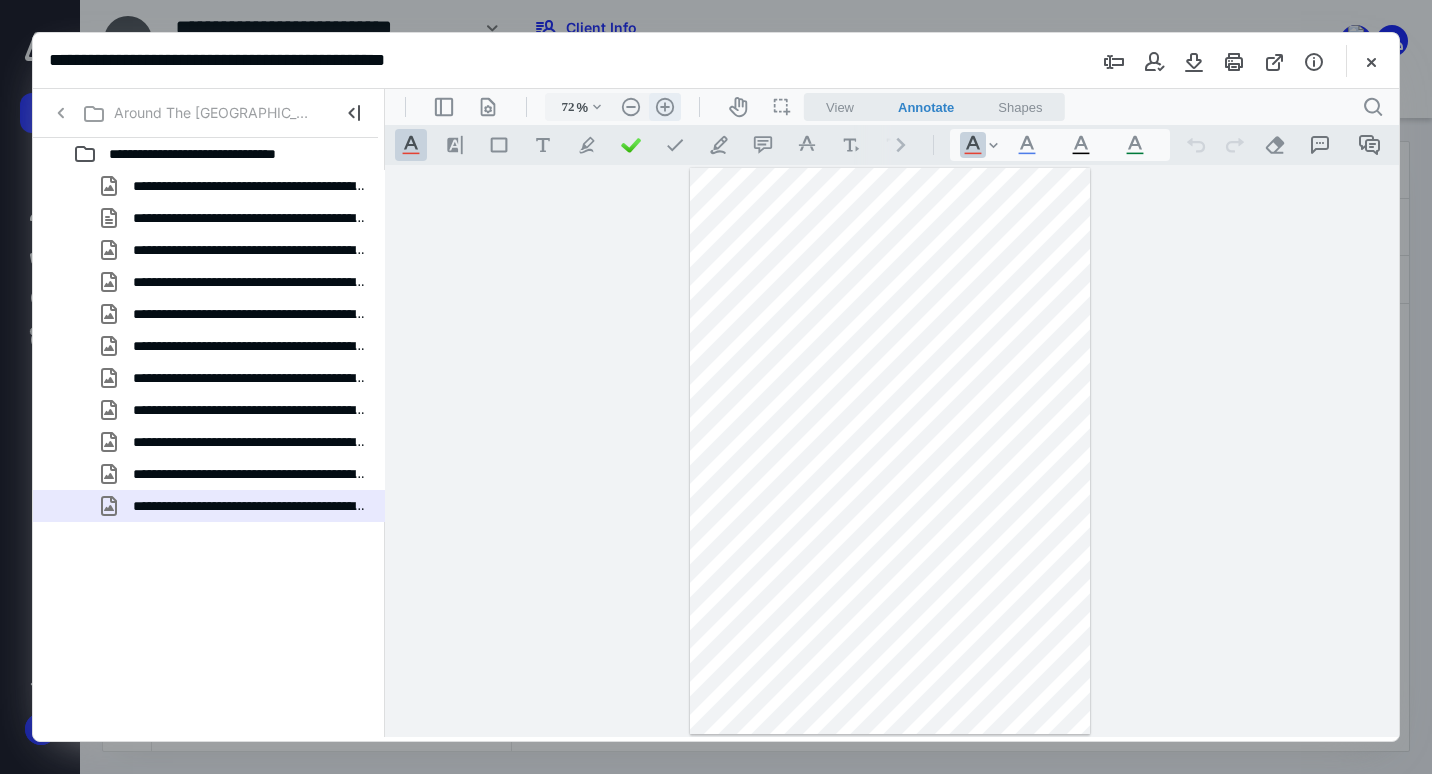 click on ".cls-1{fill:#abb0c4;} icon - header - zoom - in - line" at bounding box center [665, 107] 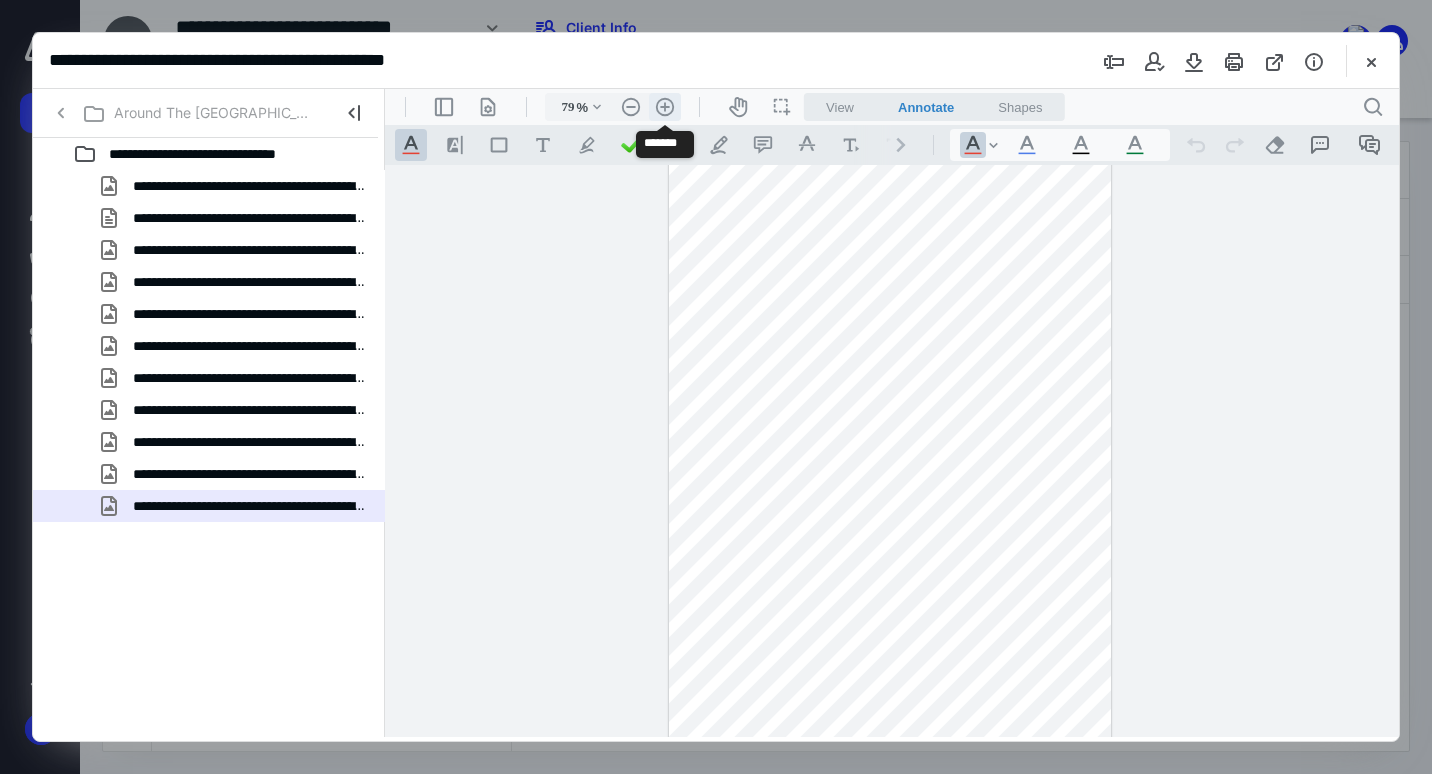 click on ".cls-1{fill:#abb0c4;} icon - header - zoom - in - line" at bounding box center (665, 107) 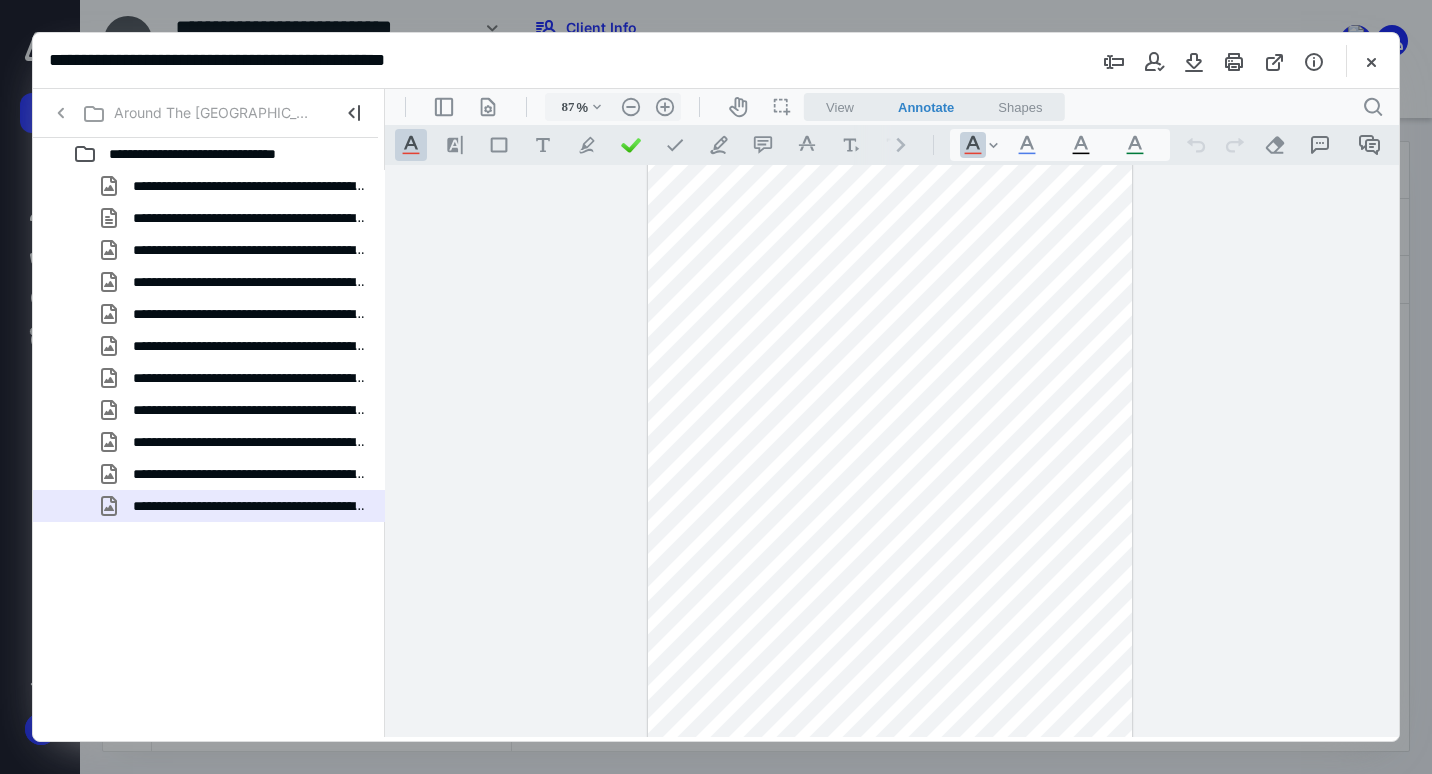 scroll, scrollTop: 0, scrollLeft: 0, axis: both 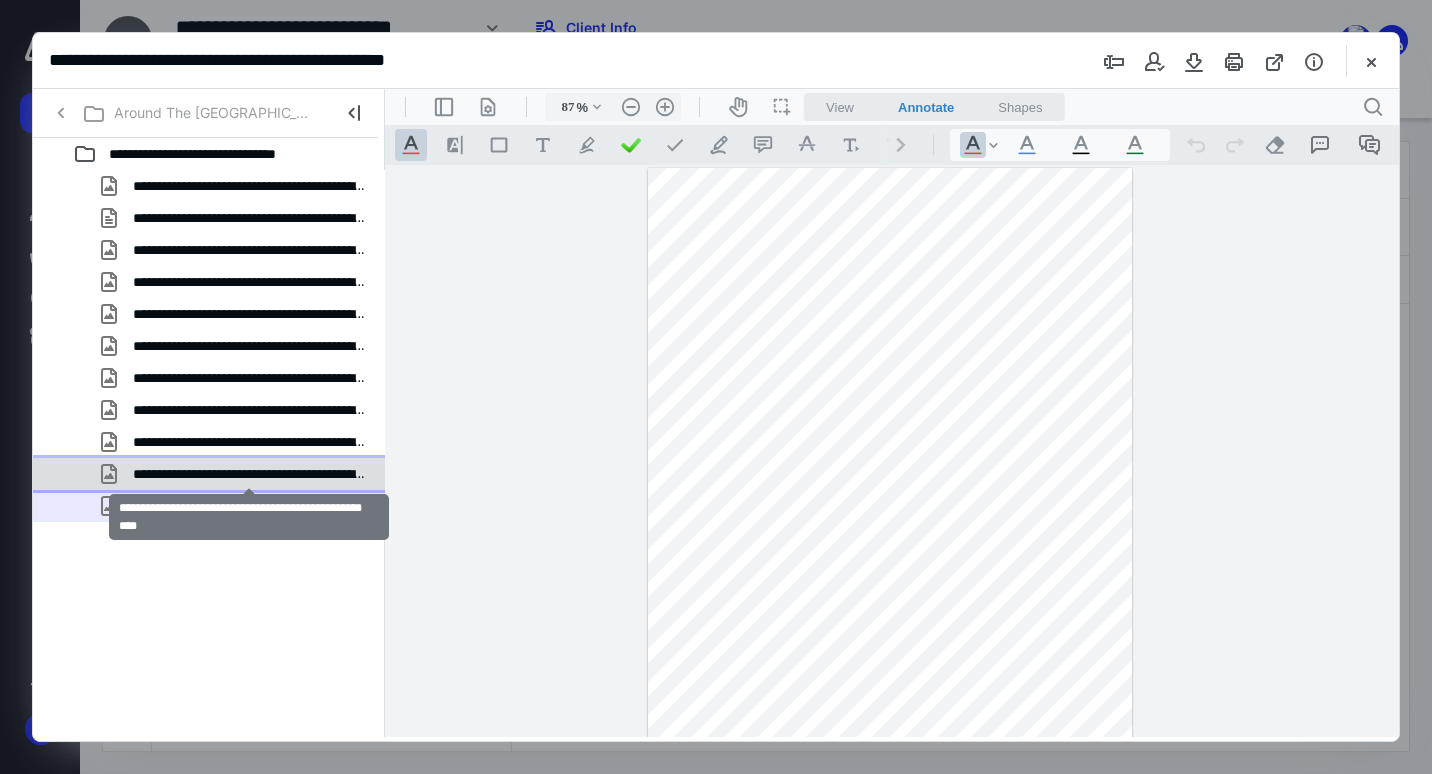 click on "**********" at bounding box center [249, 474] 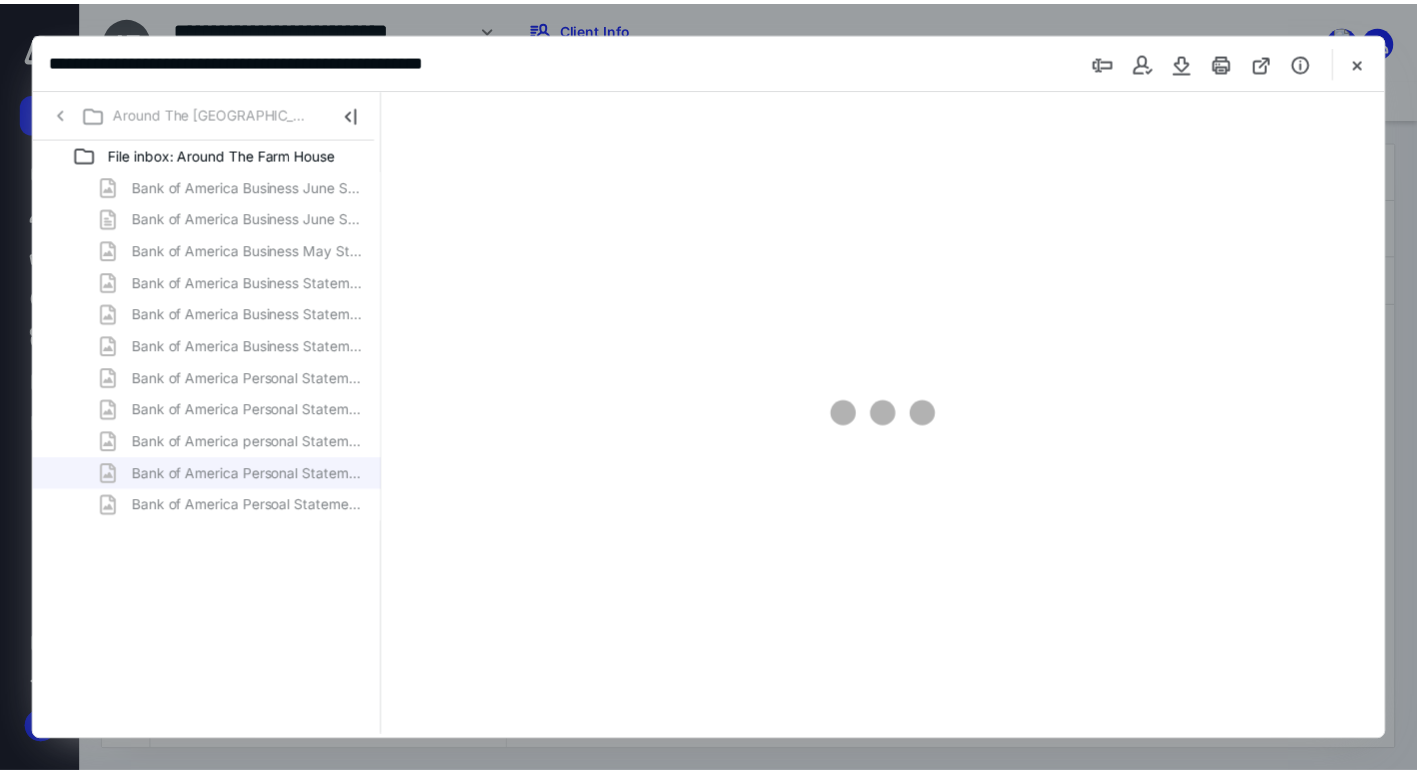 scroll, scrollTop: 0, scrollLeft: 0, axis: both 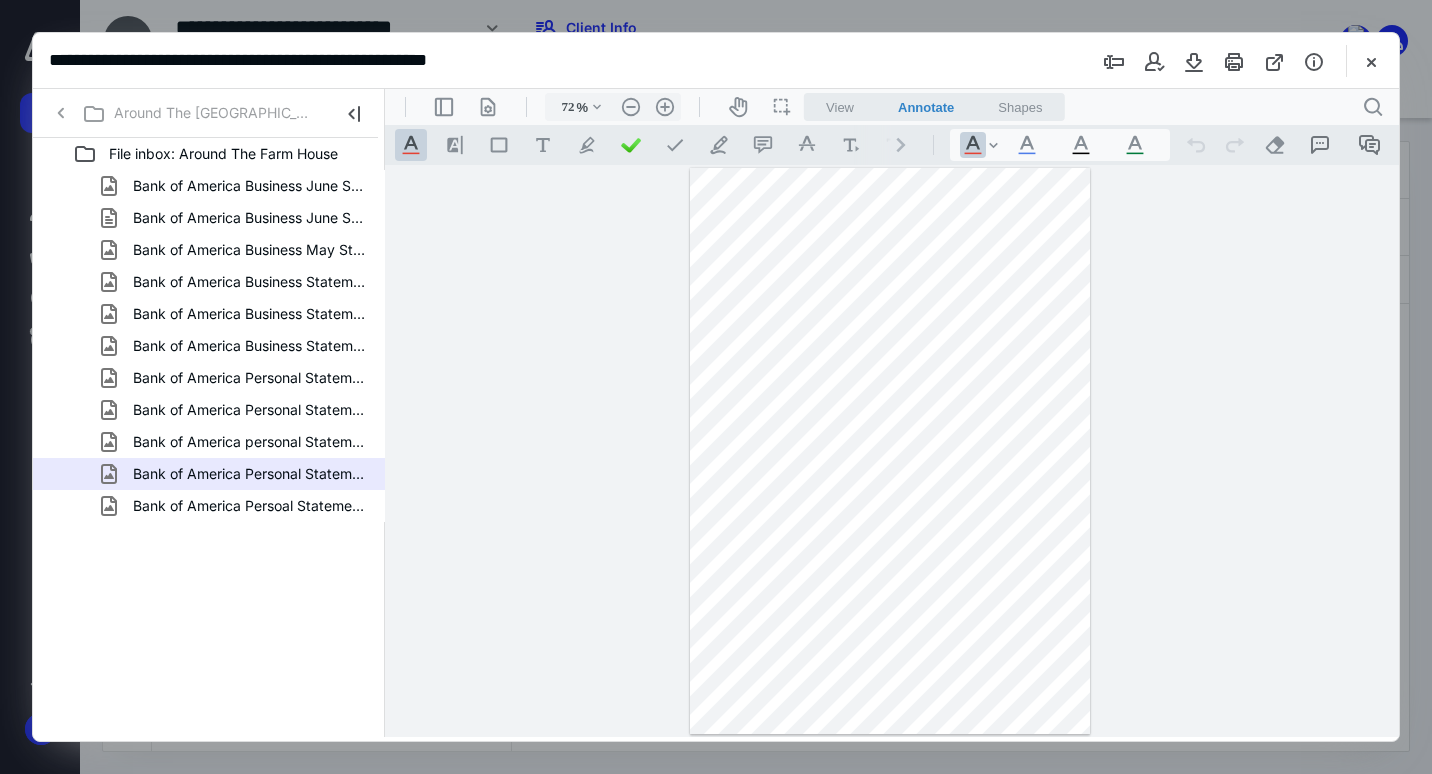 click at bounding box center (890, 451) 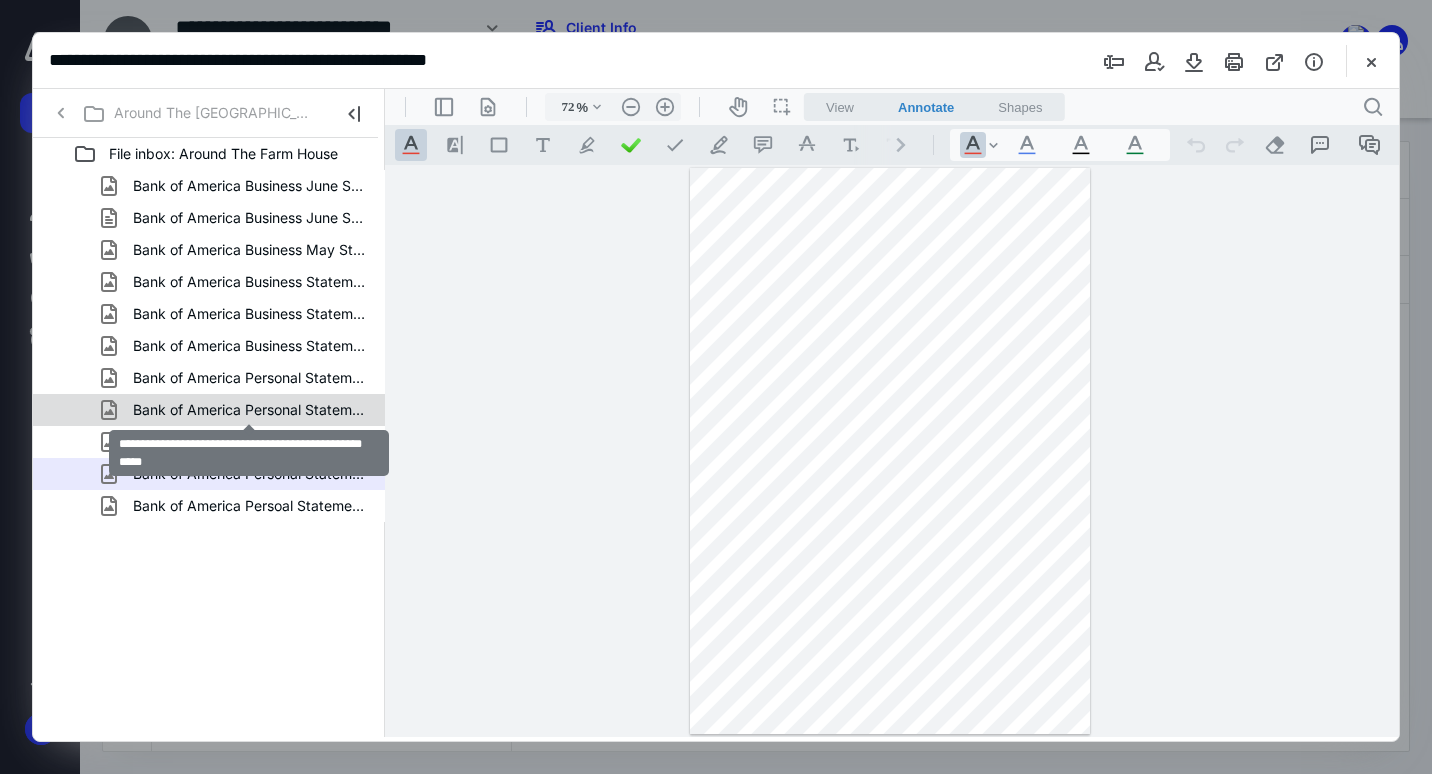 click on "Bank of America Personal Statements March-Apil 2025.png" at bounding box center (249, 410) 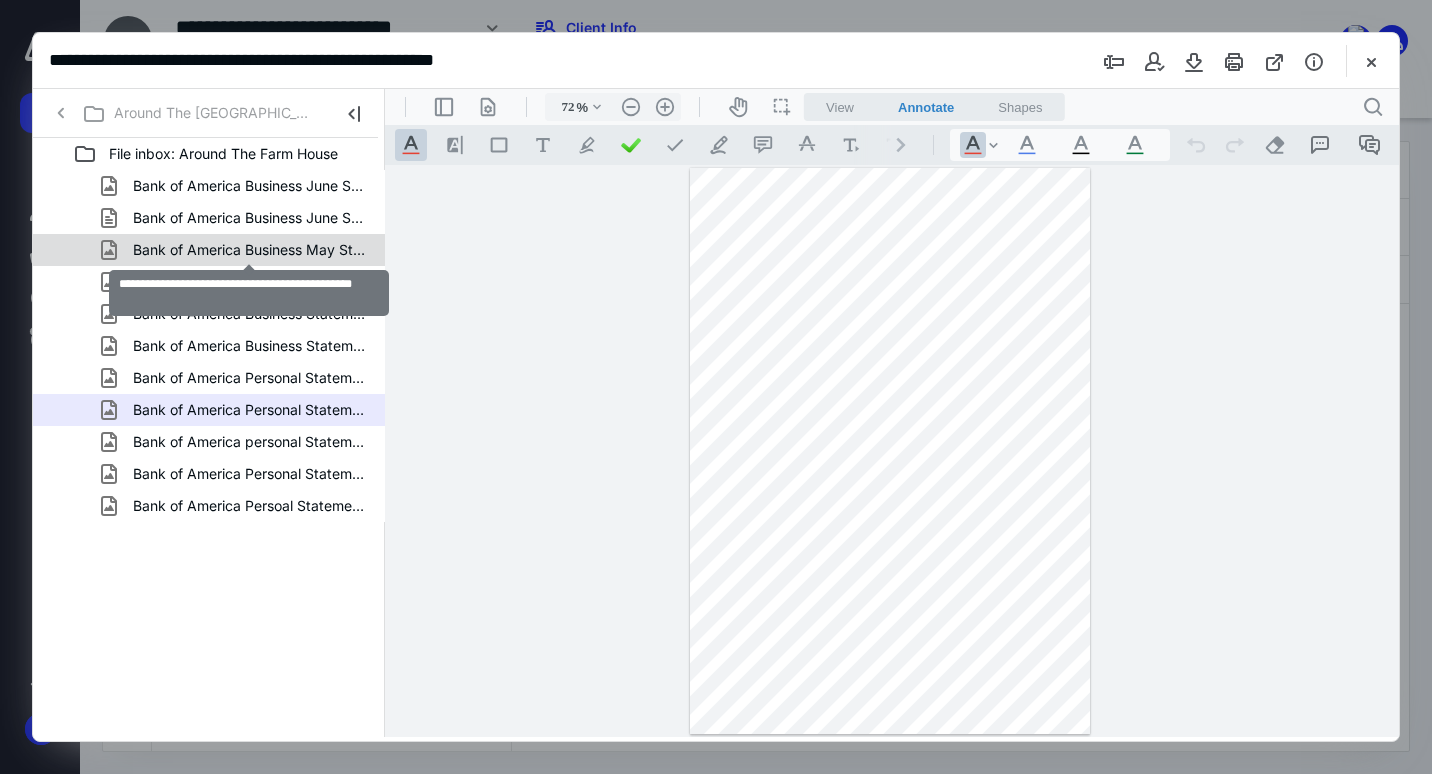 click on "Bank of America Business May Statement 2025.png" at bounding box center (249, 250) 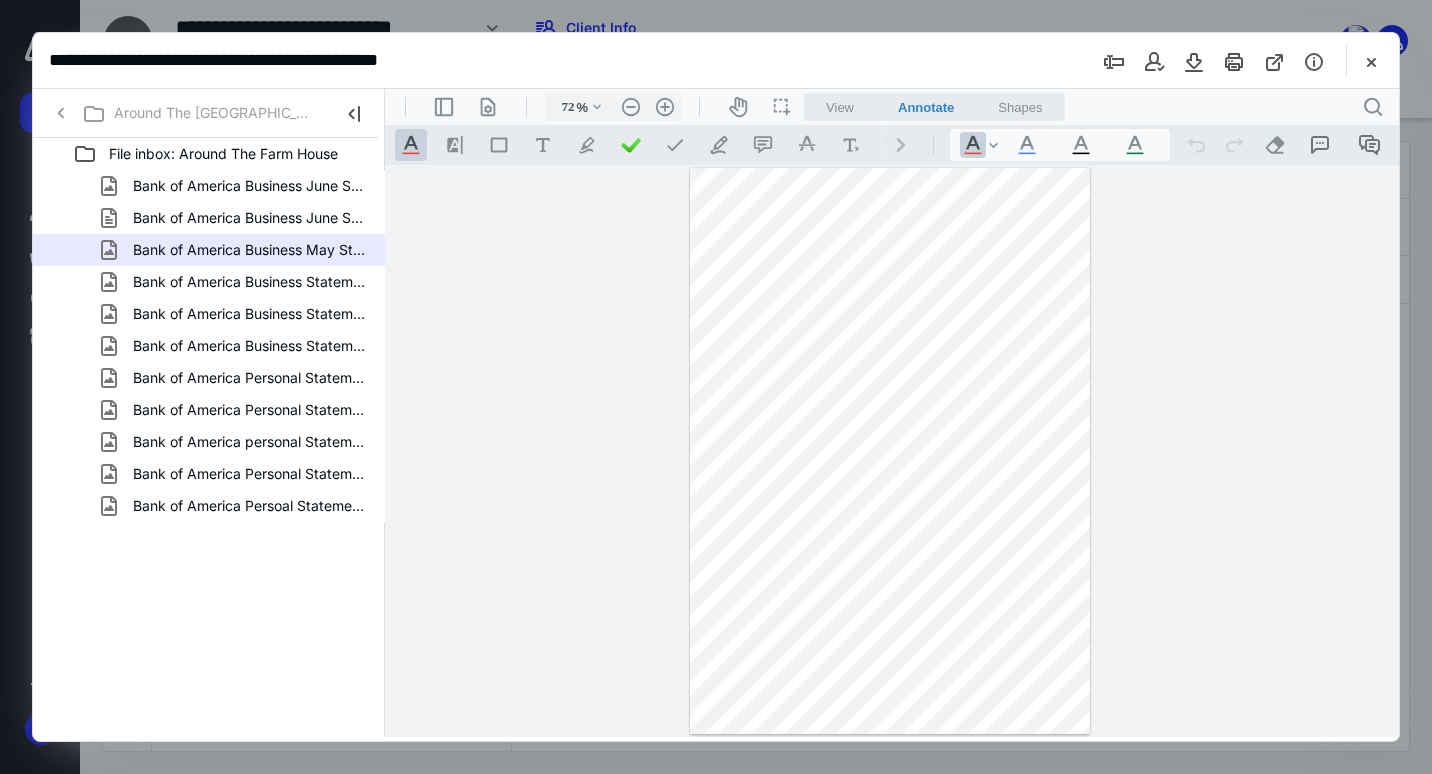 click on "**********" at bounding box center [892, 451] 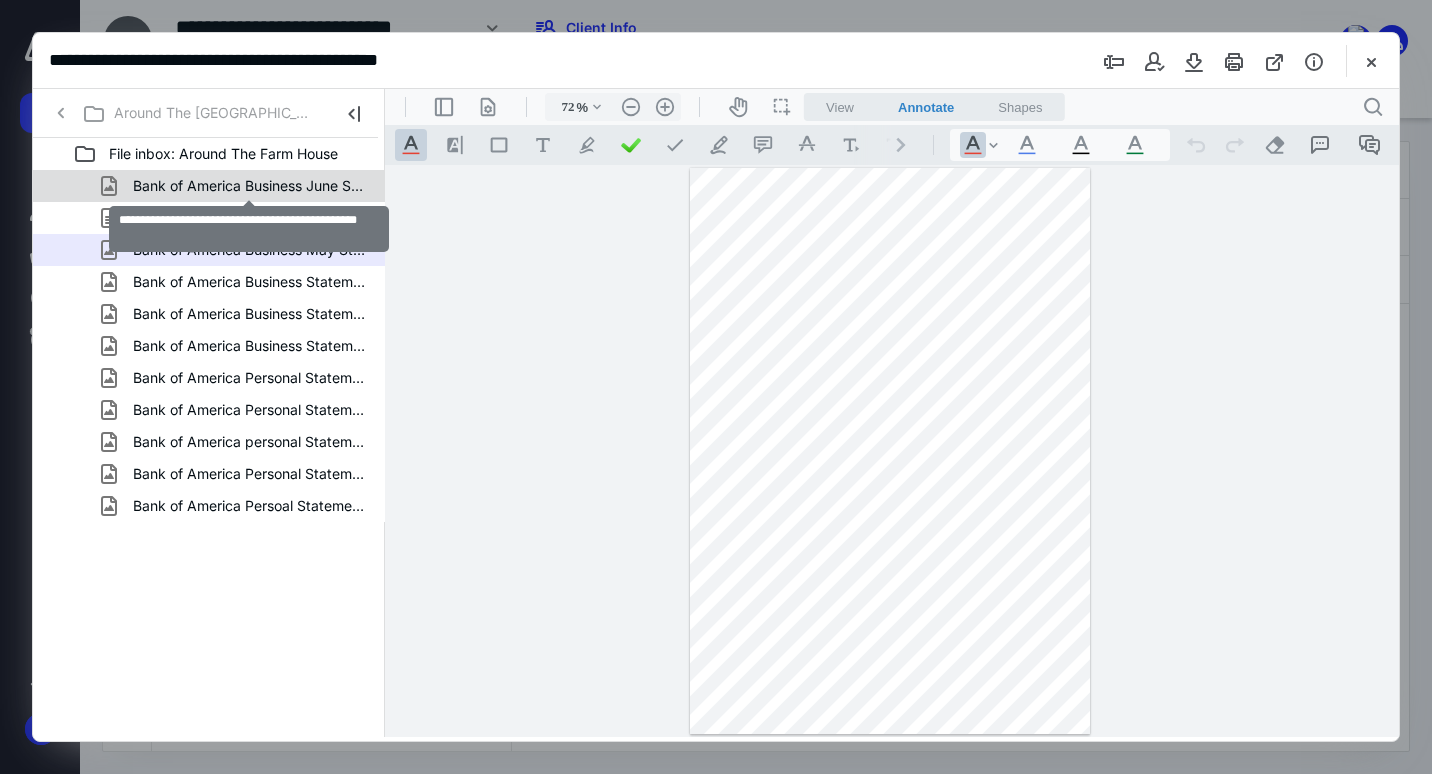 click on "Bank of America Business June Statement 2025.png" at bounding box center (249, 186) 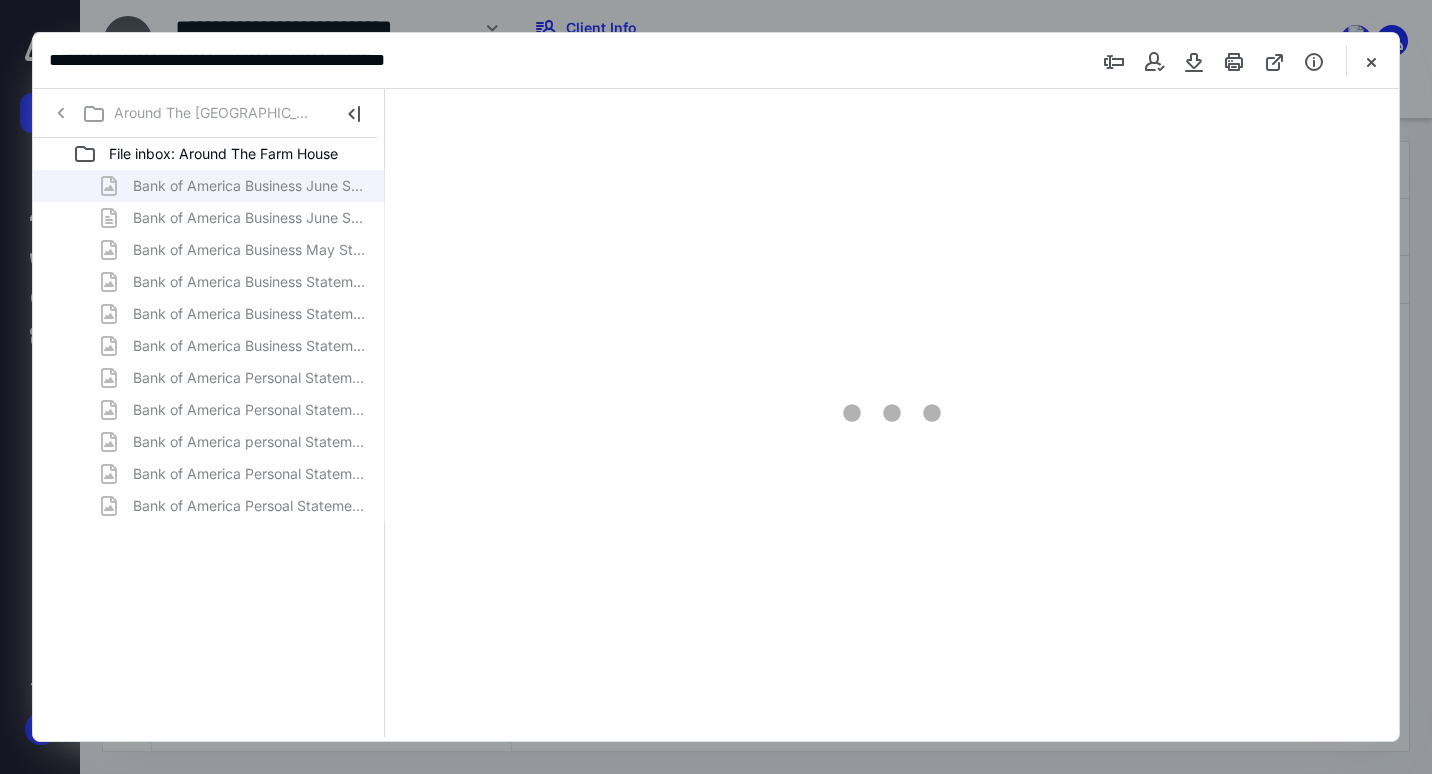 type on "72" 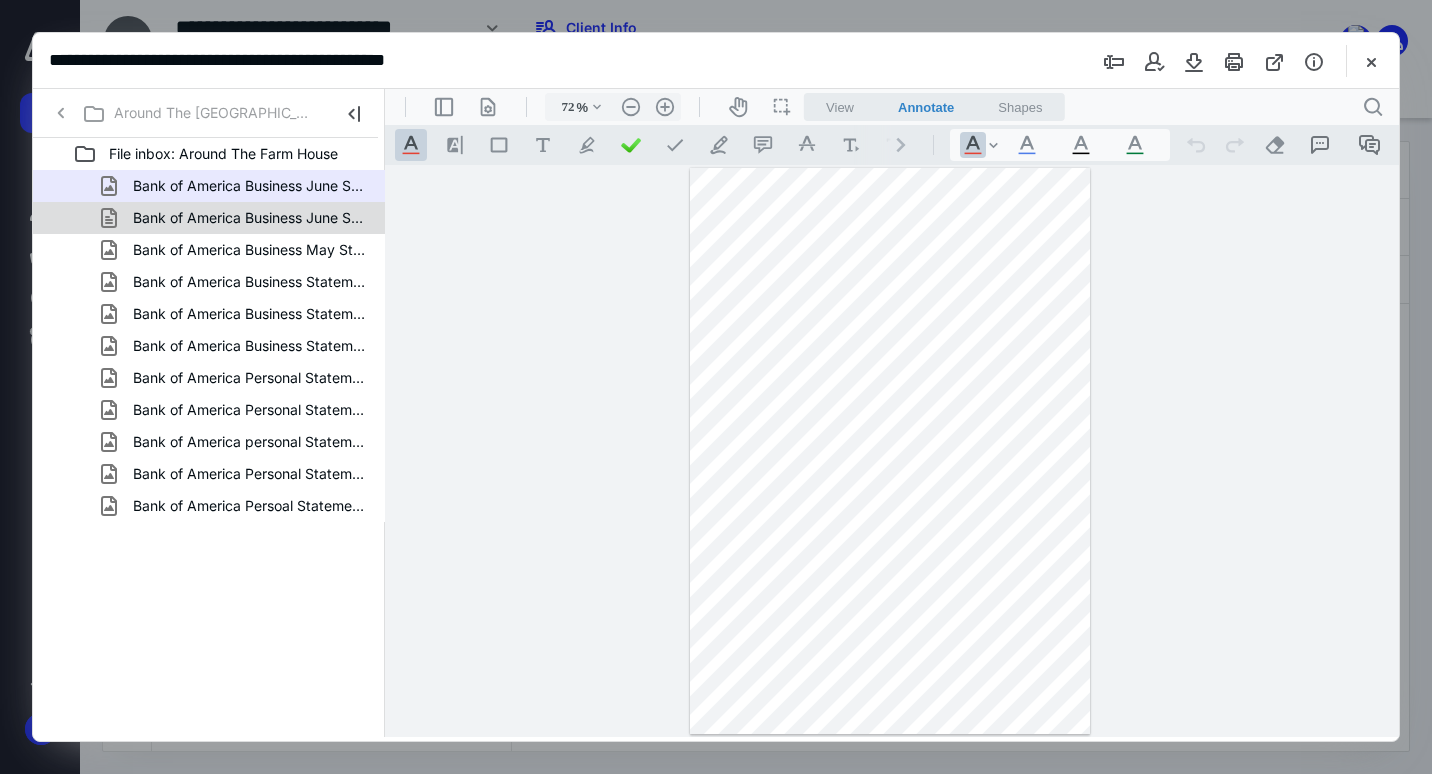 click on "Bank of America Business June Statement 2025.png~RF403316d.tmp" at bounding box center [249, 218] 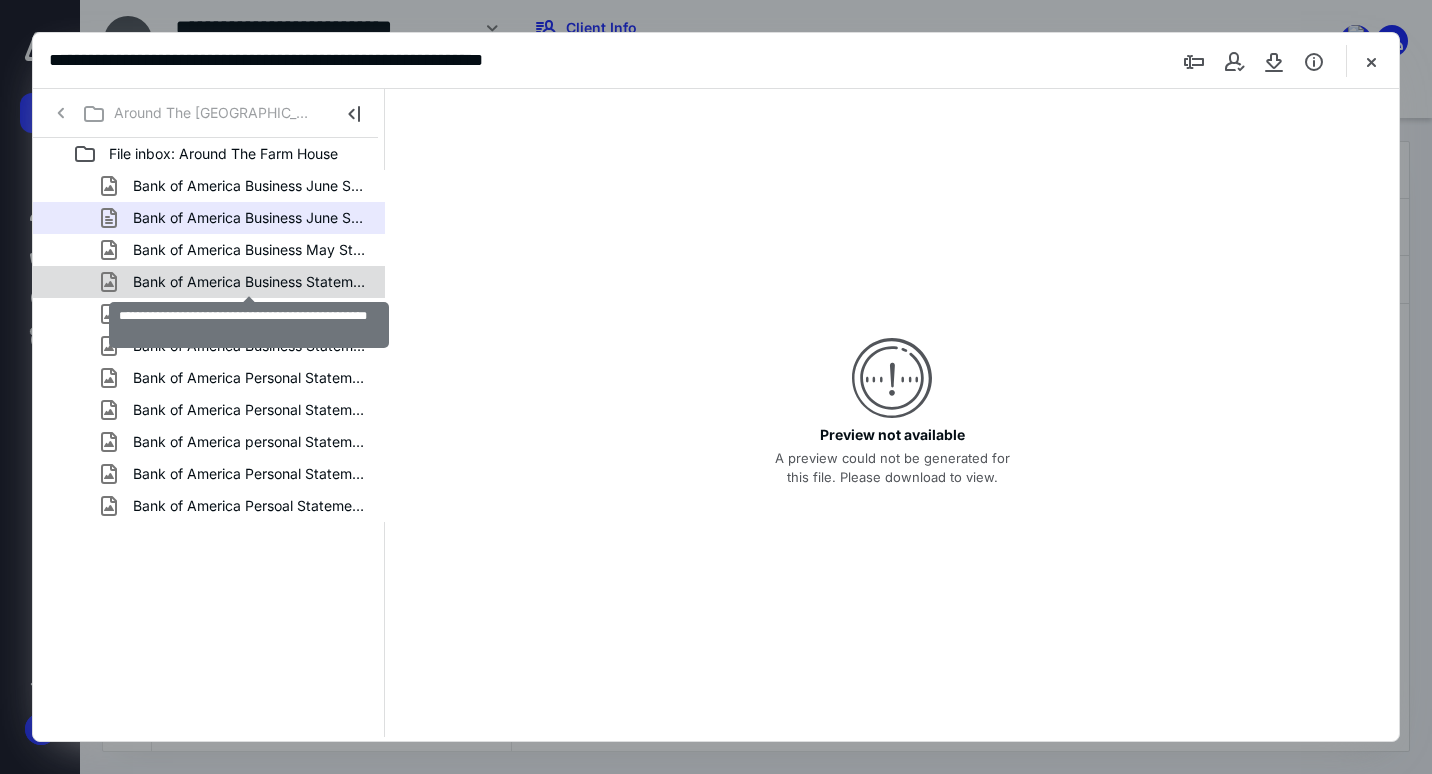 click on "Bank of America Business Statements April 2025.png" at bounding box center (249, 282) 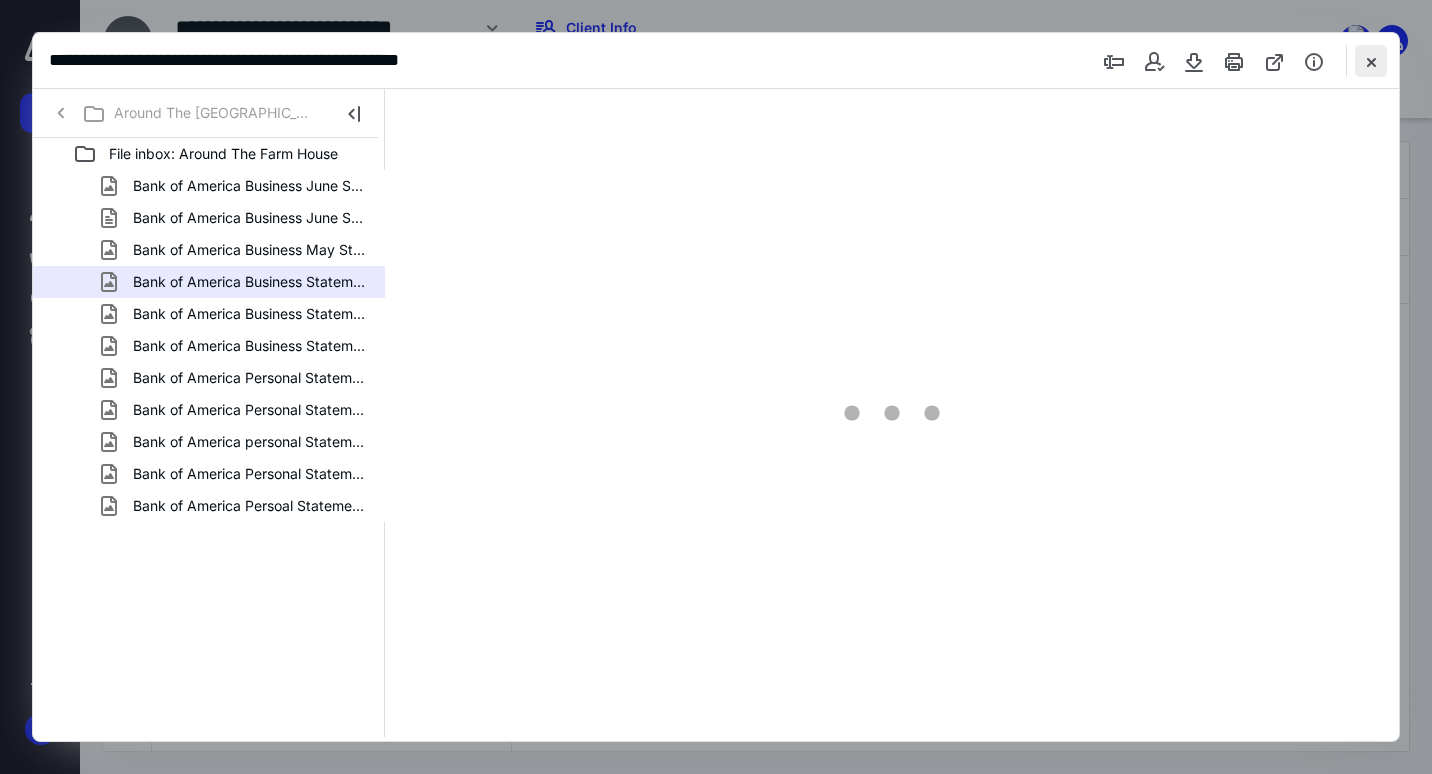 click at bounding box center (1371, 61) 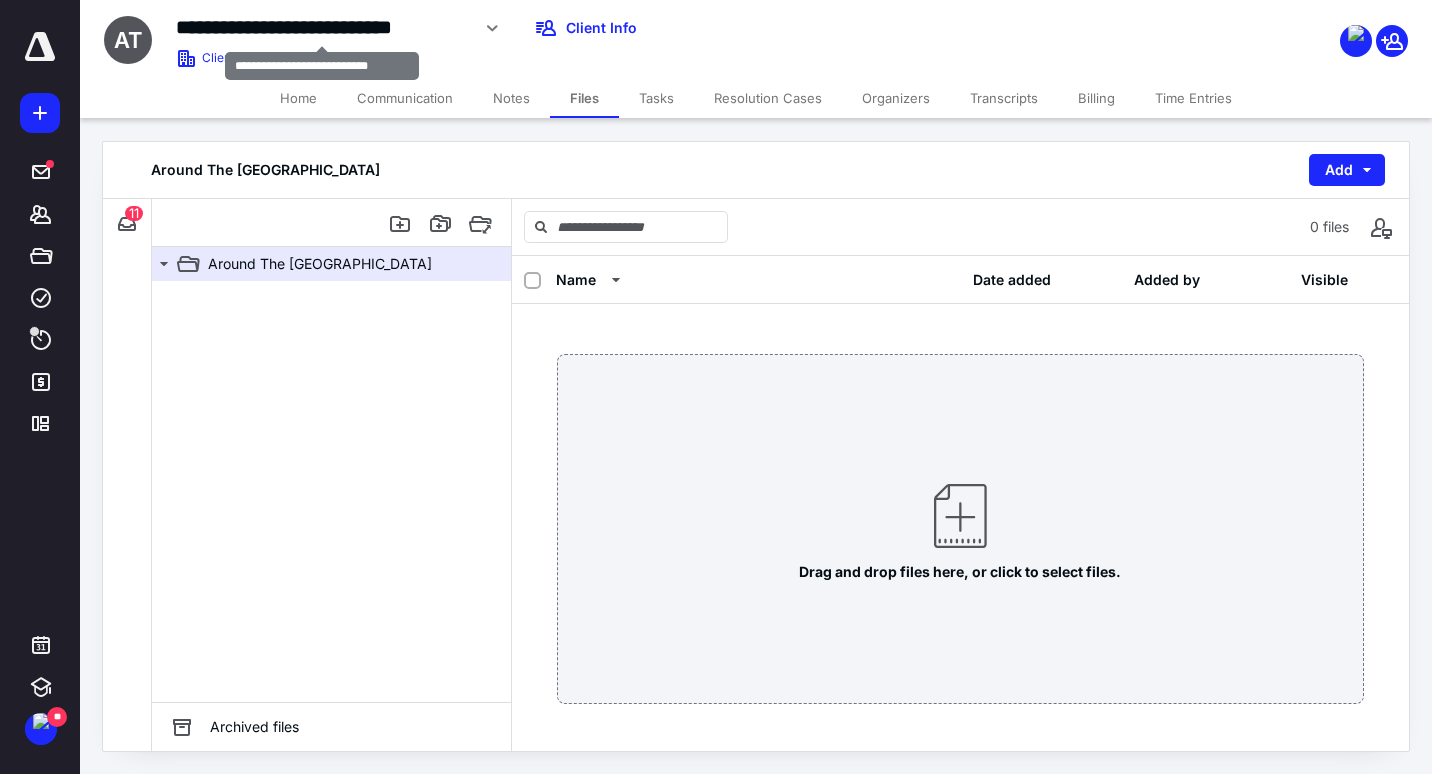 click on "**********" at bounding box center [322, 27] 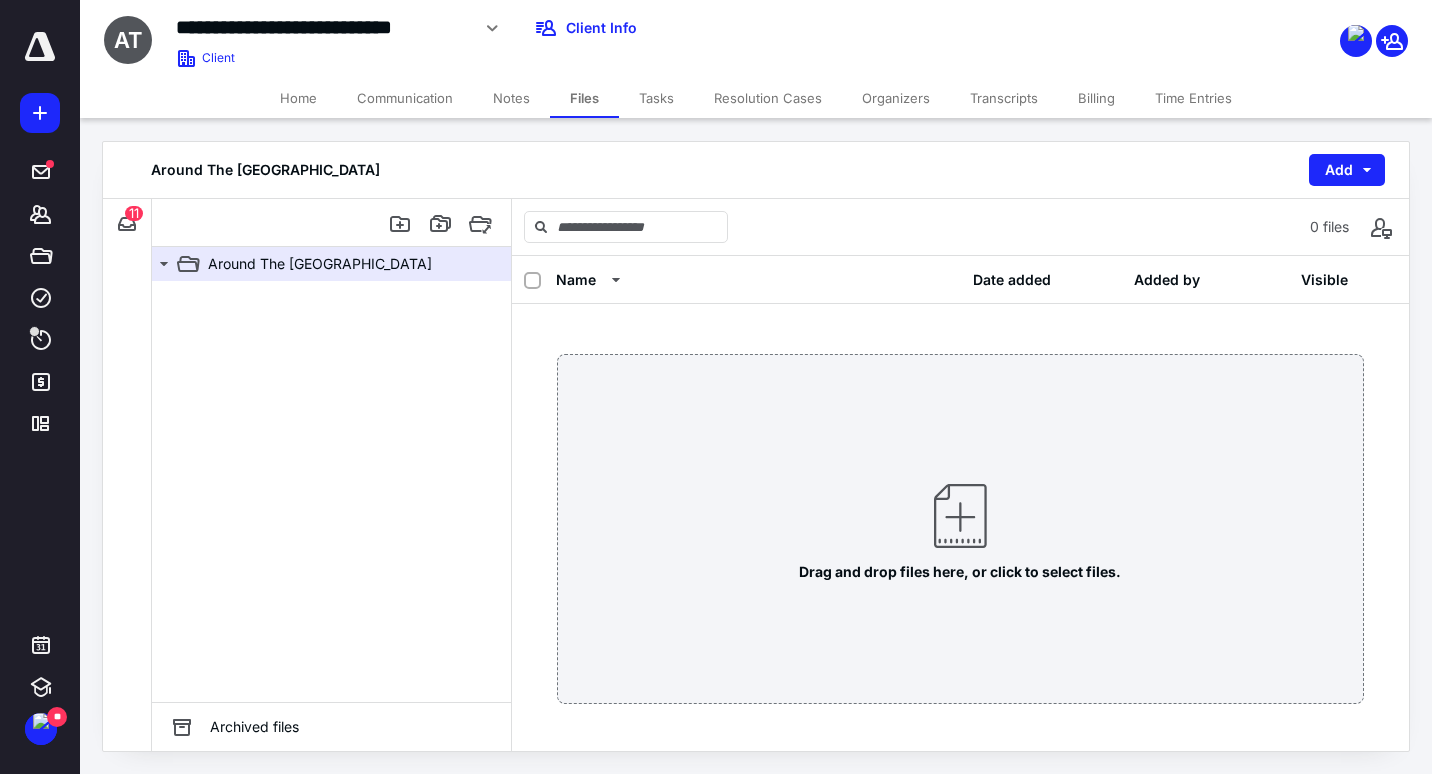 click on "Home" at bounding box center [298, 98] 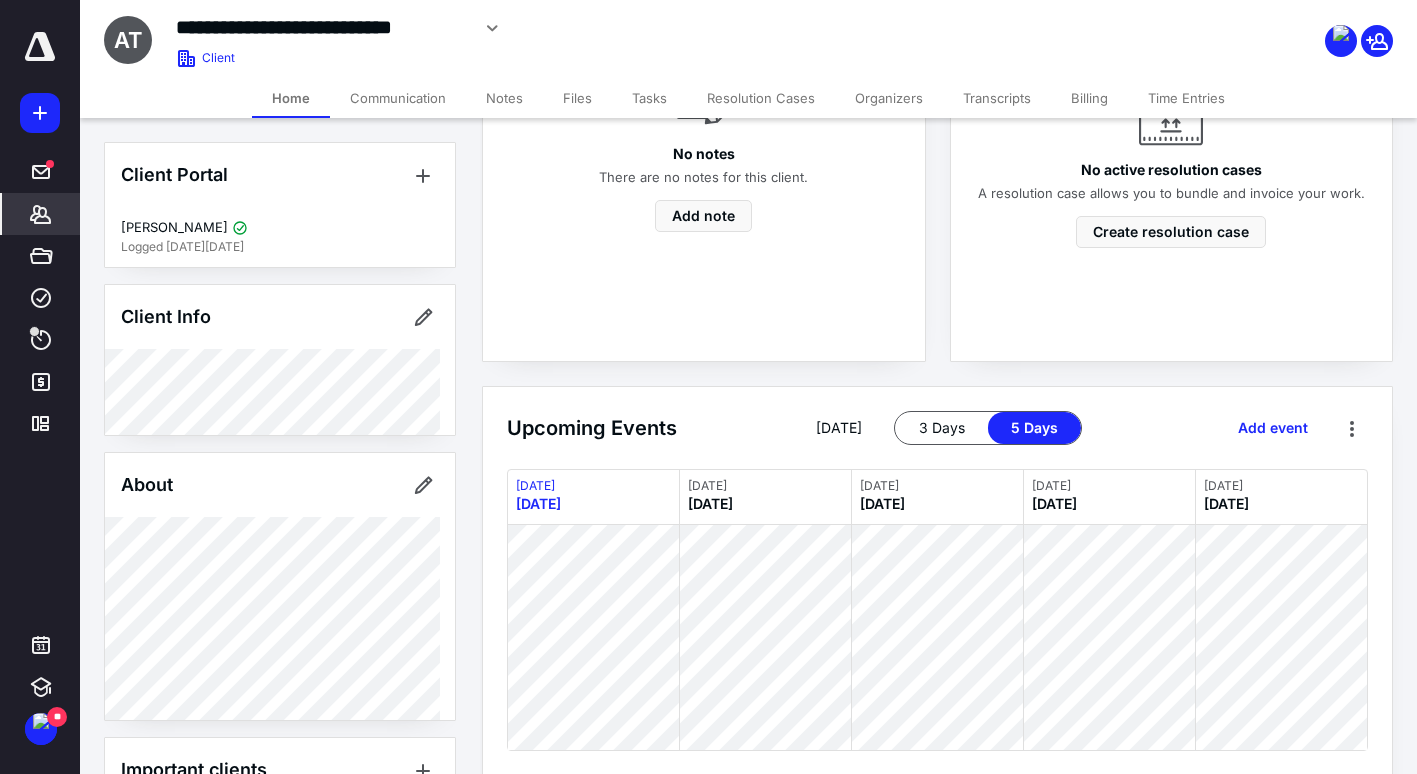 scroll, scrollTop: 876, scrollLeft: 0, axis: vertical 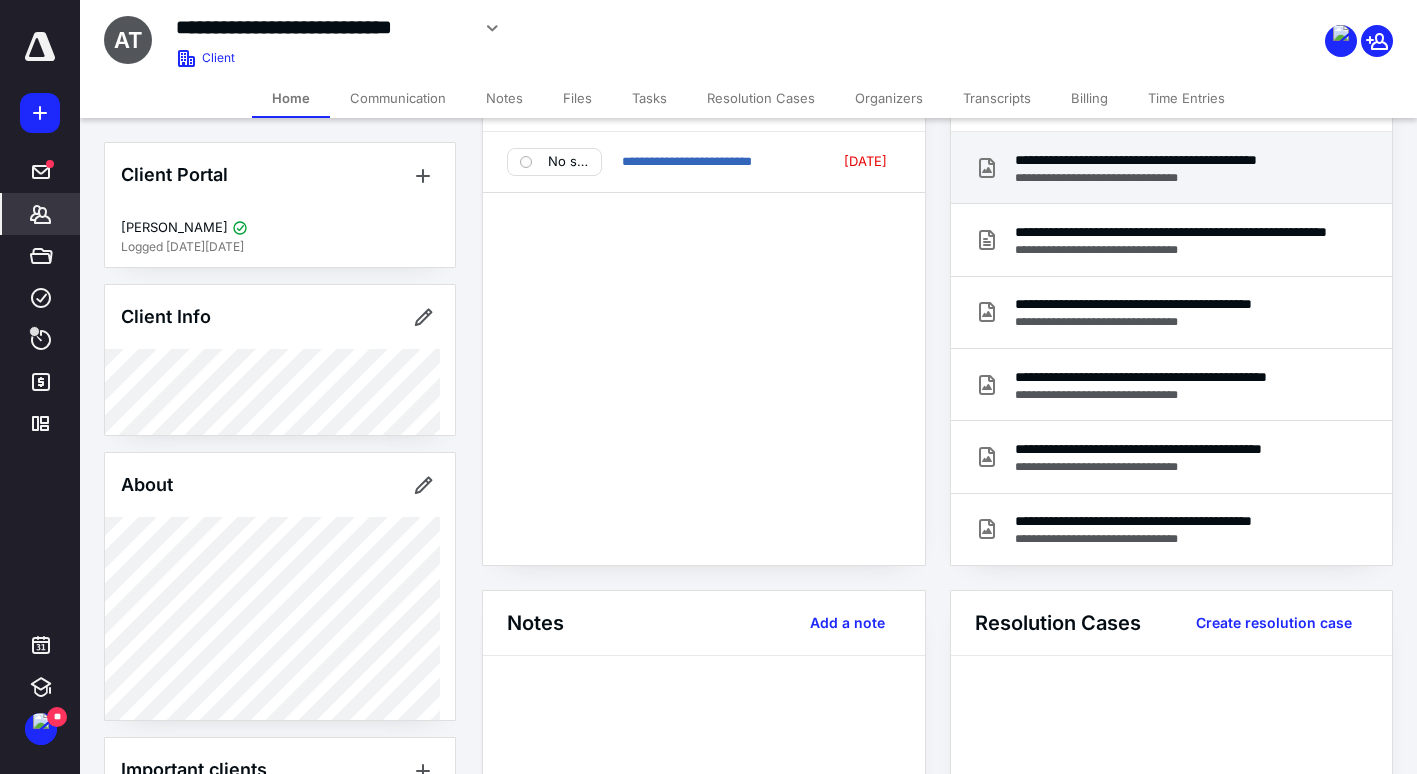 click on "**********" at bounding box center (1172, 178) 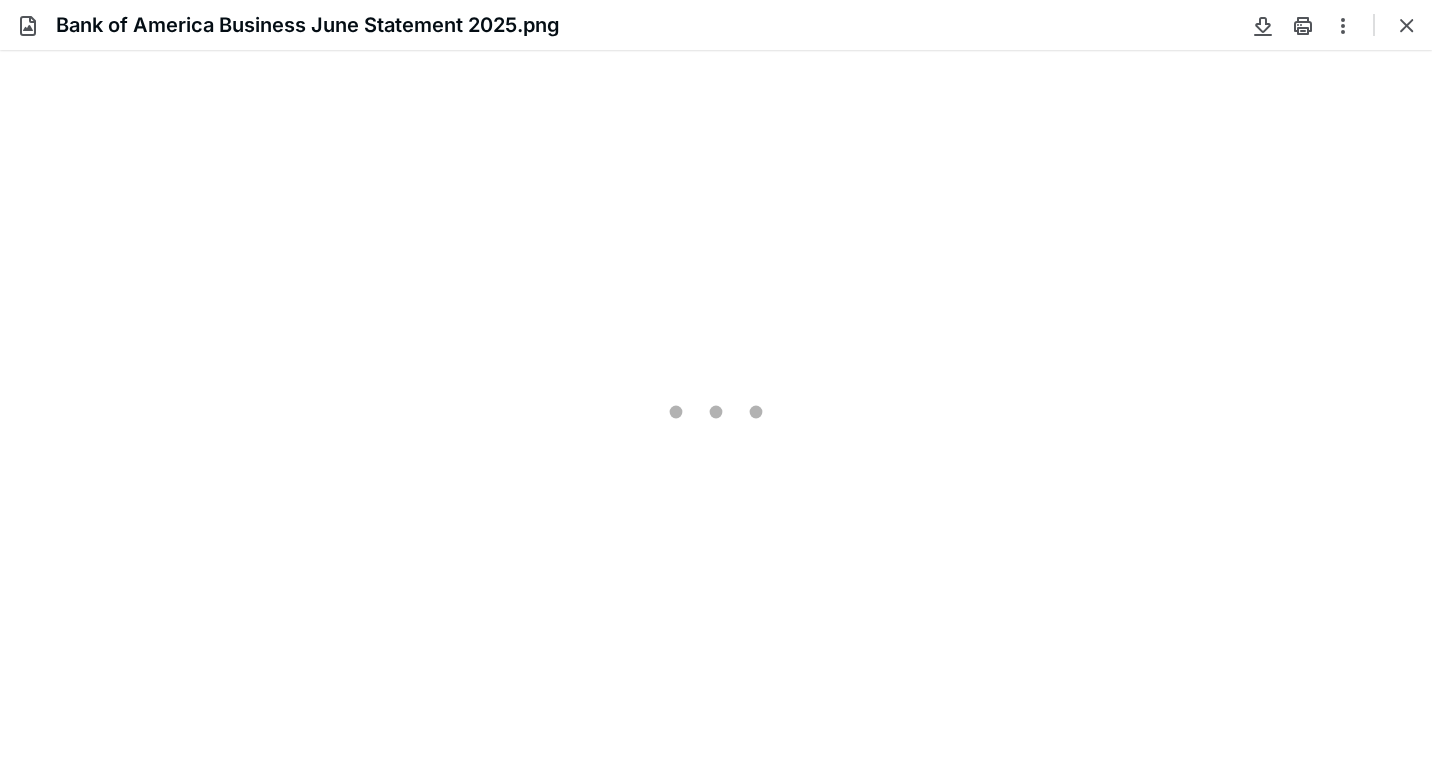 scroll, scrollTop: 0, scrollLeft: 0, axis: both 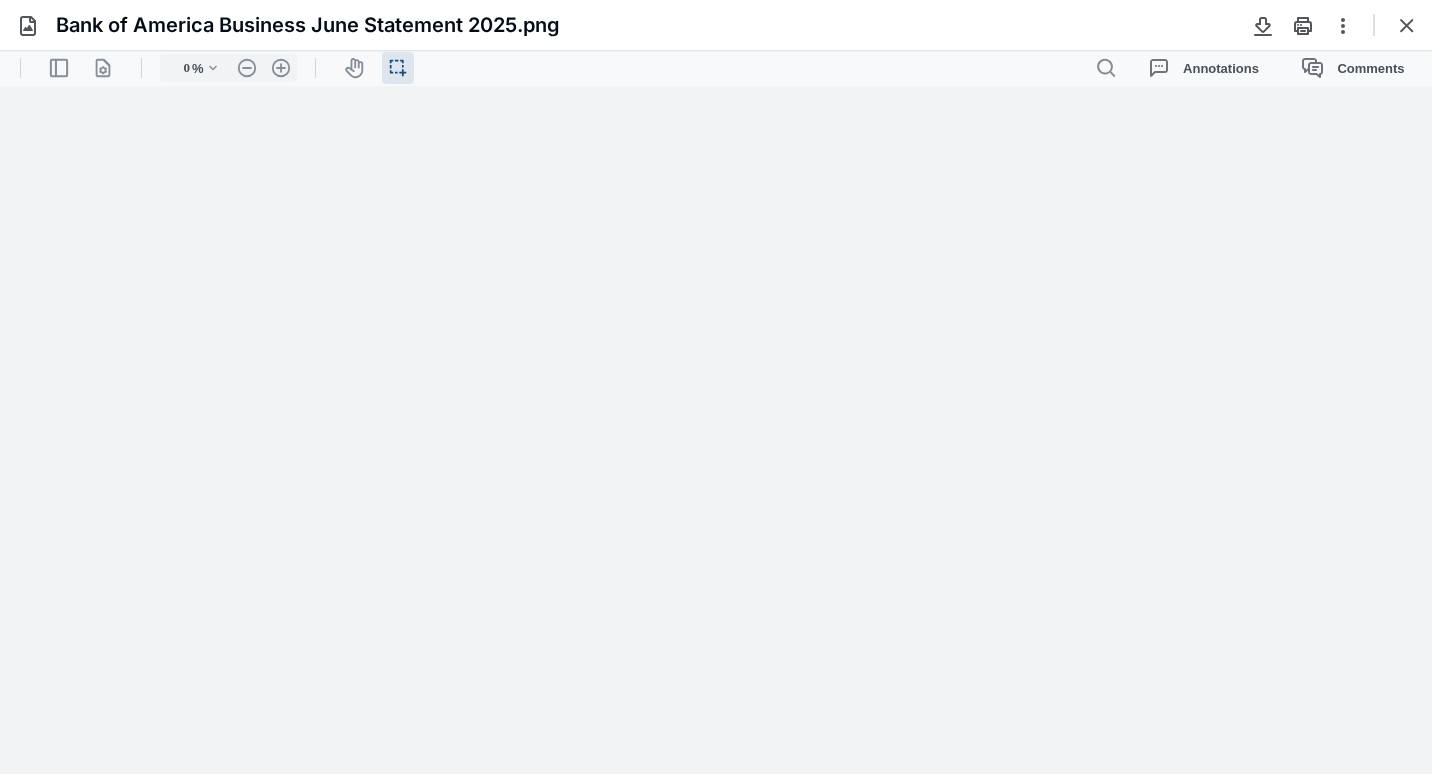 type on "86" 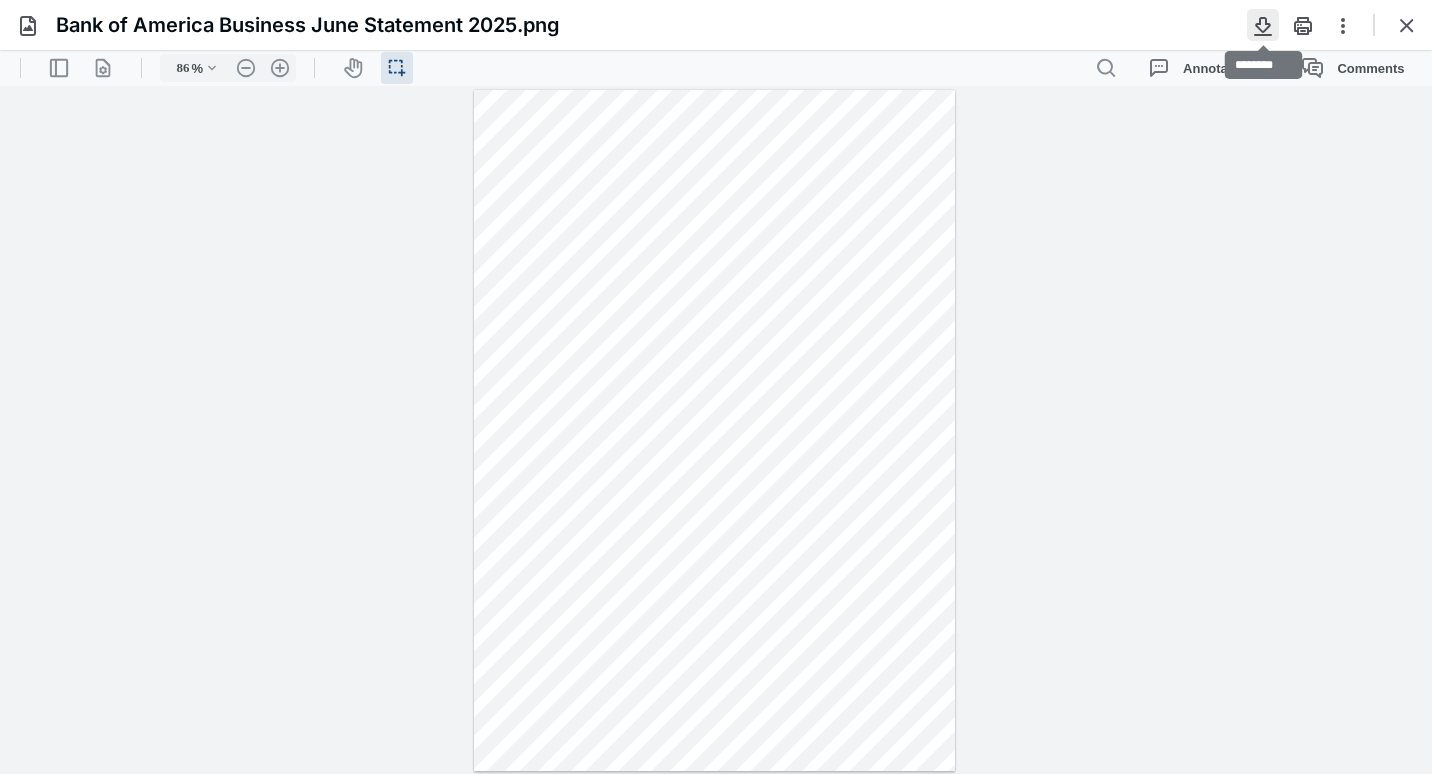 click at bounding box center [1263, 25] 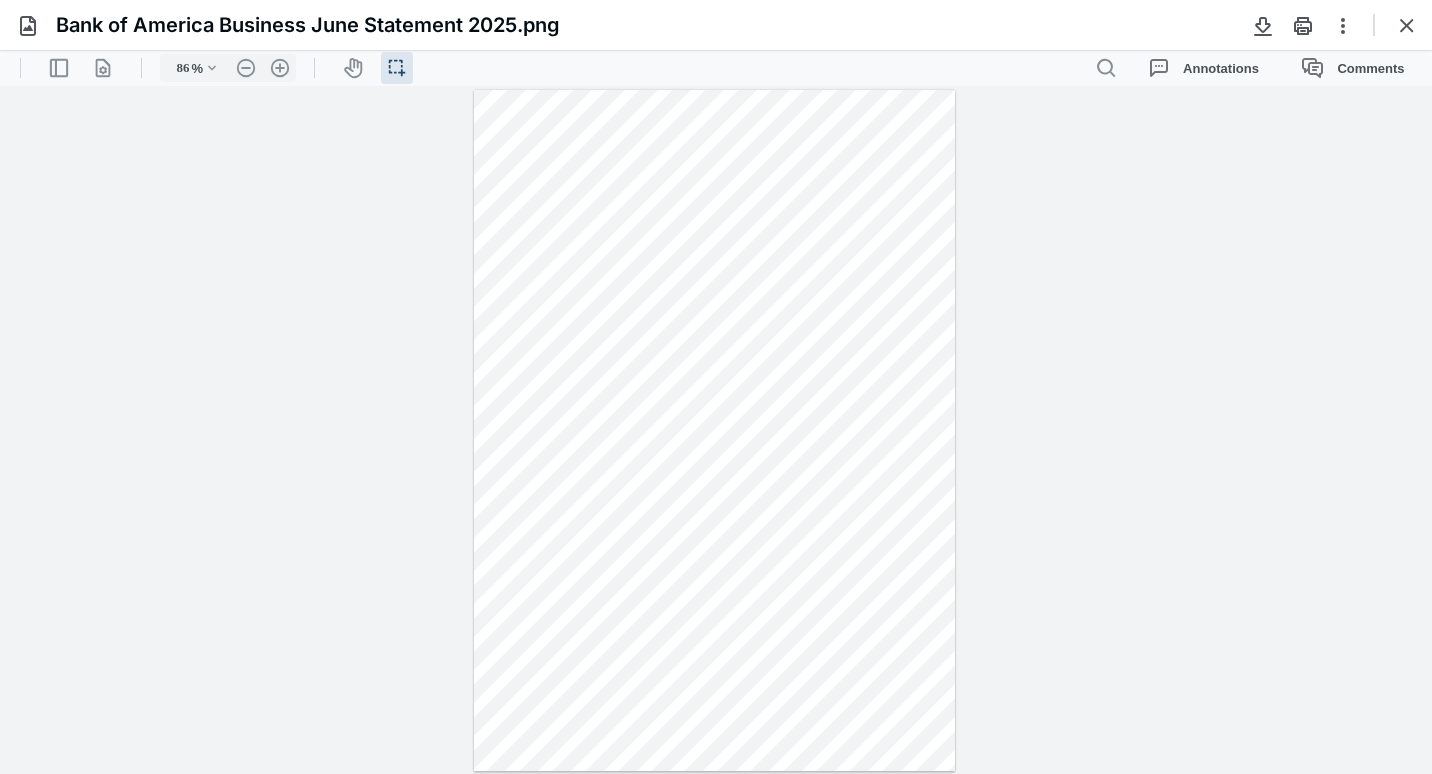 click on "**********" at bounding box center [716, 430] 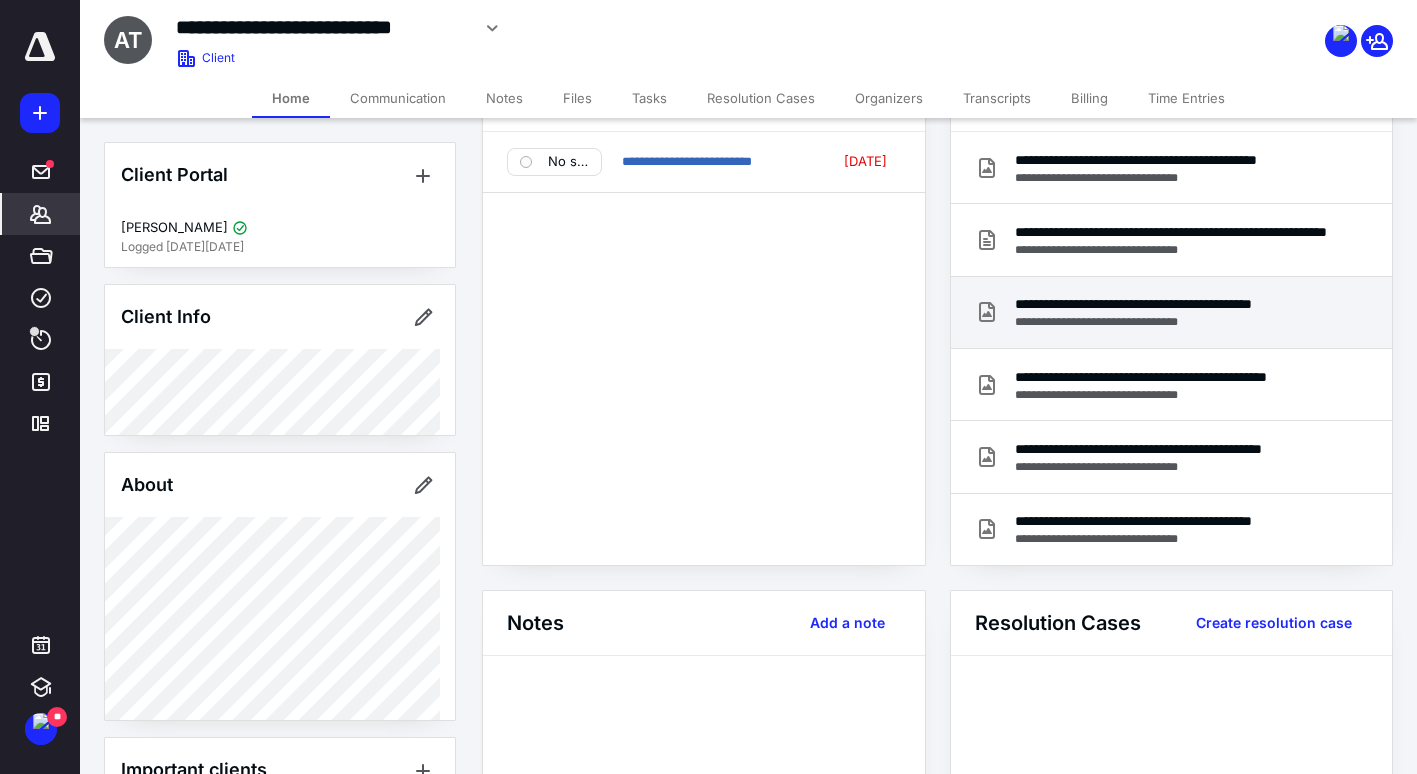 click on "**********" at bounding box center (1172, 304) 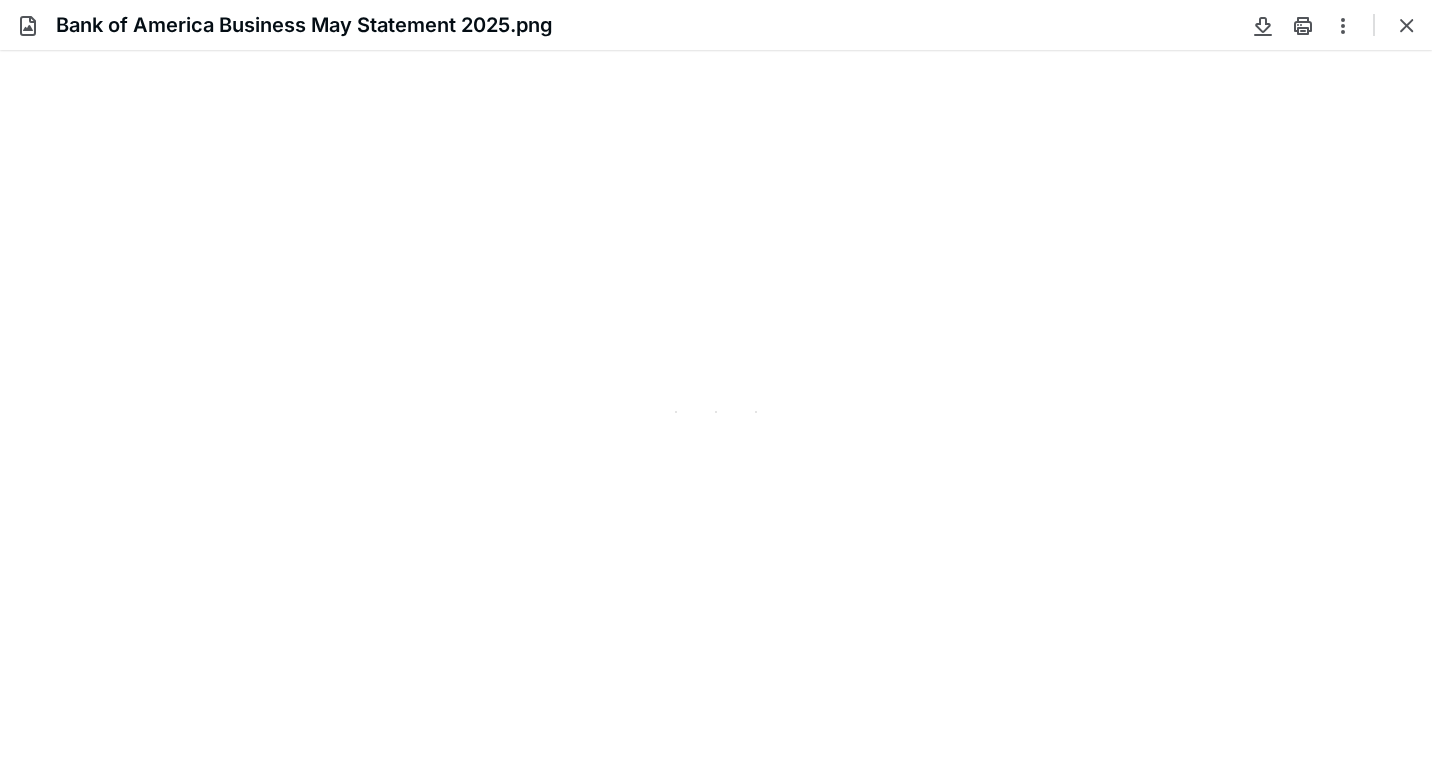 scroll, scrollTop: 0, scrollLeft: 0, axis: both 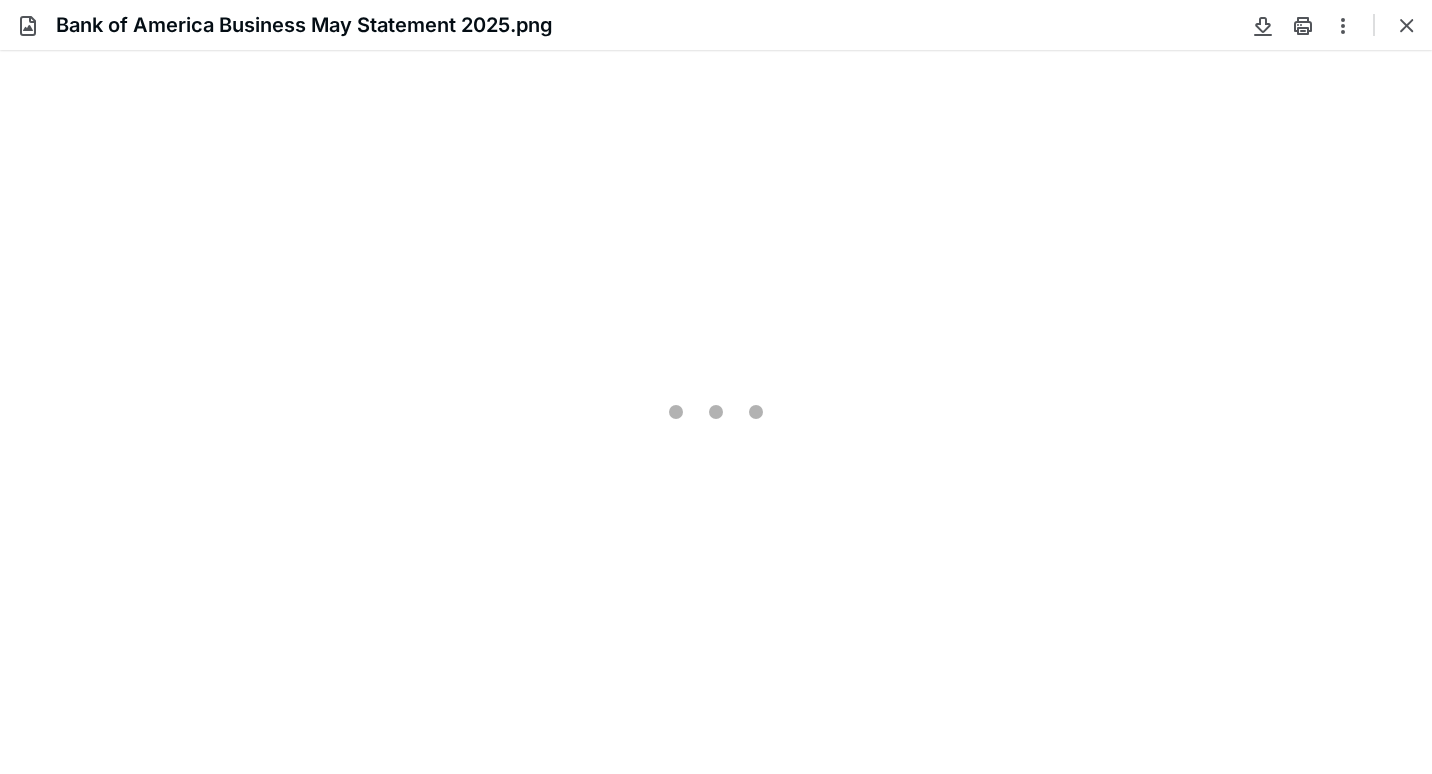 type on "86" 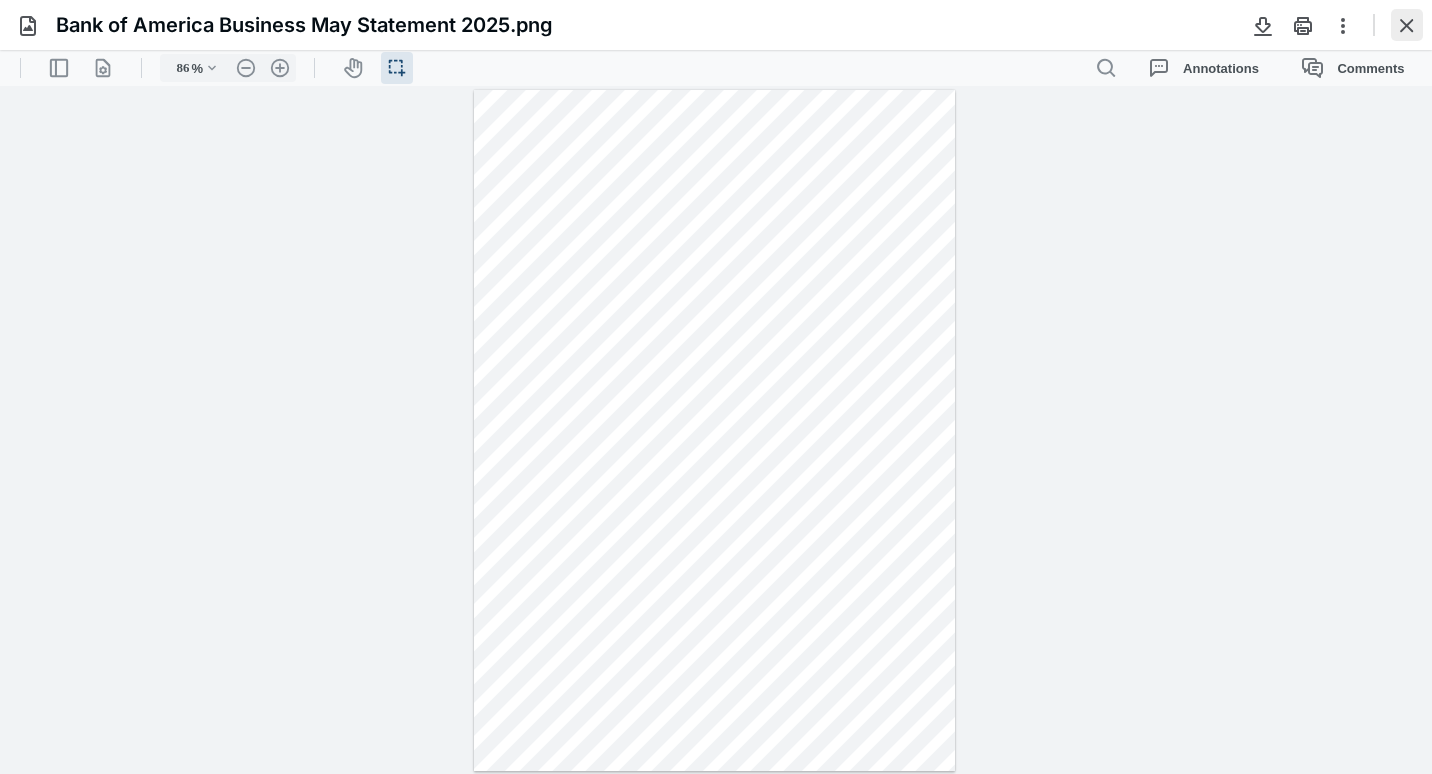 click at bounding box center (1407, 25) 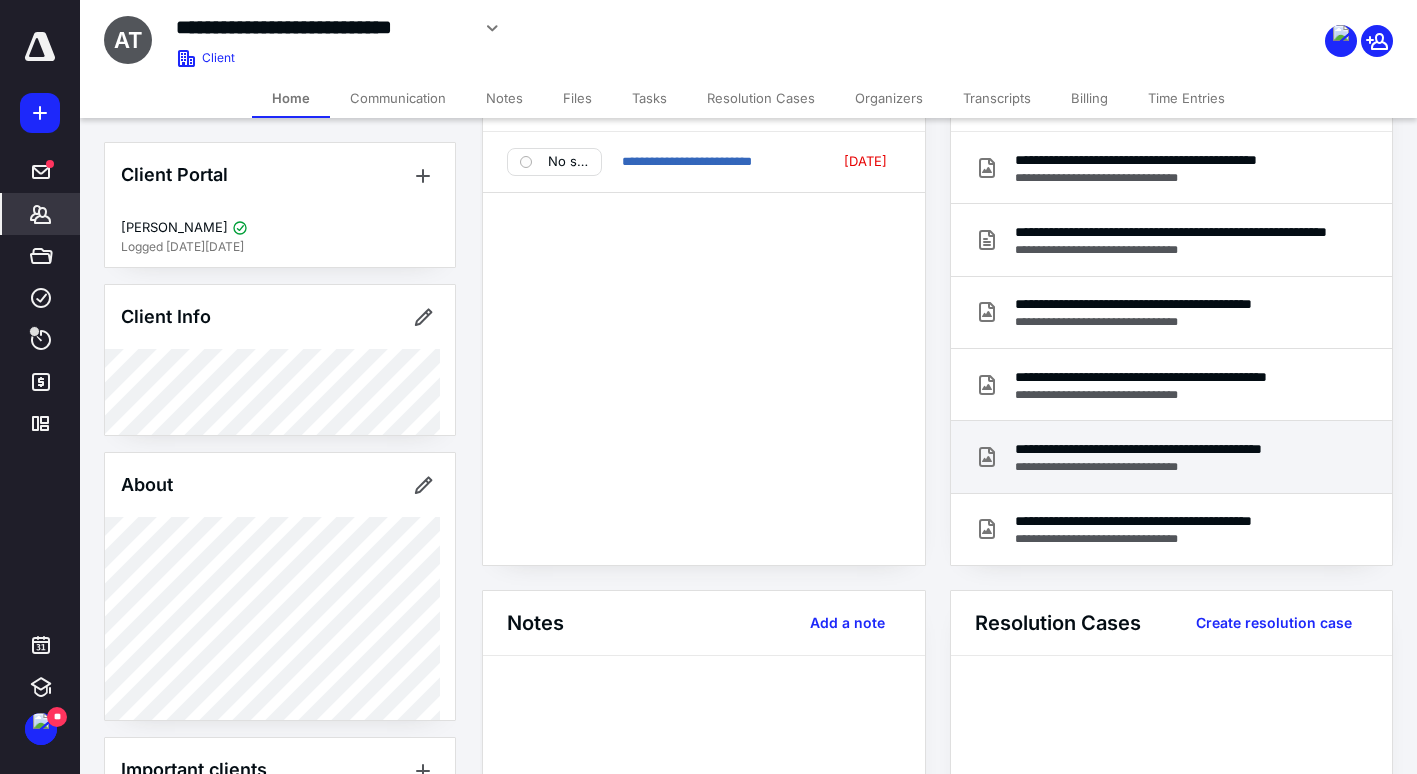 click on "**********" at bounding box center (1172, 467) 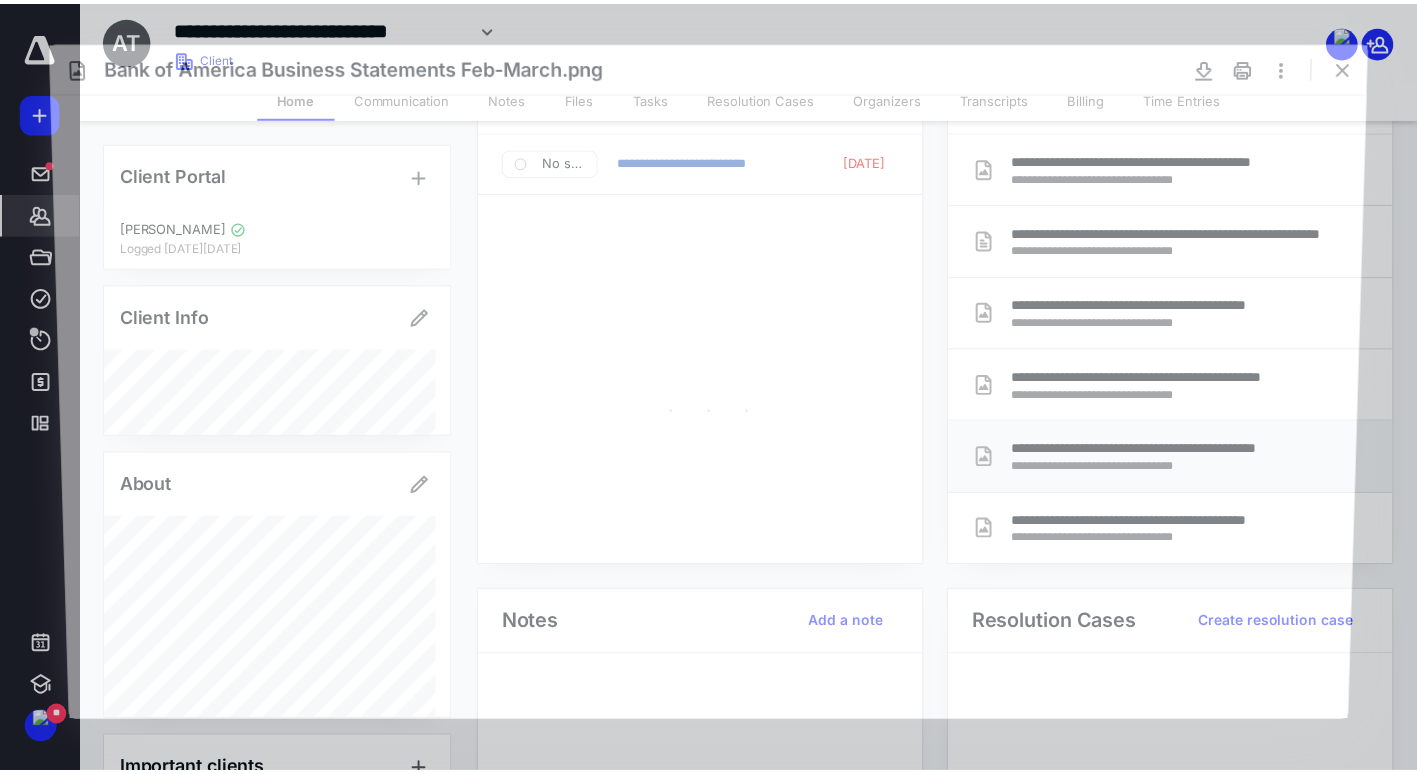 scroll, scrollTop: 0, scrollLeft: 0, axis: both 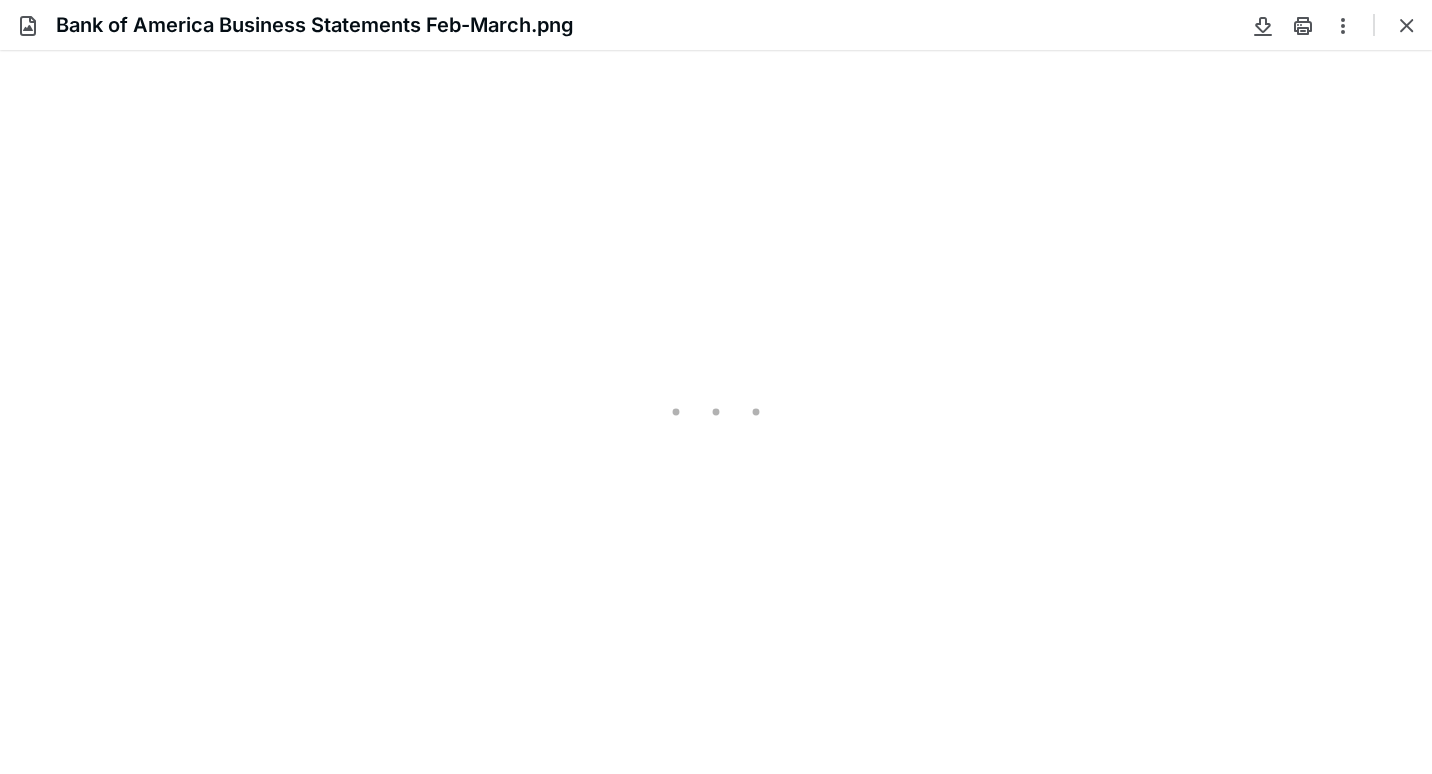 type on "86" 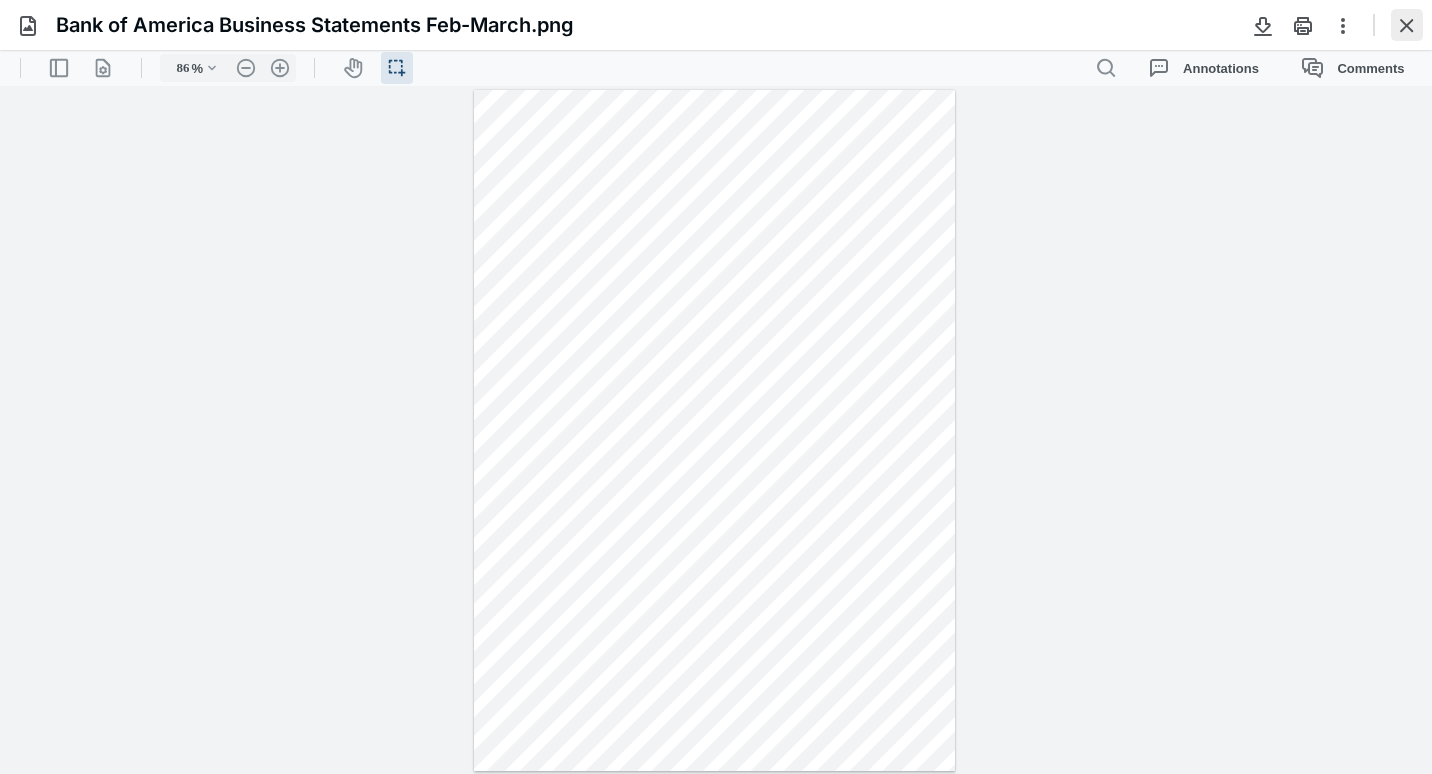 click at bounding box center (1407, 25) 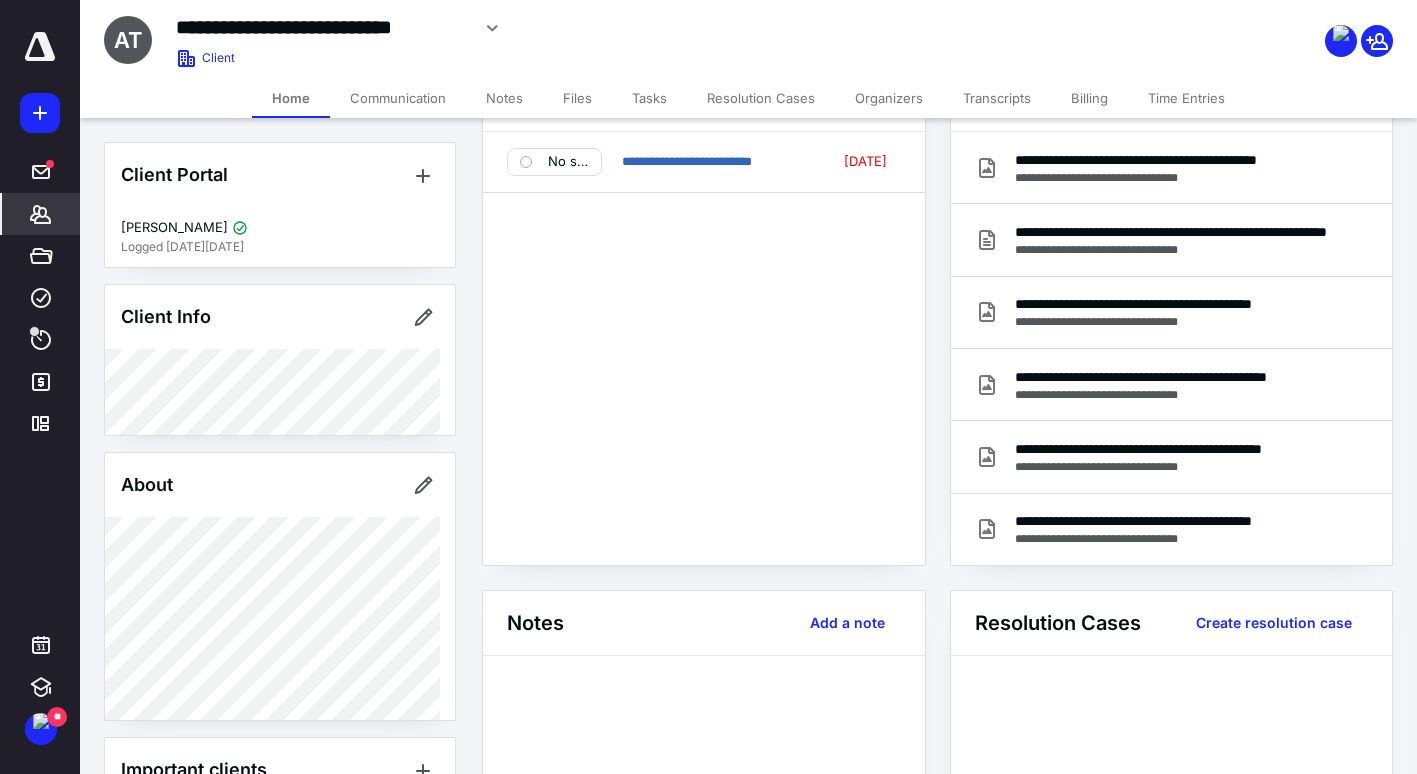 click on "Notes" at bounding box center (504, 98) 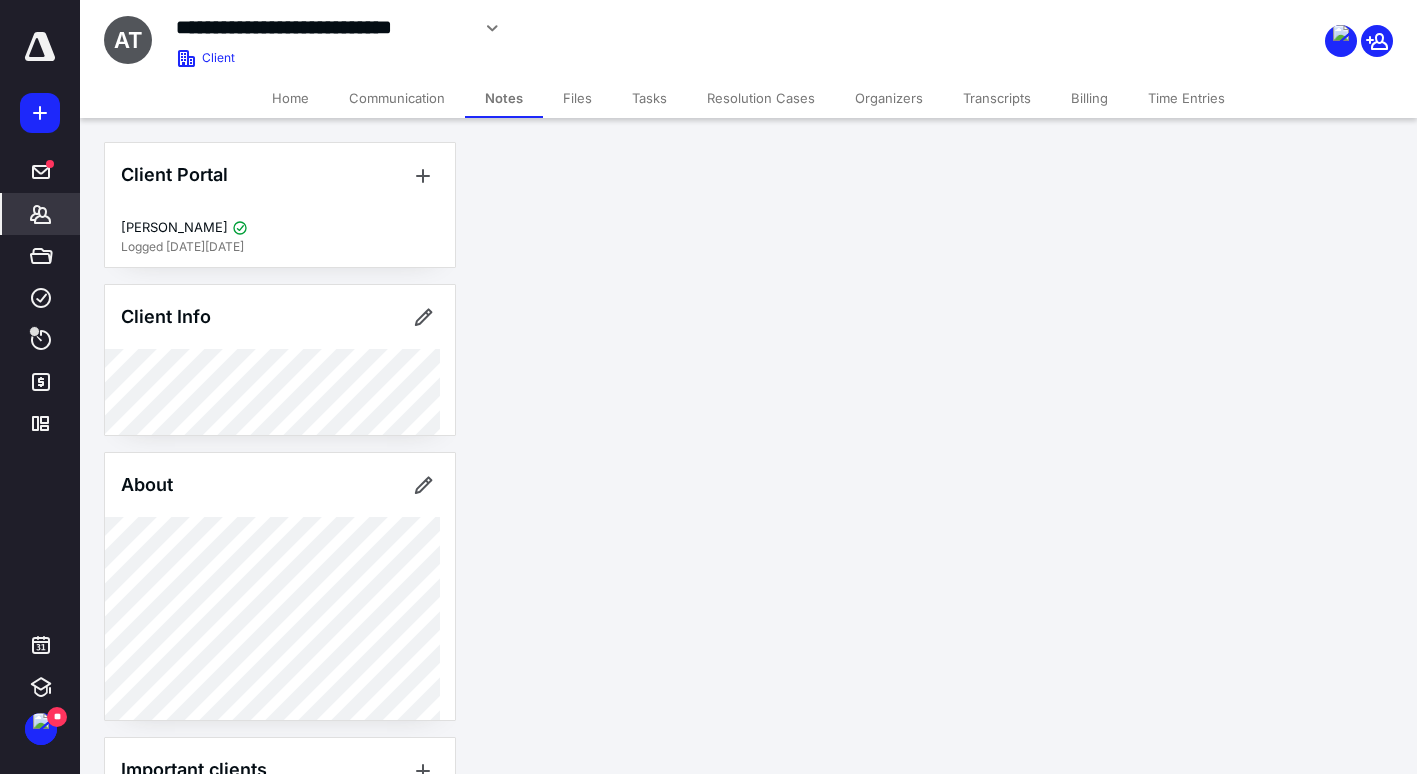 scroll, scrollTop: 0, scrollLeft: 0, axis: both 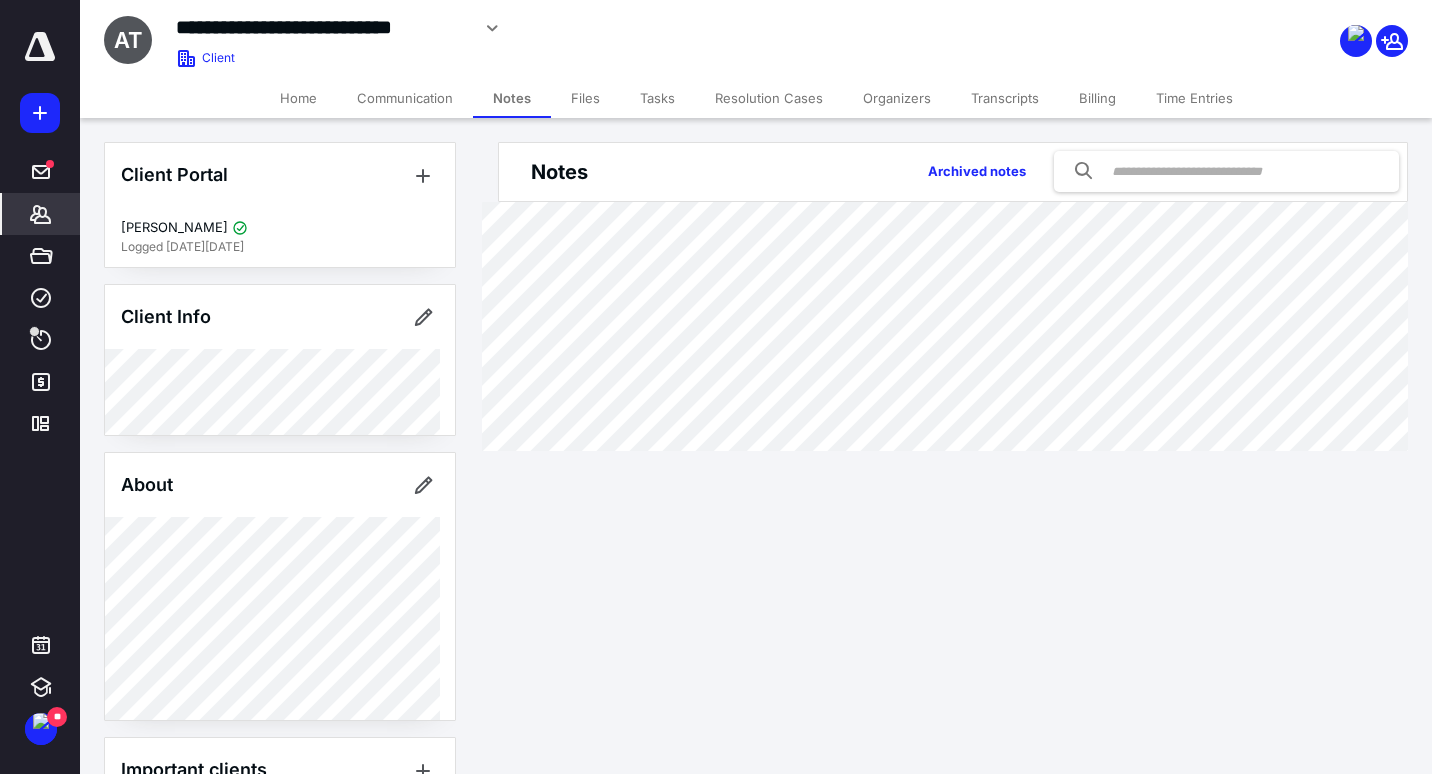 click on "Home" at bounding box center [298, 98] 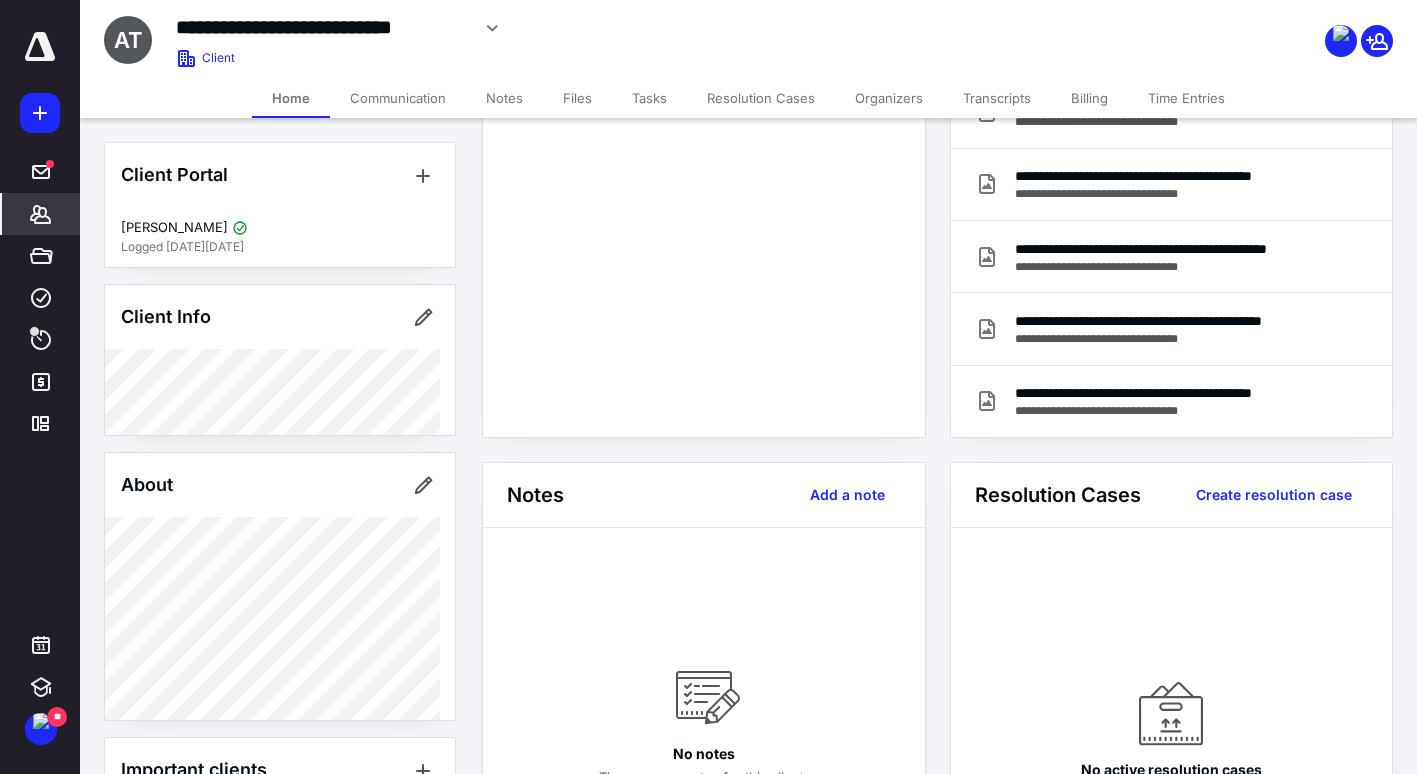 scroll, scrollTop: 0, scrollLeft: 0, axis: both 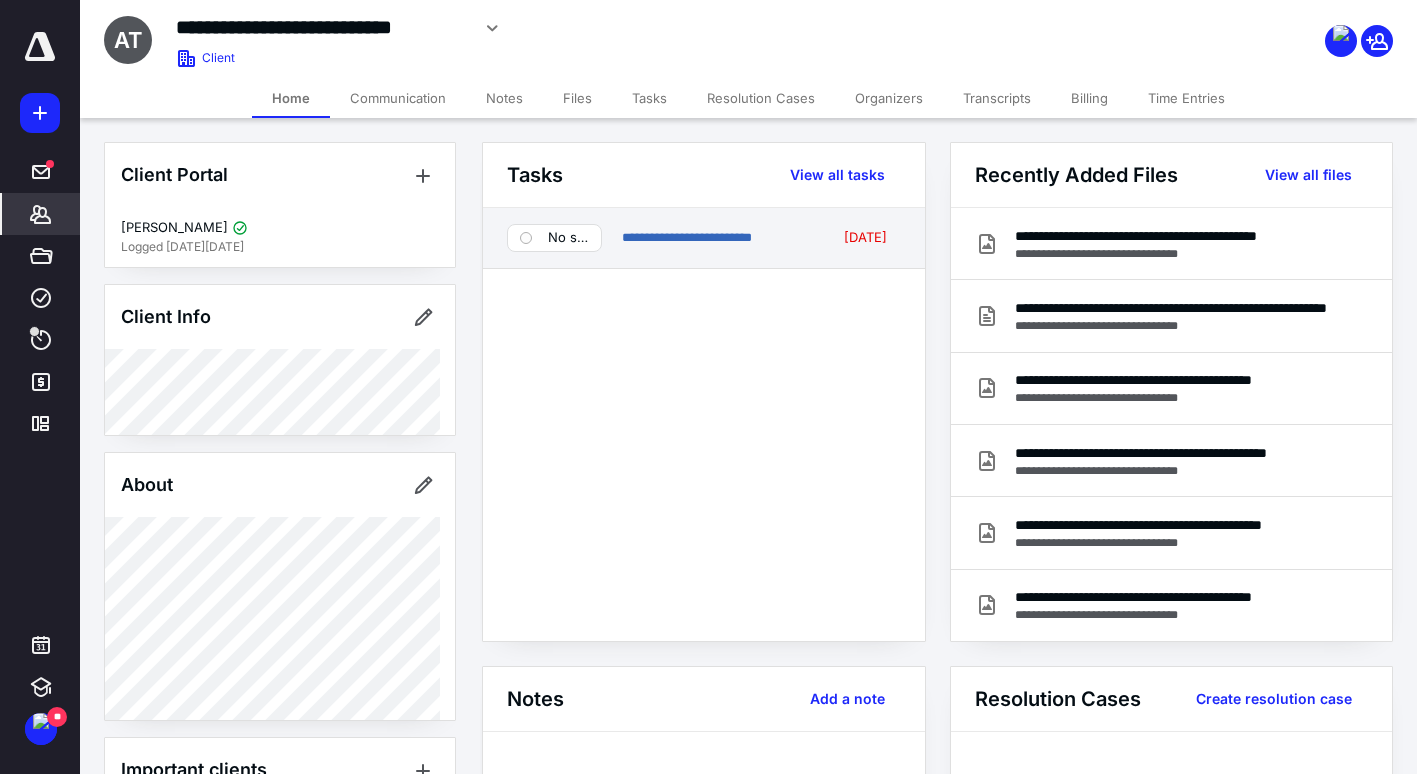 click on "No status" at bounding box center (568, 238) 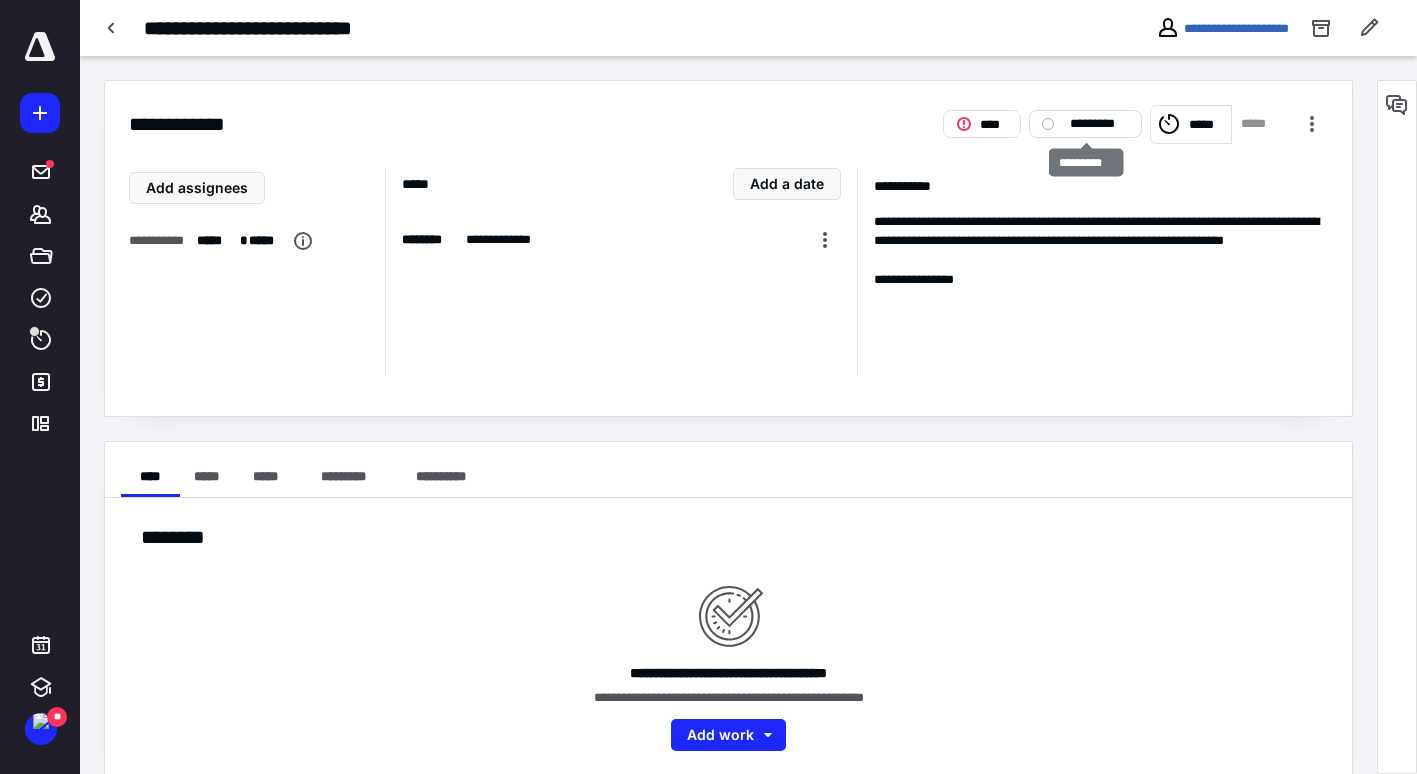 click on "*********" at bounding box center (1099, 124) 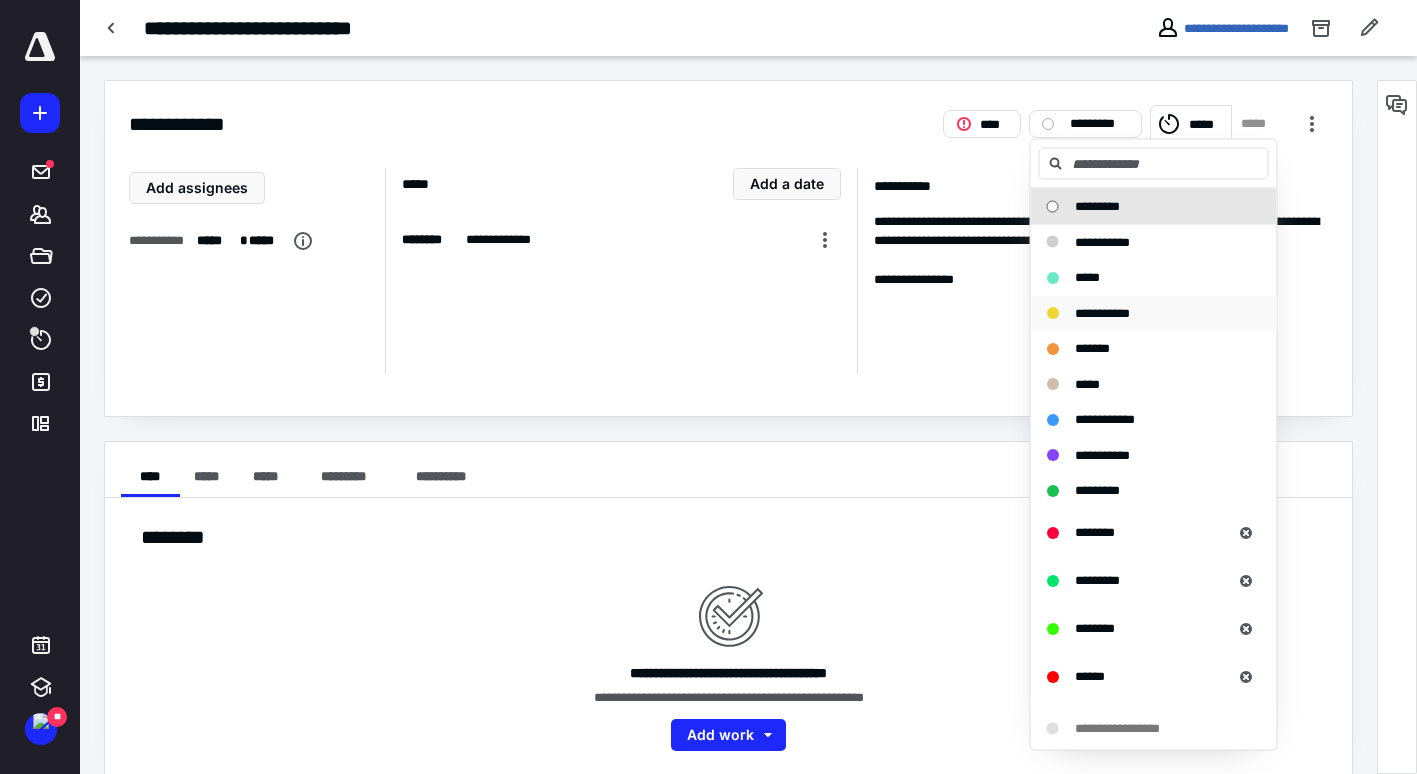 click on "**********" at bounding box center (1102, 312) 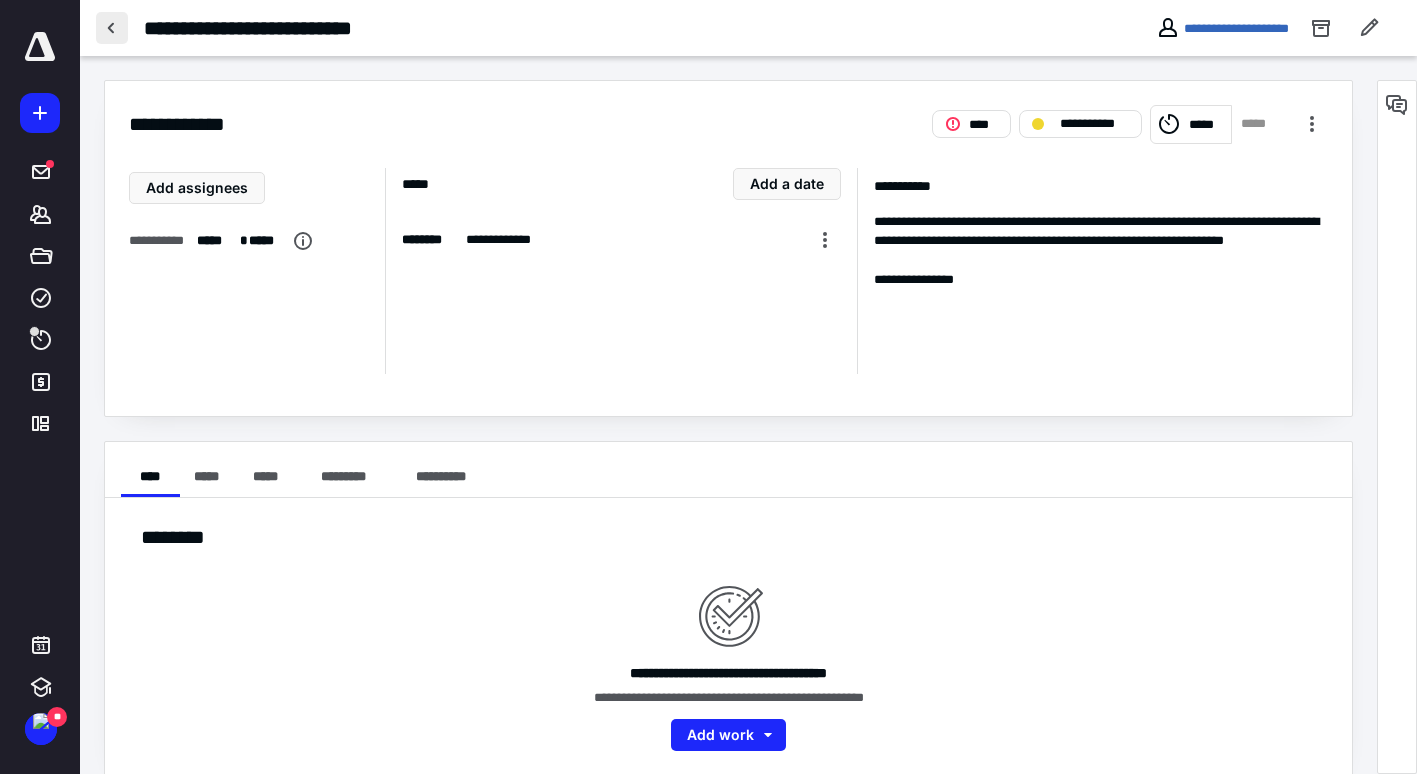 click at bounding box center [112, 28] 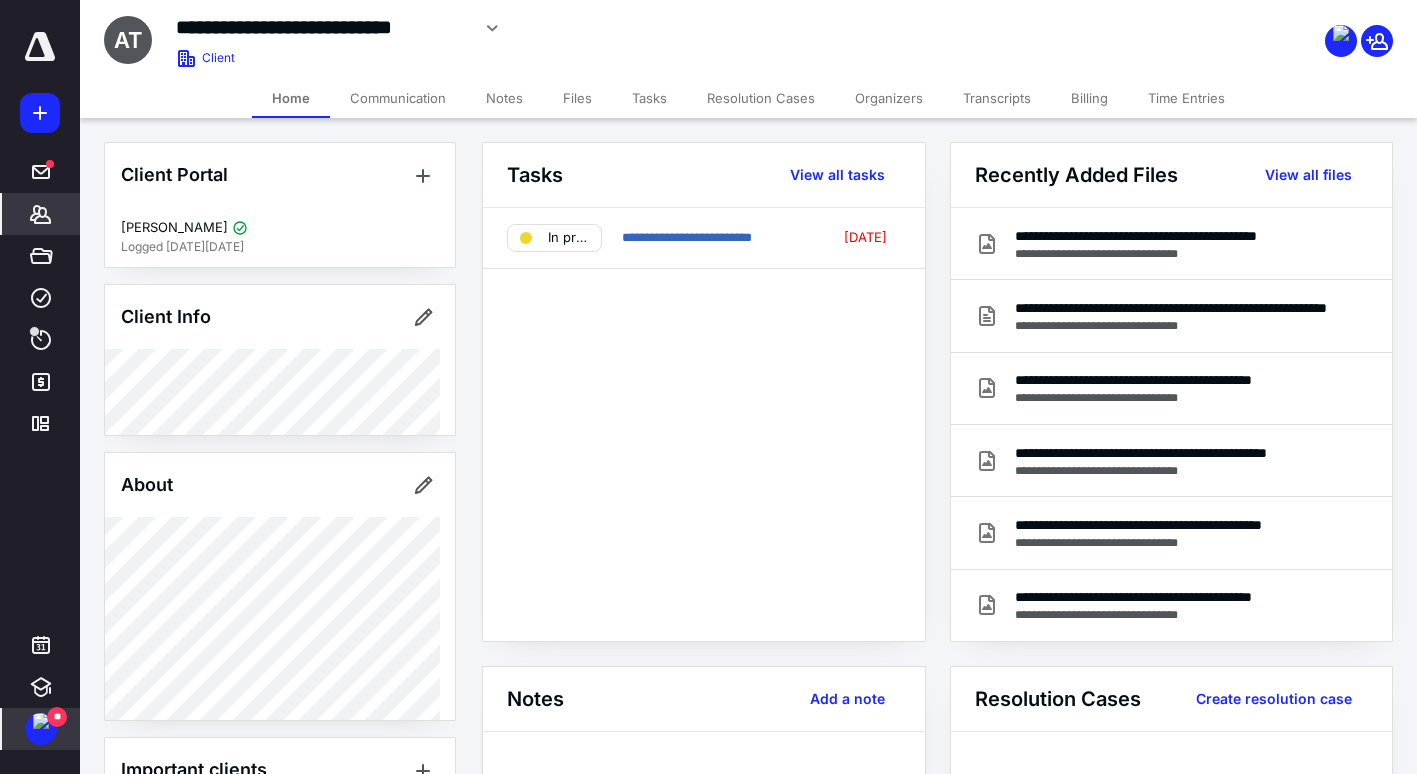 click at bounding box center [41, 721] 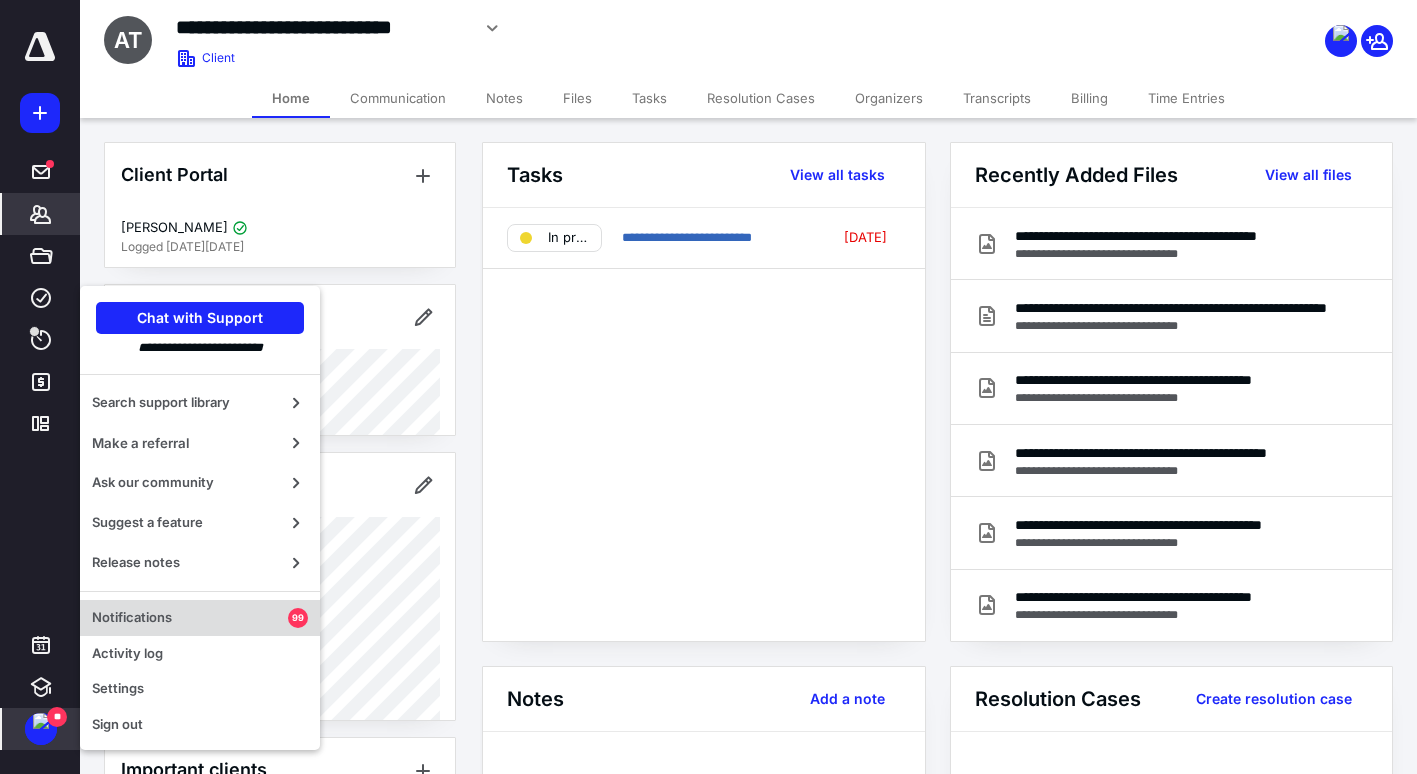 click on "Notifications" at bounding box center [190, 618] 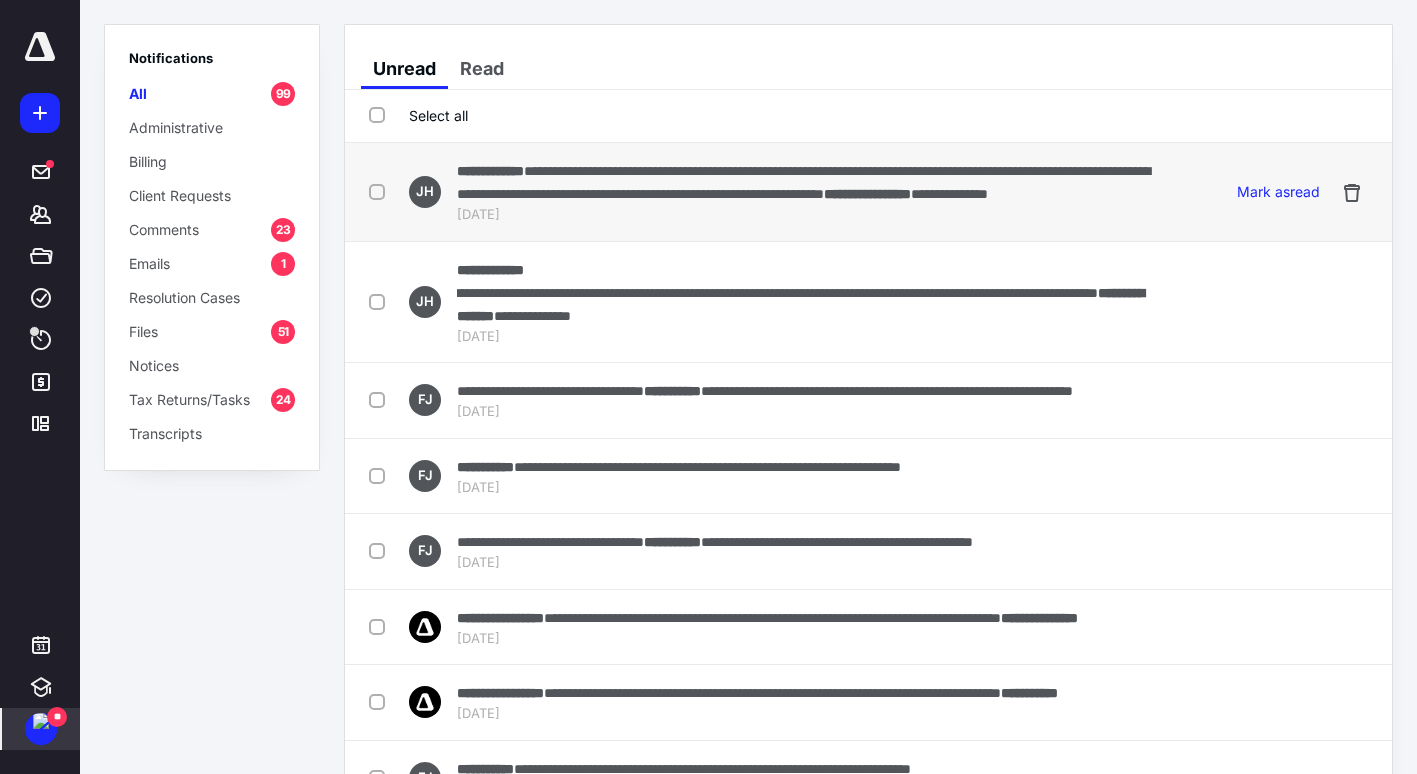 click on "**********" at bounding box center [812, 182] 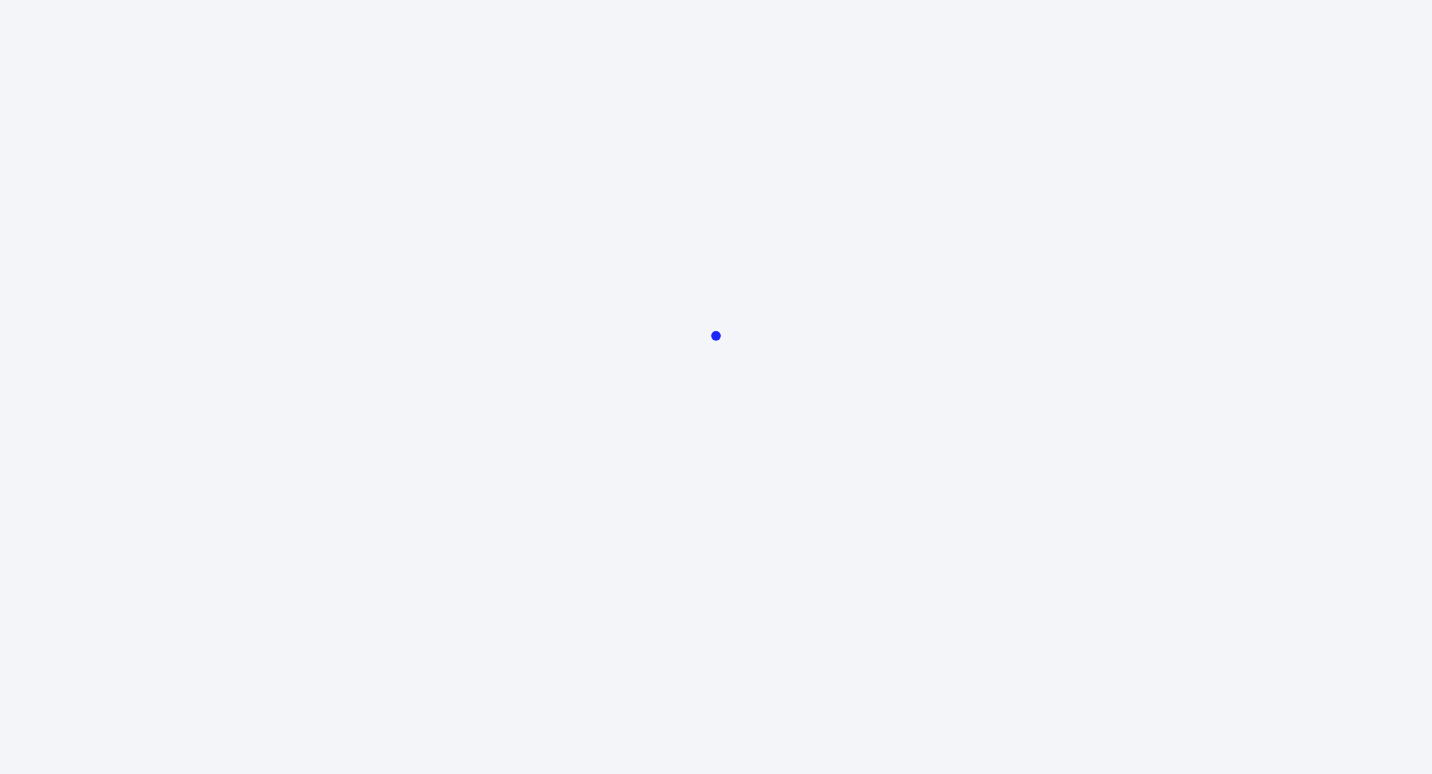 scroll, scrollTop: 0, scrollLeft: 0, axis: both 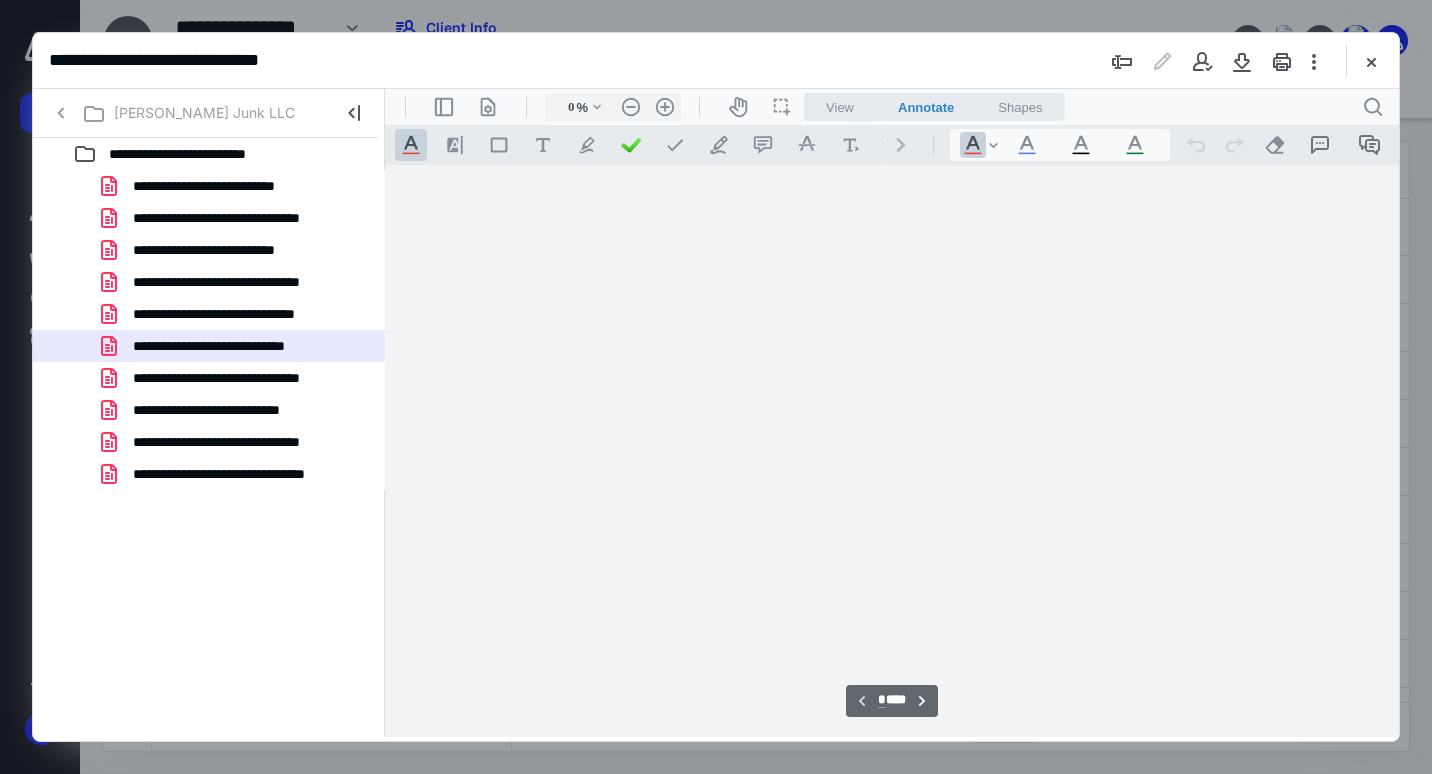 type on "57" 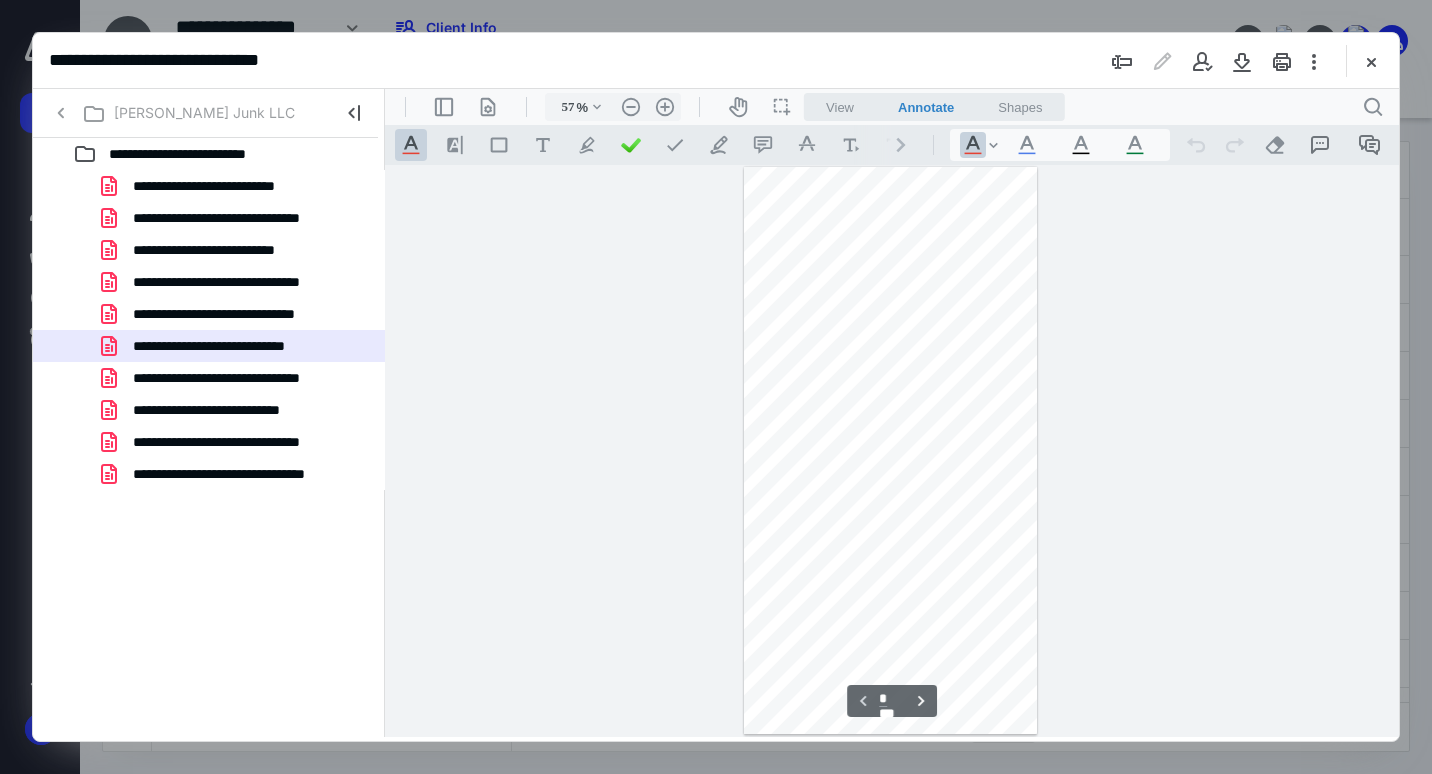 scroll, scrollTop: 78, scrollLeft: 0, axis: vertical 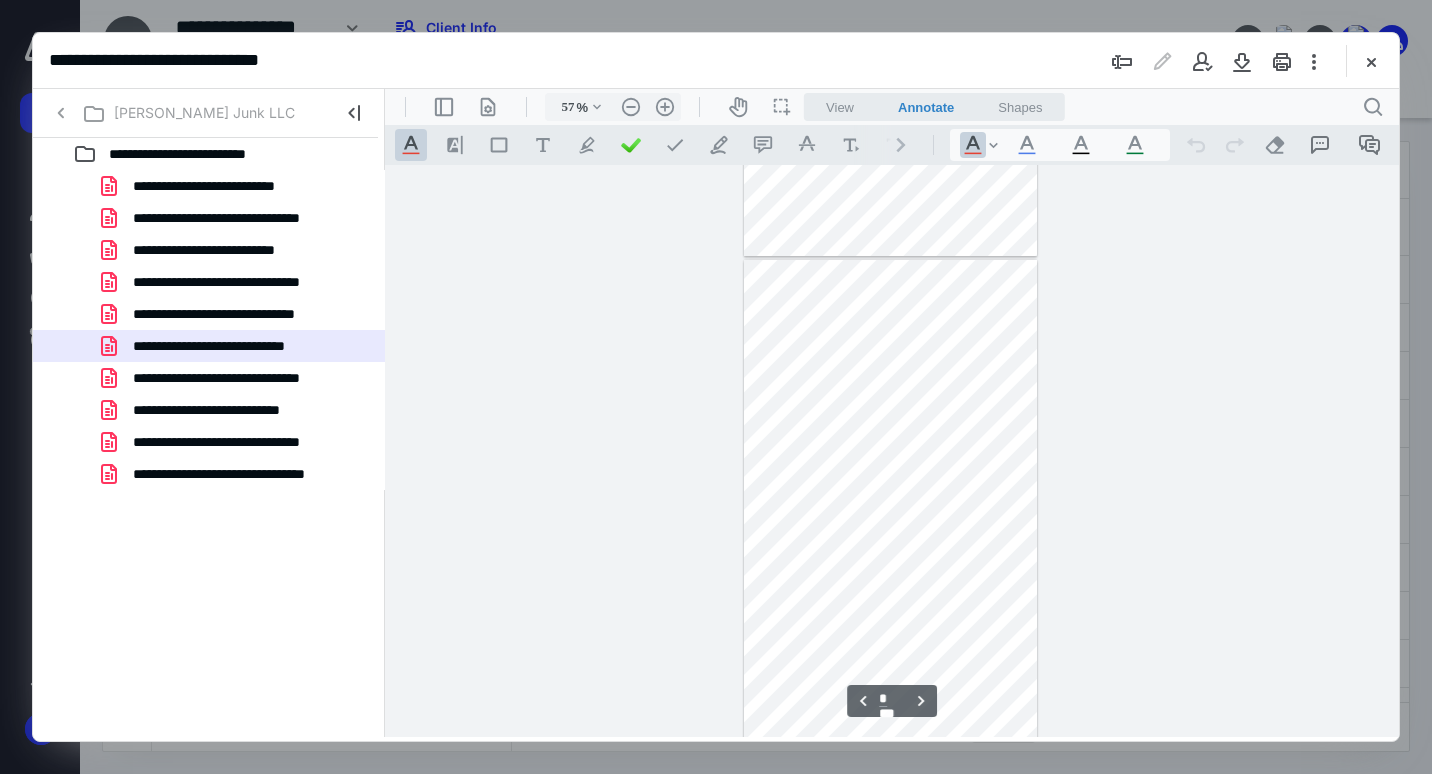 type on "*" 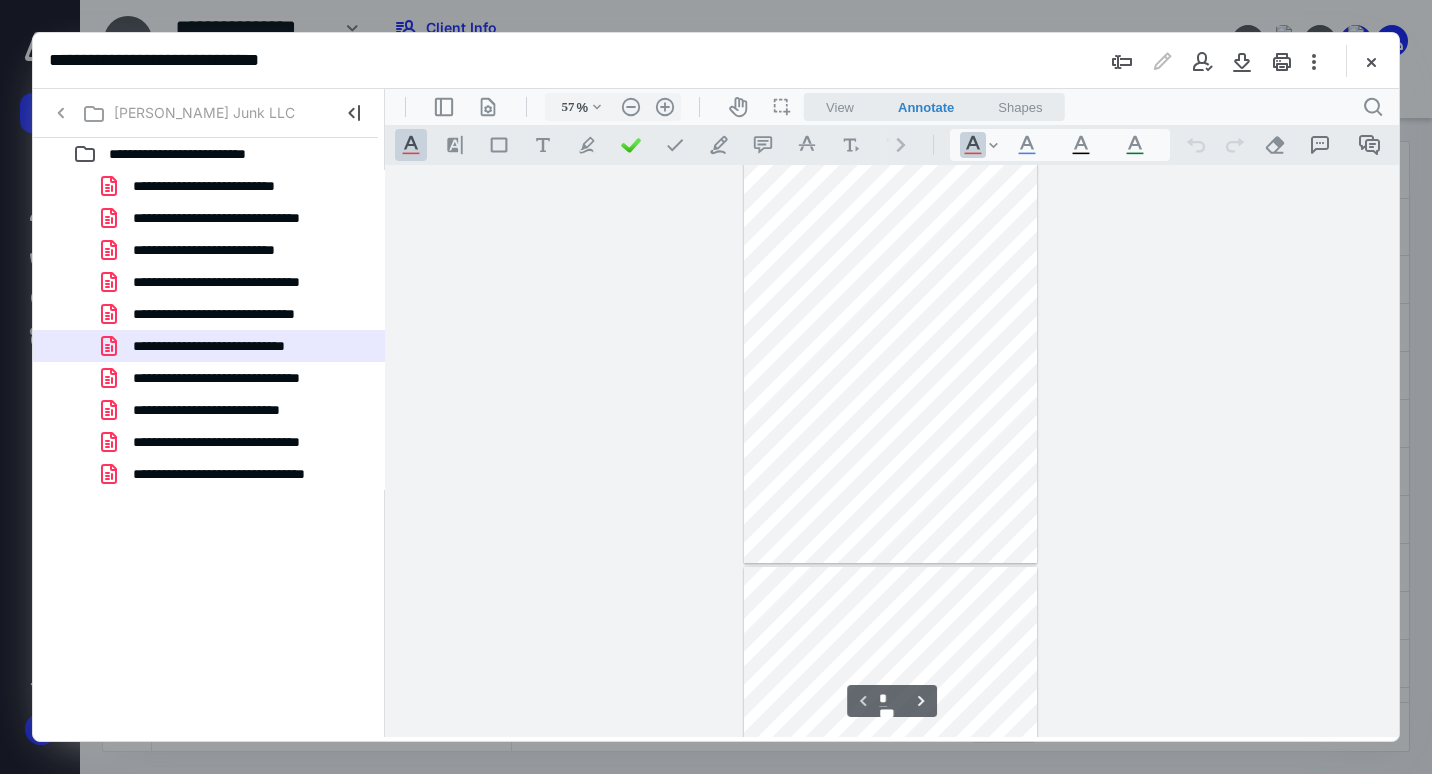 scroll, scrollTop: 0, scrollLeft: 0, axis: both 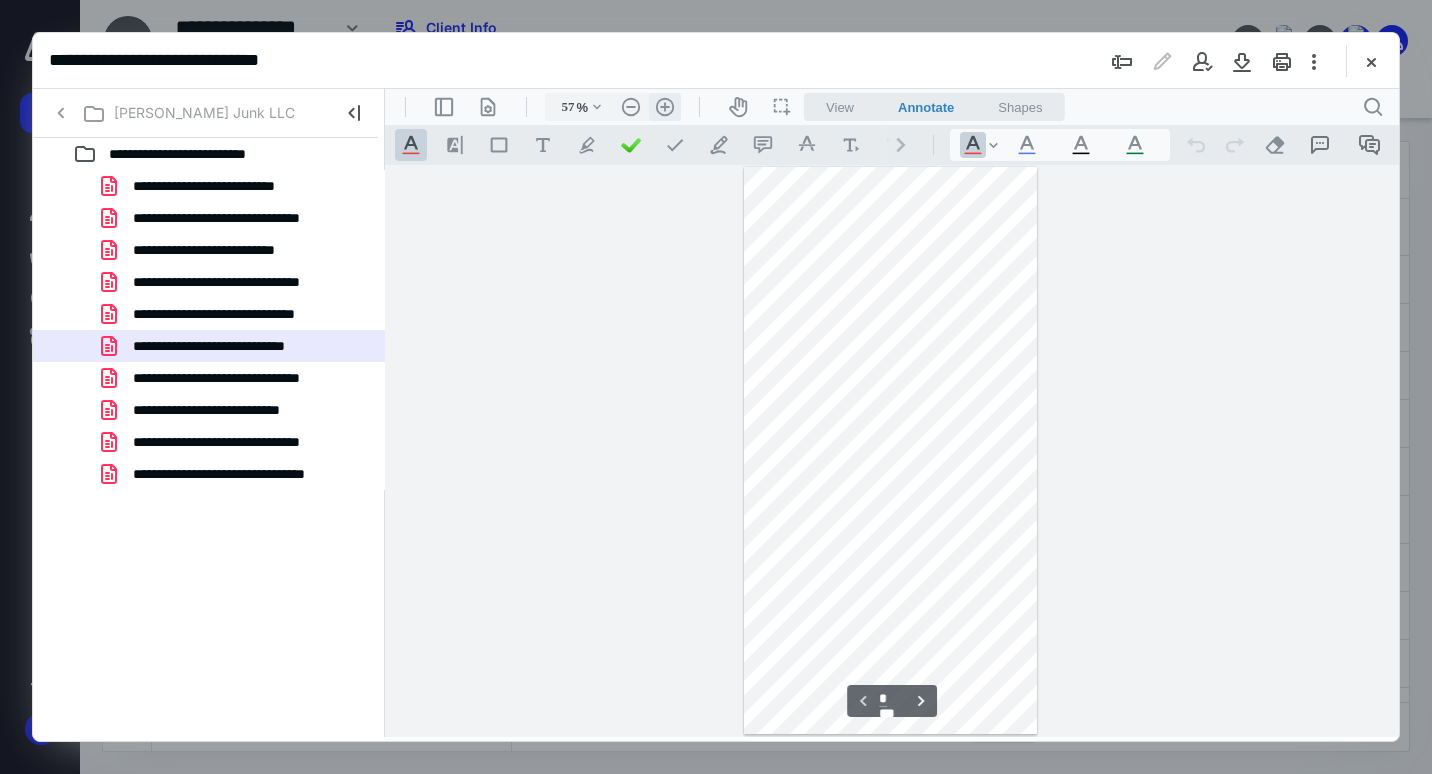 click on ".cls-1{fill:#abb0c4;} icon - header - zoom - in - line" at bounding box center [665, 107] 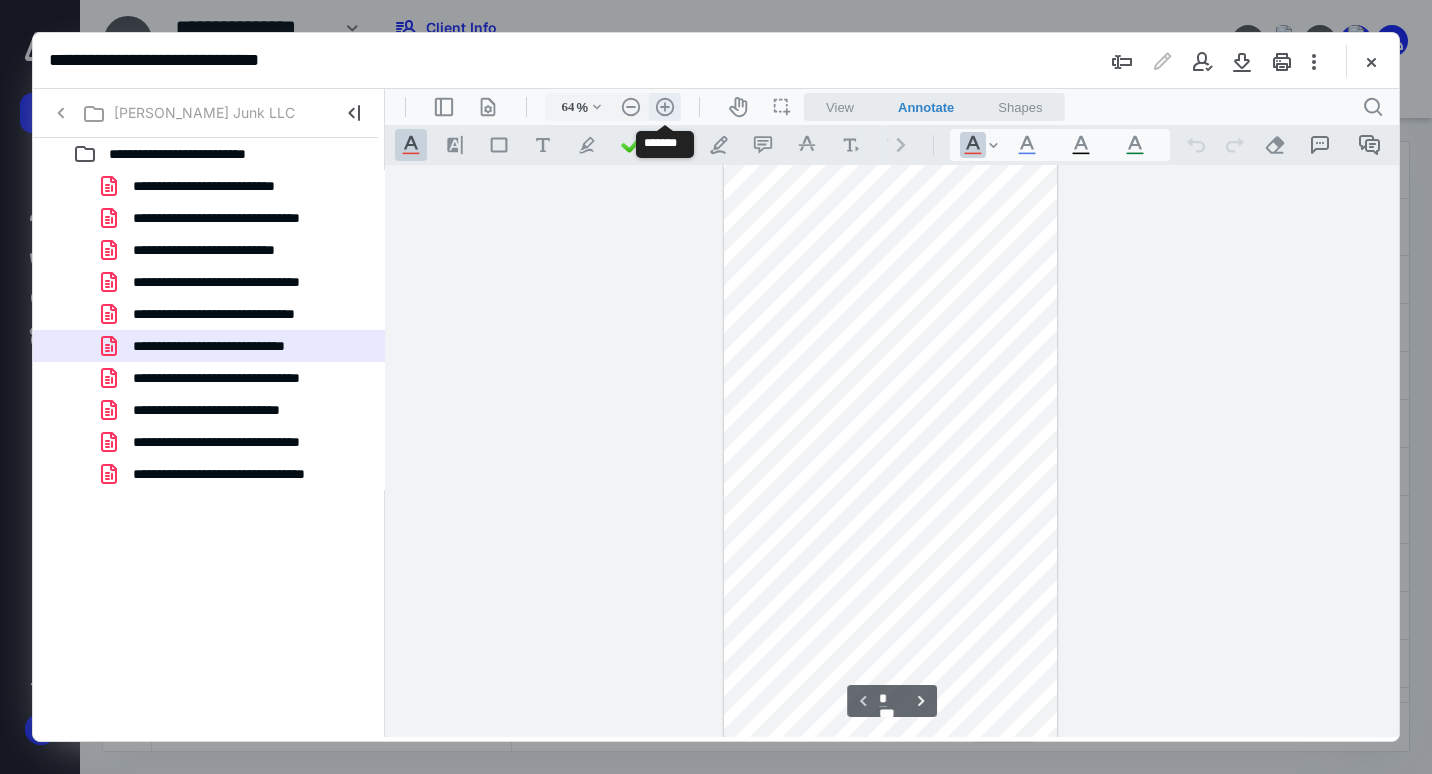 click on ".cls-1{fill:#abb0c4;} icon - header - zoom - in - line" at bounding box center [665, 107] 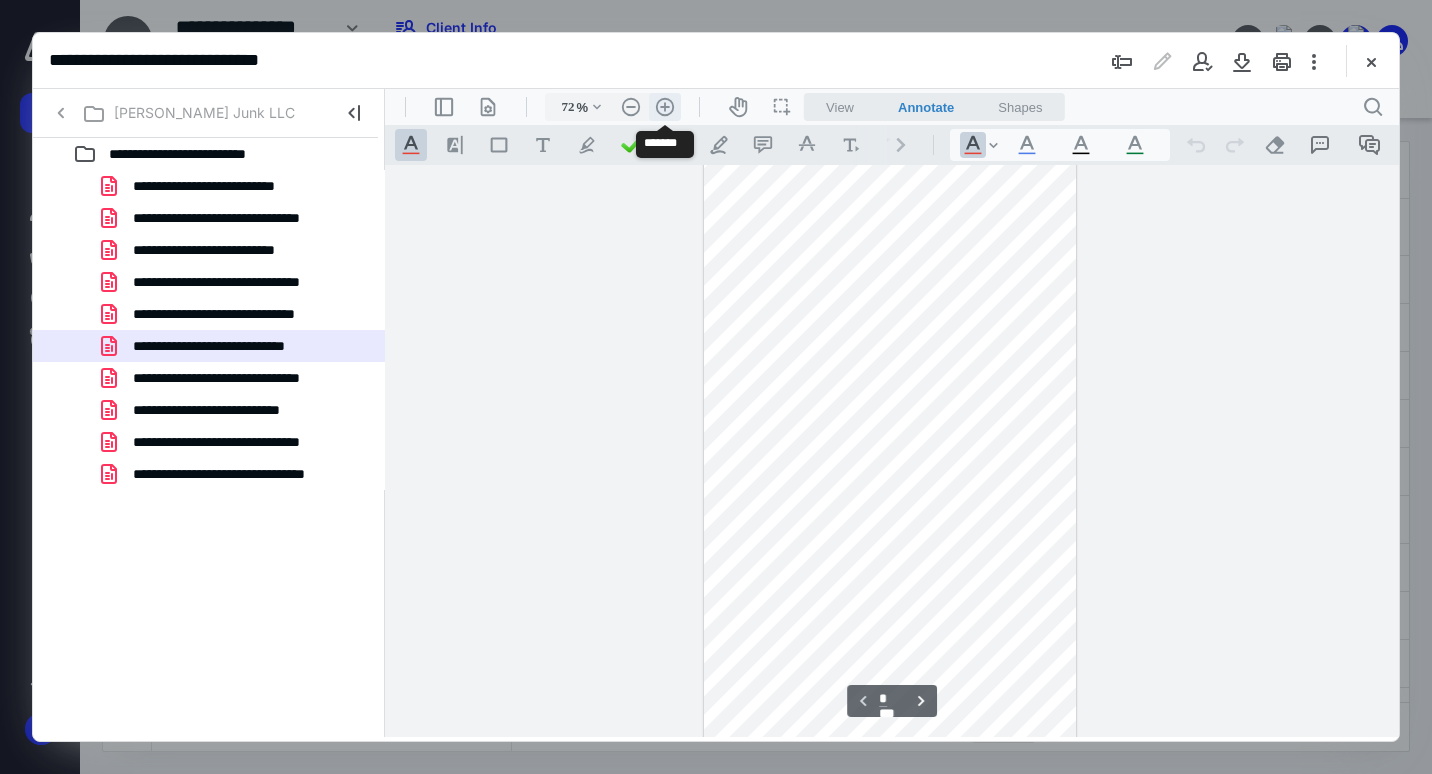 click on ".cls-1{fill:#abb0c4;} icon - header - zoom - in - line" at bounding box center (665, 107) 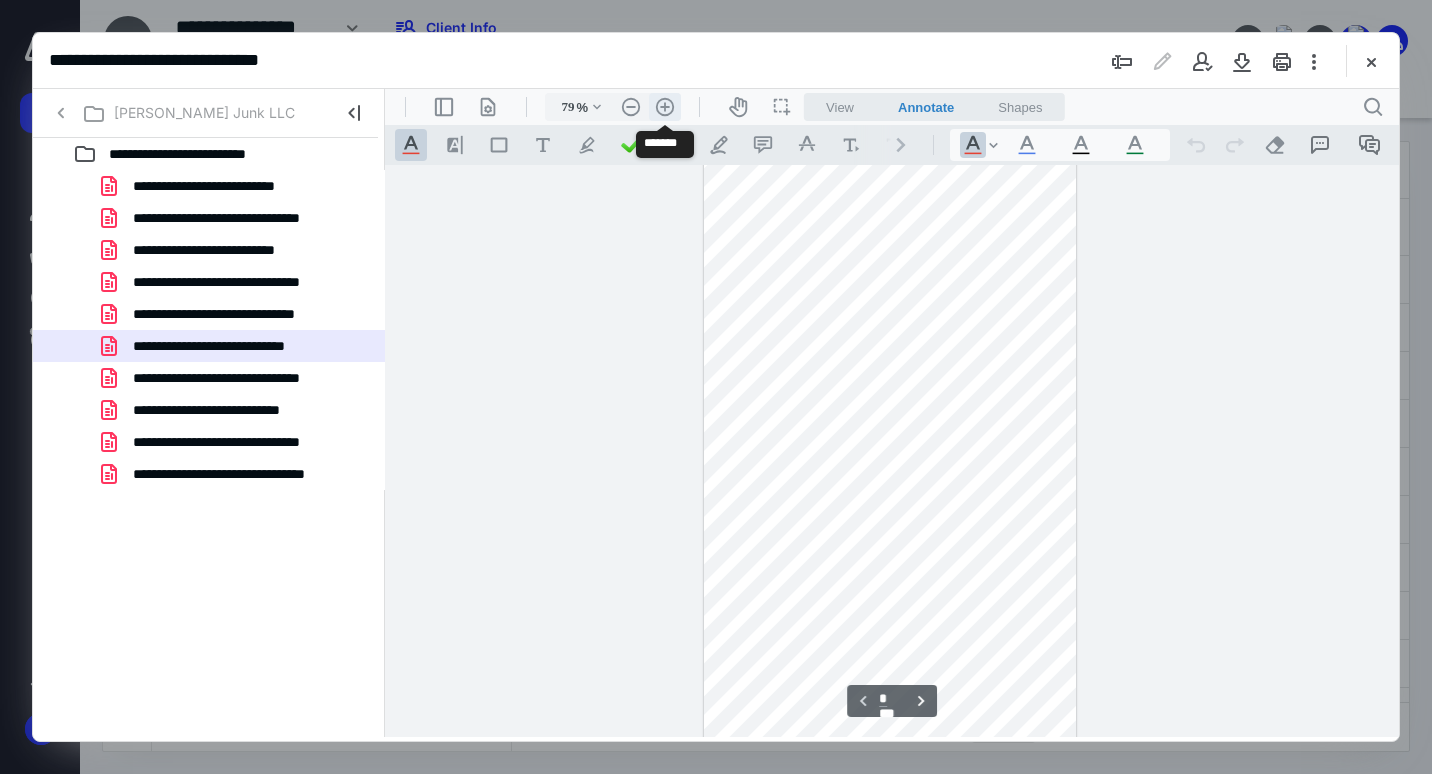 click on ".cls-1{fill:#abb0c4;} icon - header - zoom - in - line" at bounding box center (665, 107) 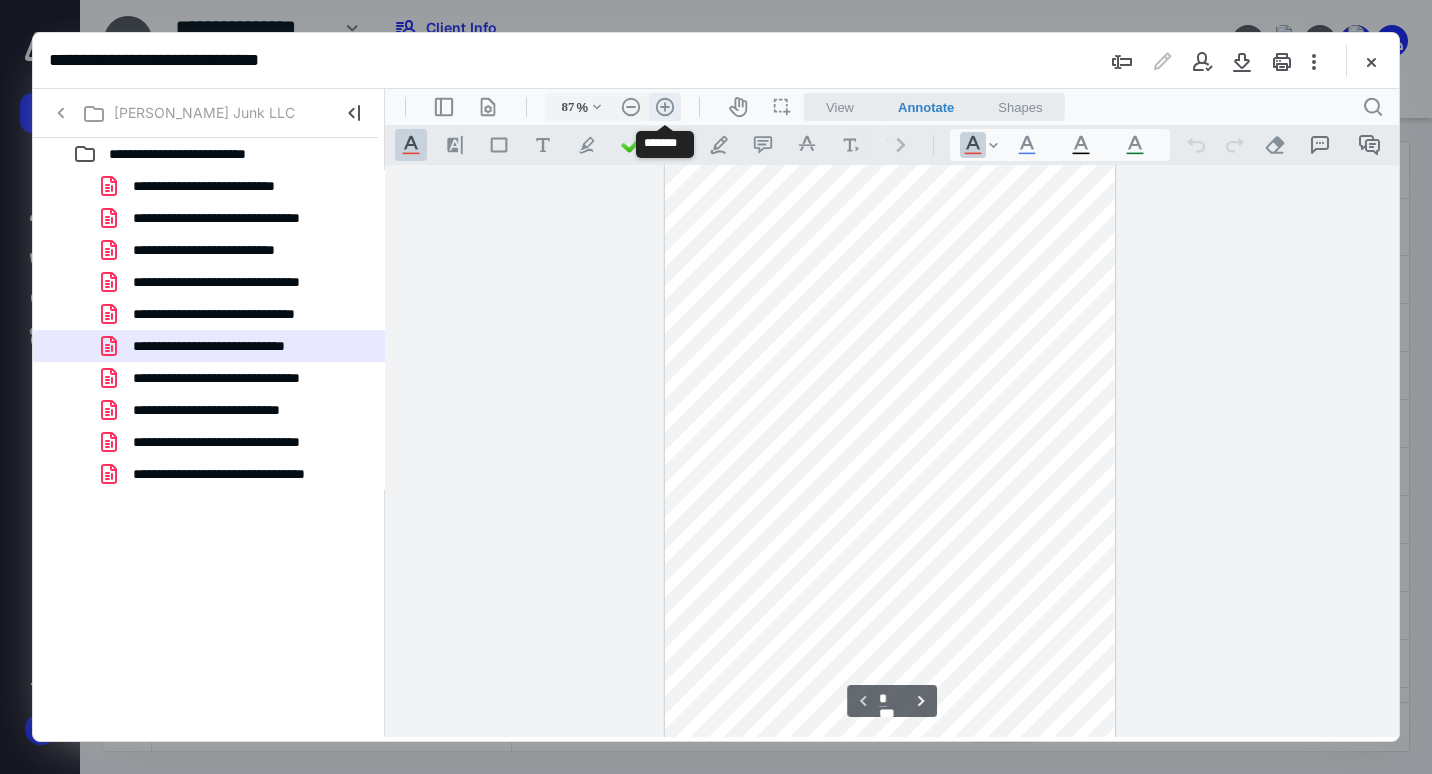click on ".cls-1{fill:#abb0c4;} icon - header - zoom - in - line" at bounding box center [665, 107] 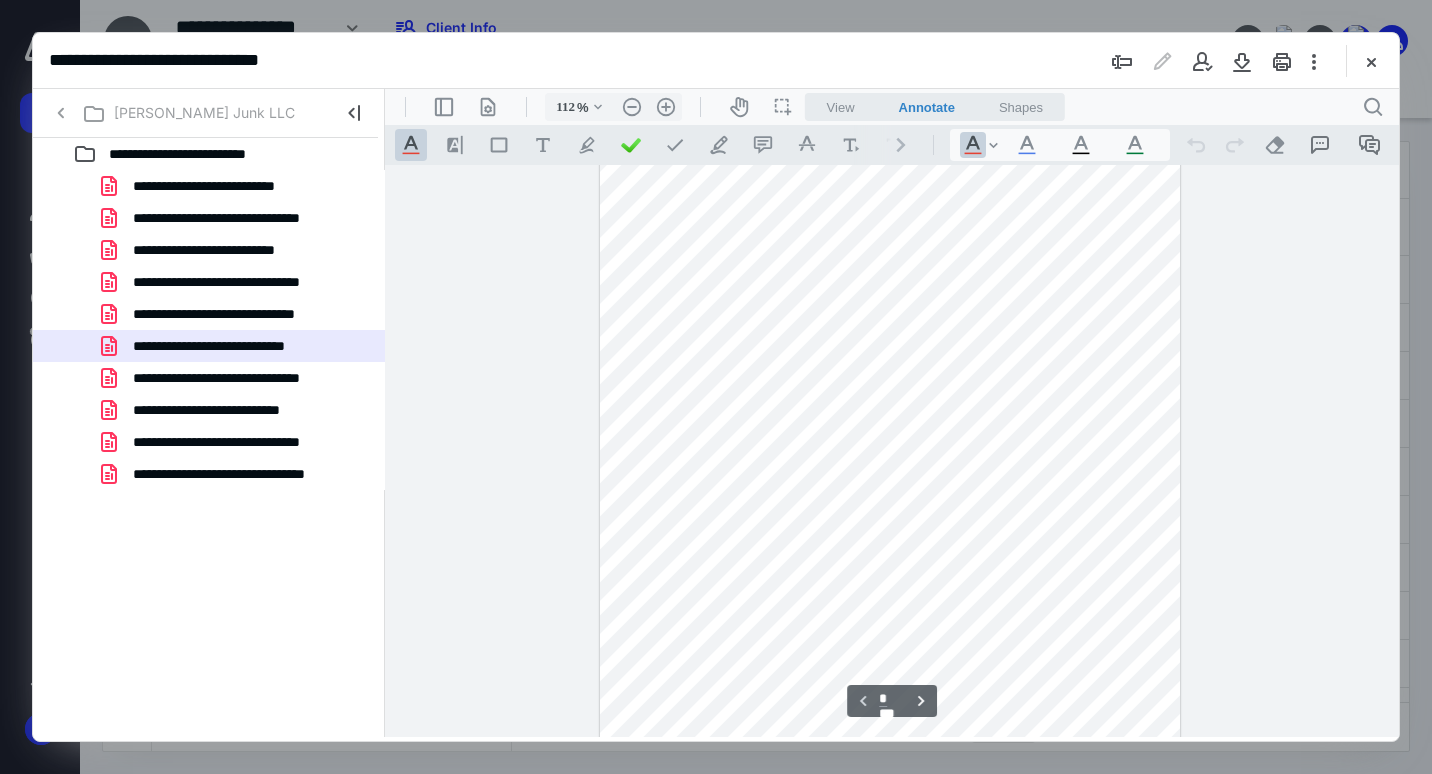 scroll, scrollTop: 0, scrollLeft: 0, axis: both 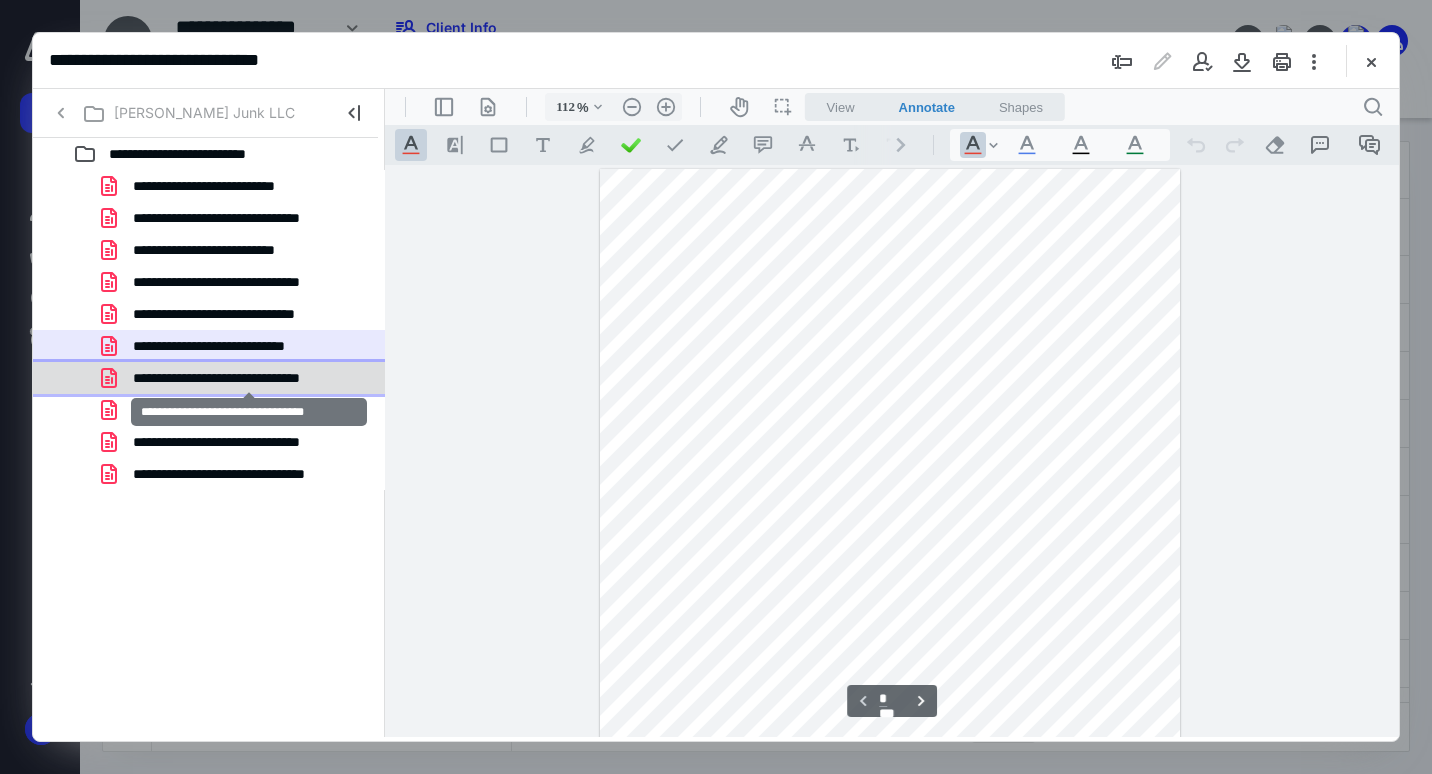 click on "**********" at bounding box center (249, 378) 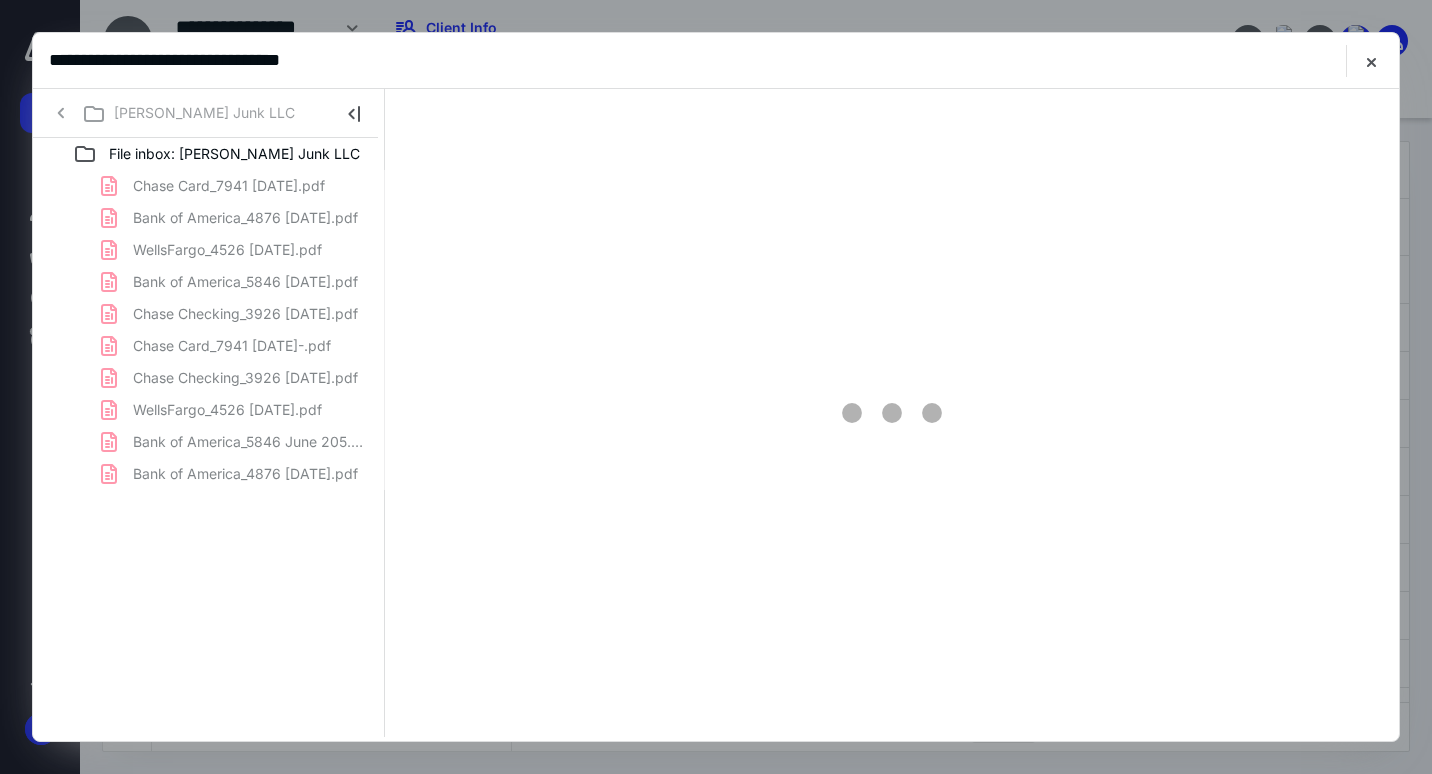 scroll, scrollTop: 0, scrollLeft: 0, axis: both 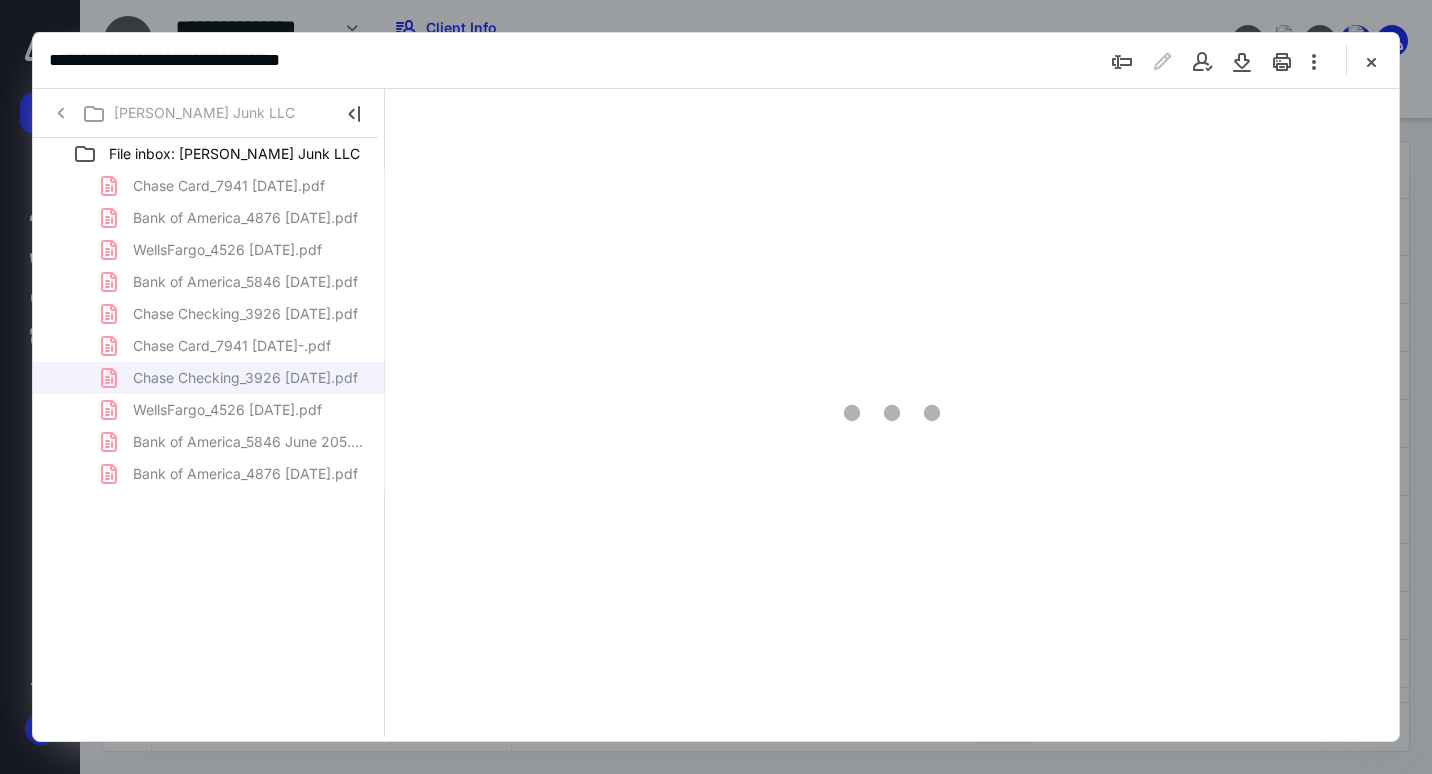 type on "72" 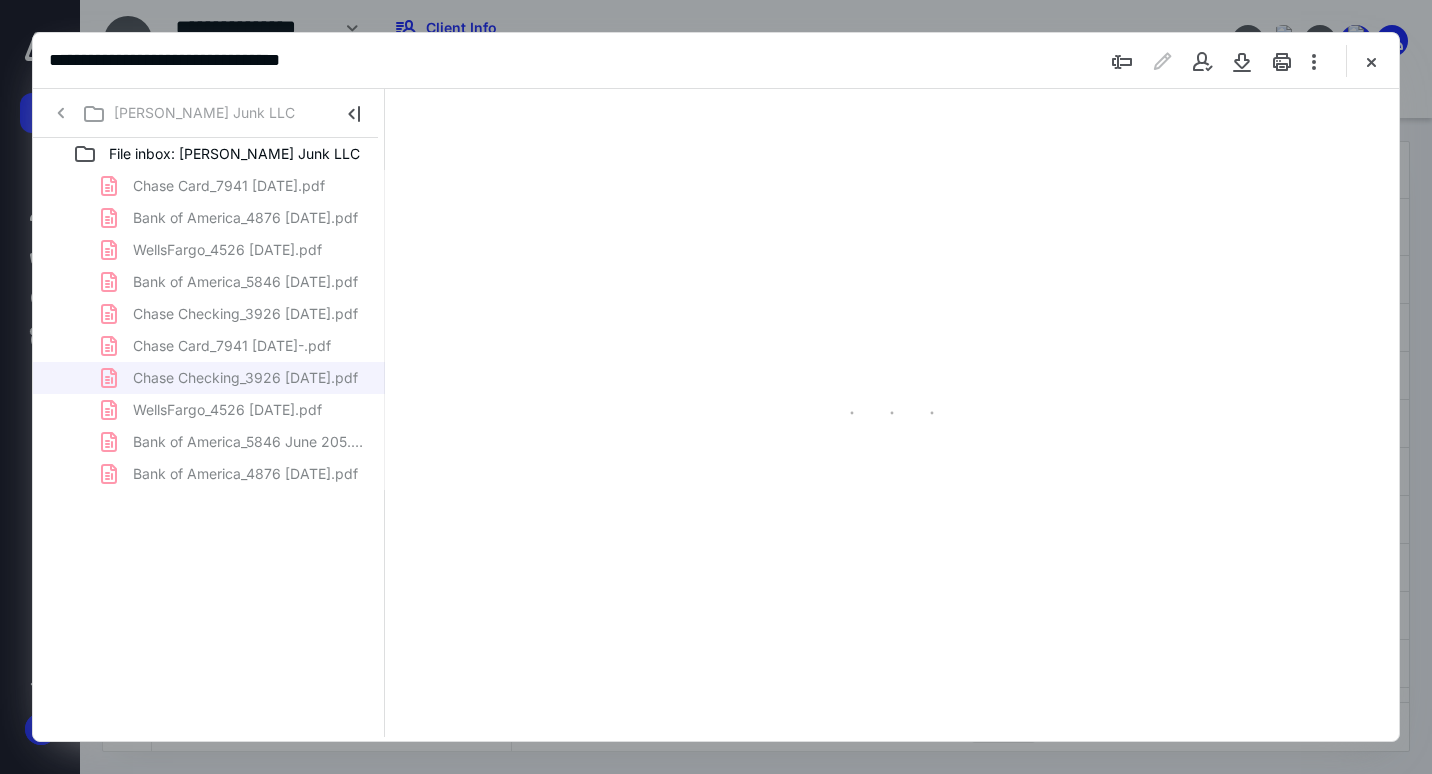 scroll, scrollTop: 79, scrollLeft: 0, axis: vertical 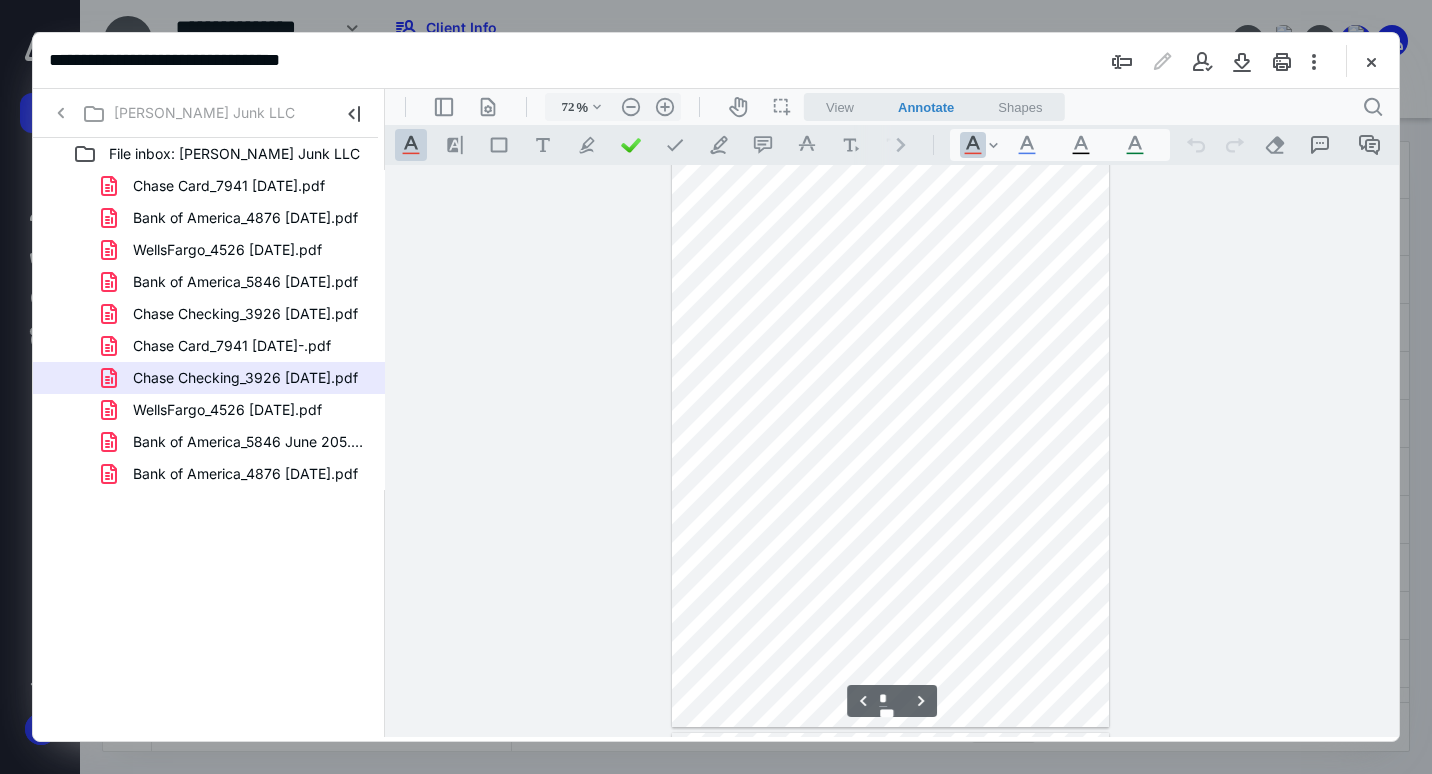 type on "*" 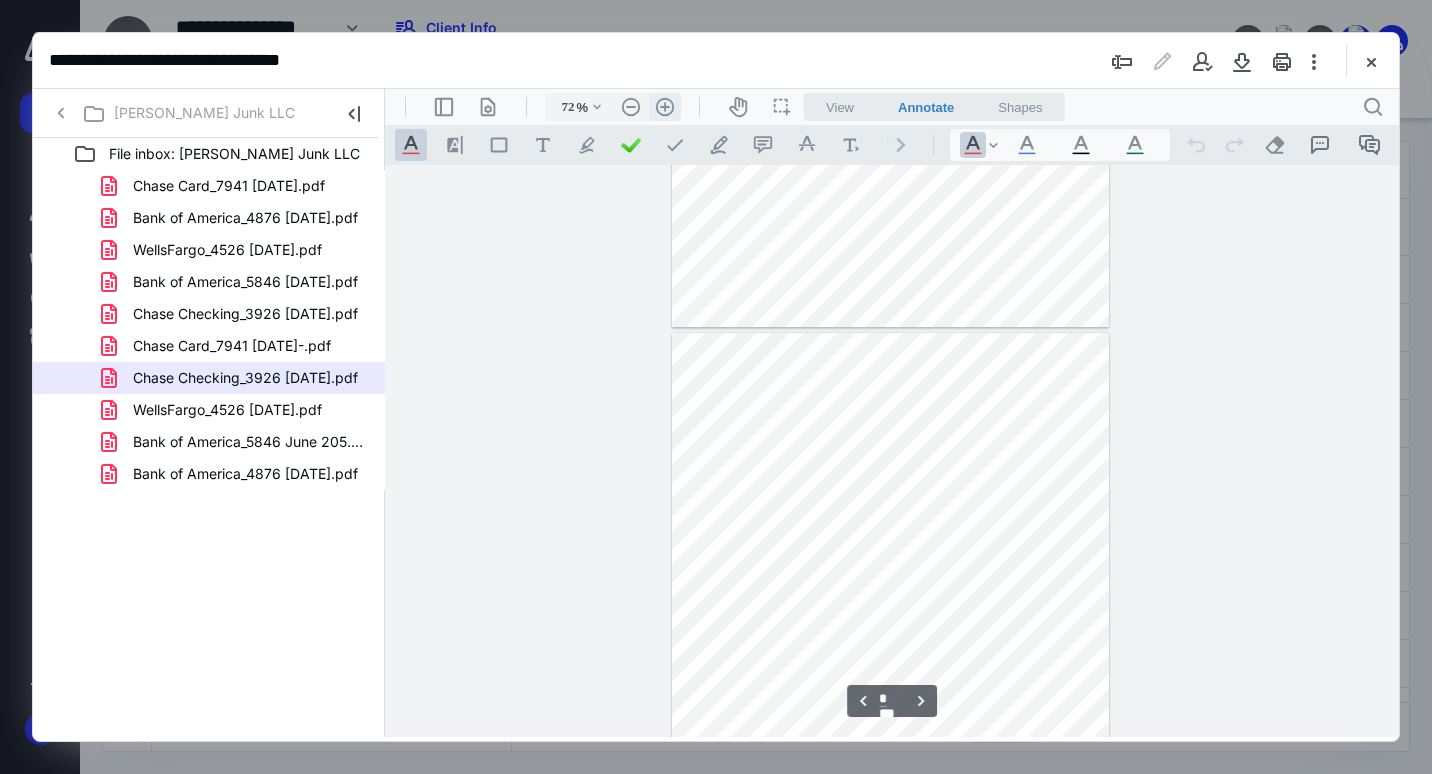 click on ".cls-1{fill:#abb0c4;} icon - header - zoom - in - line" at bounding box center (665, 107) 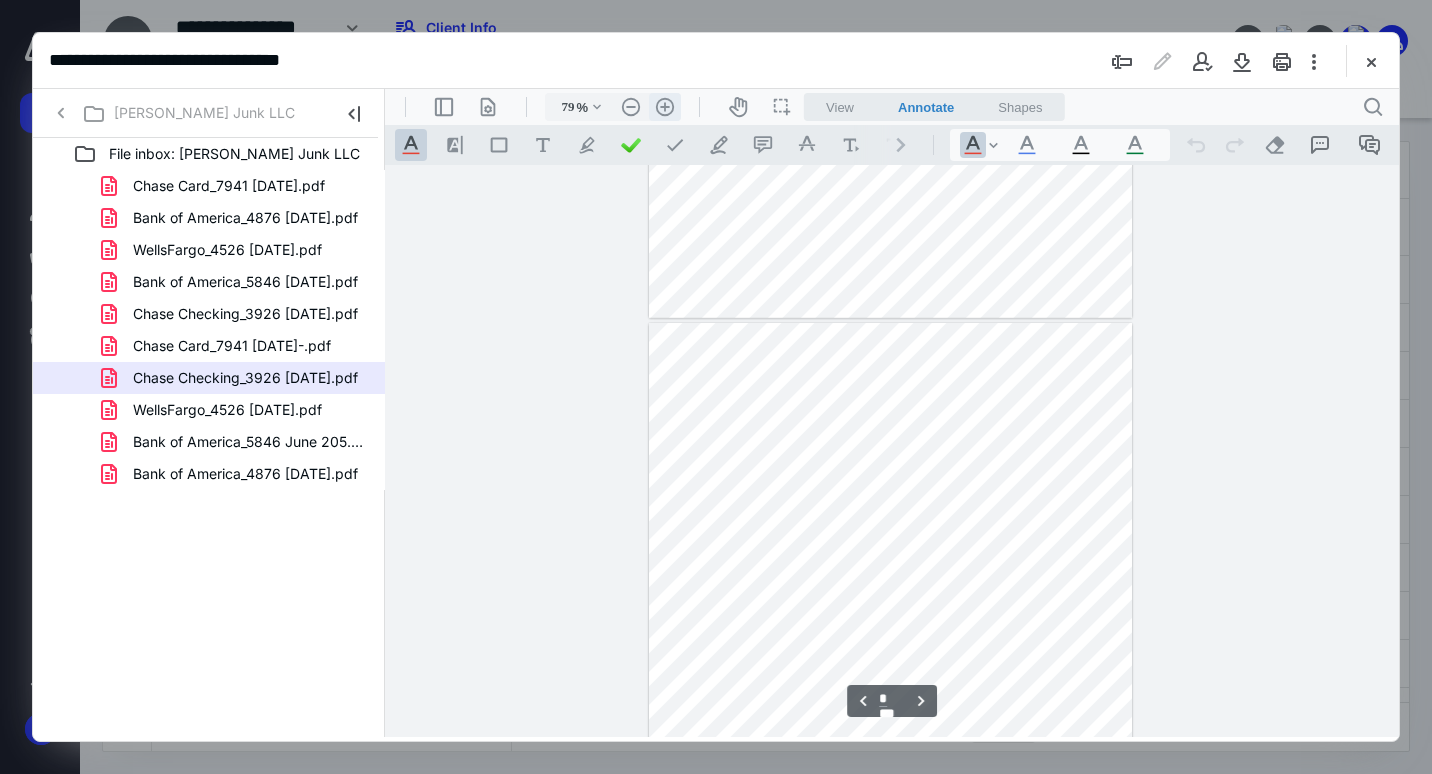 click on ".cls-1{fill:#abb0c4;} icon - header - zoom - in - line" at bounding box center [665, 107] 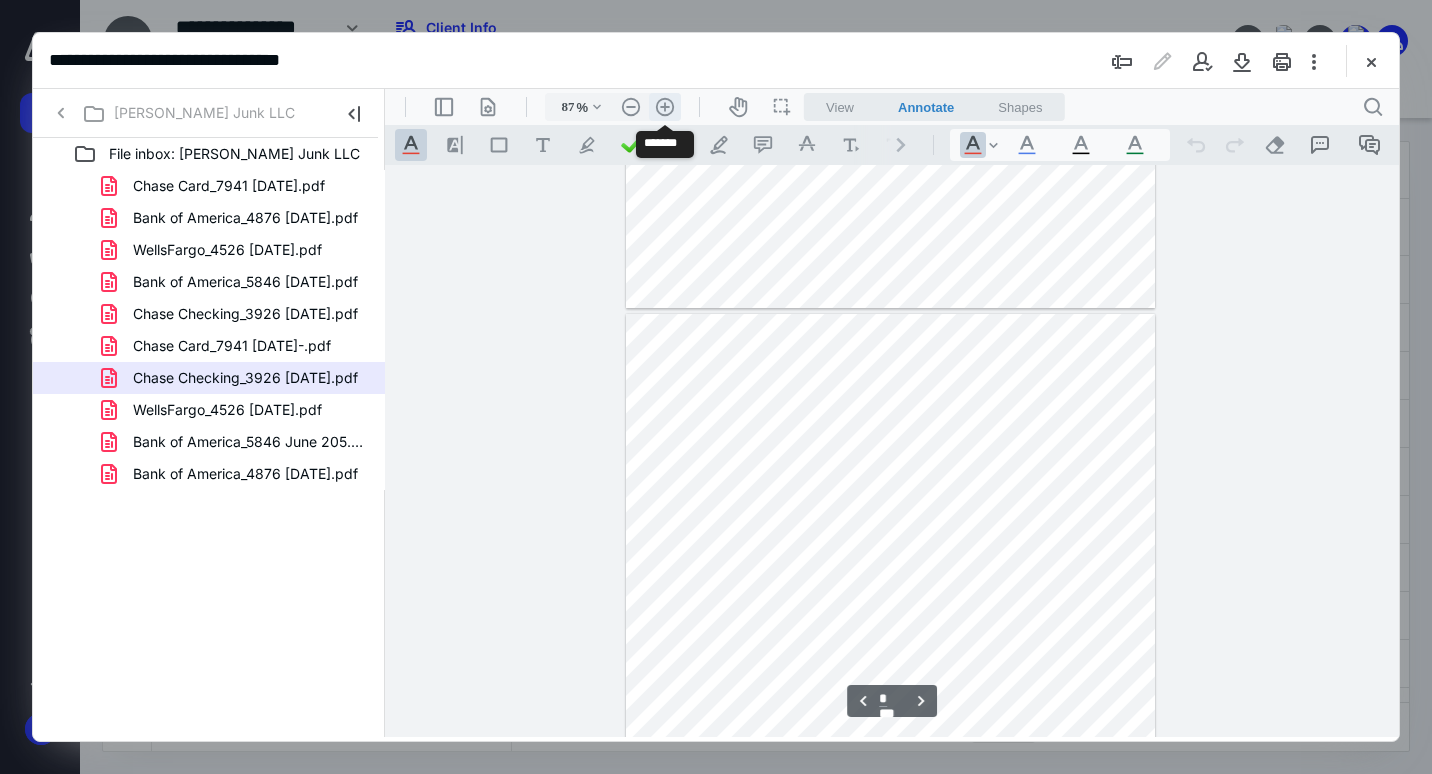 click on ".cls-1{fill:#abb0c4;} icon - header - zoom - in - line" at bounding box center [665, 107] 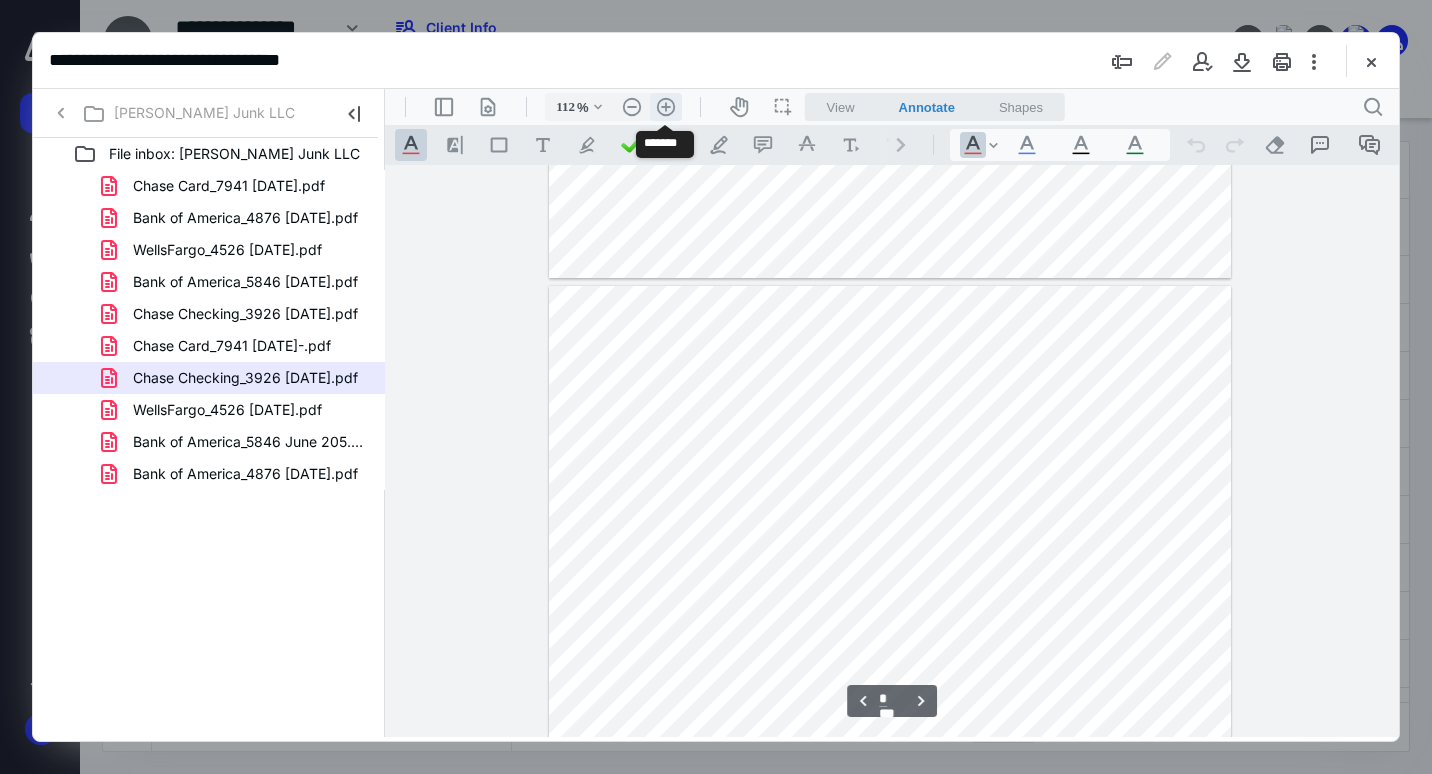 click on ".cls-1{fill:#abb0c4;} icon - header - zoom - in - line" at bounding box center [666, 107] 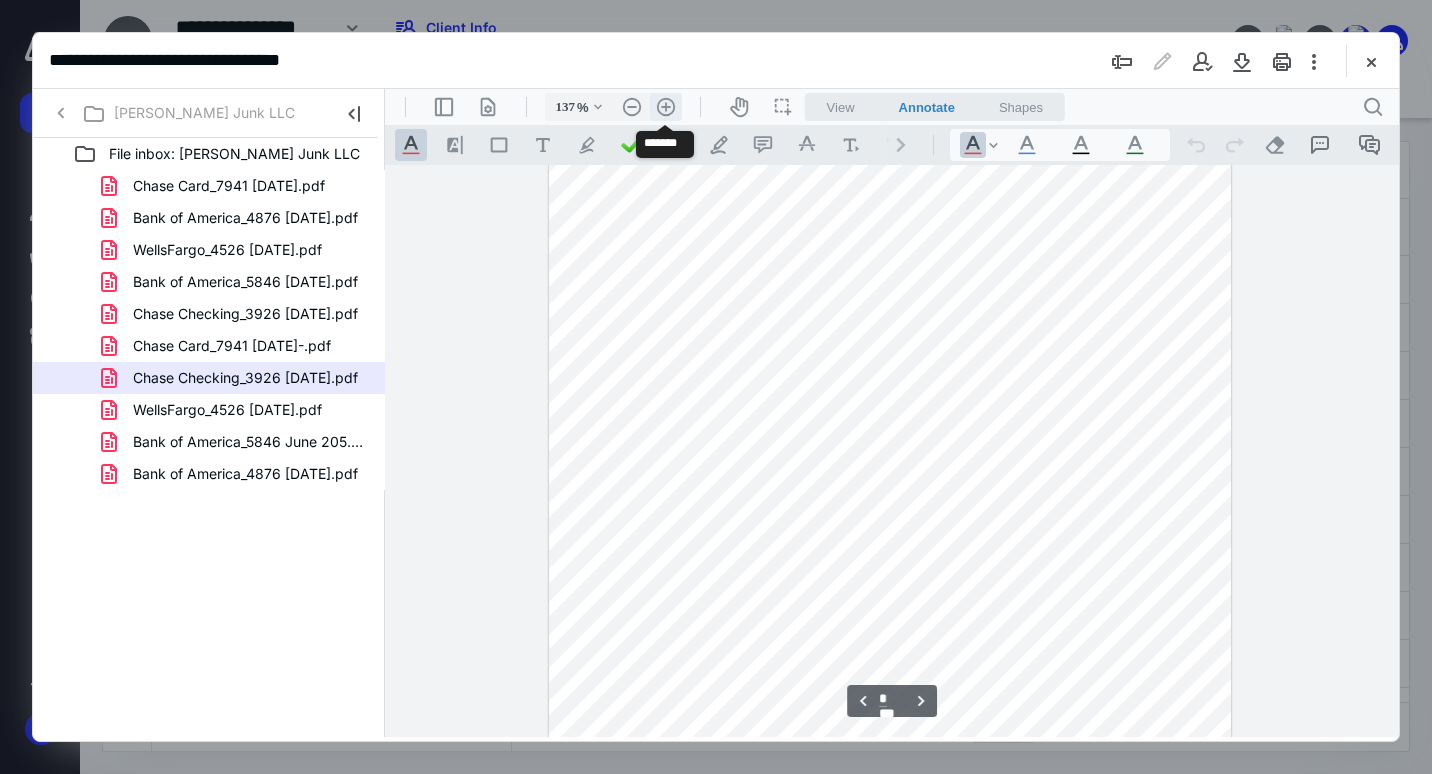 click on ".cls-1{fill:#abb0c4;} icon - header - zoom - in - line" at bounding box center (666, 107) 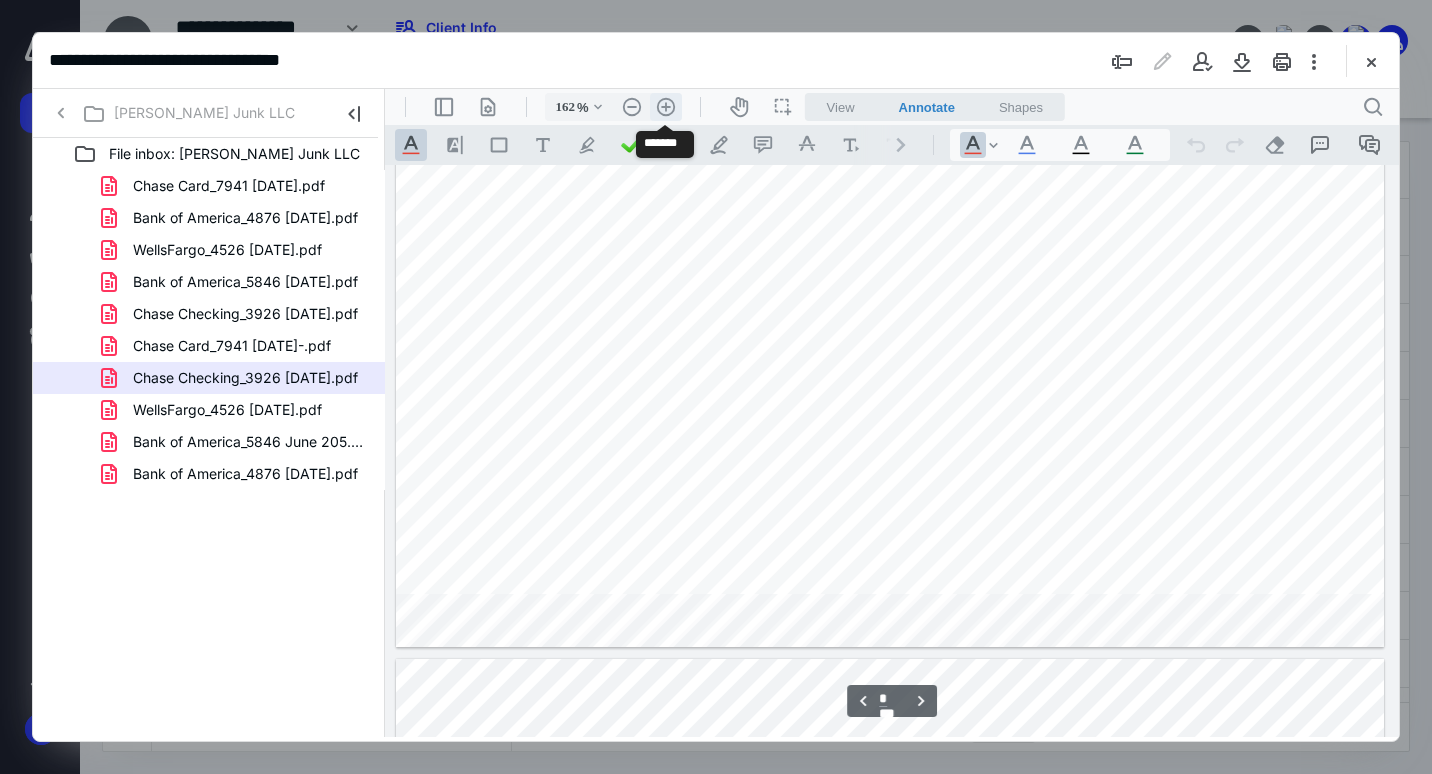 scroll, scrollTop: 2523, scrollLeft: 0, axis: vertical 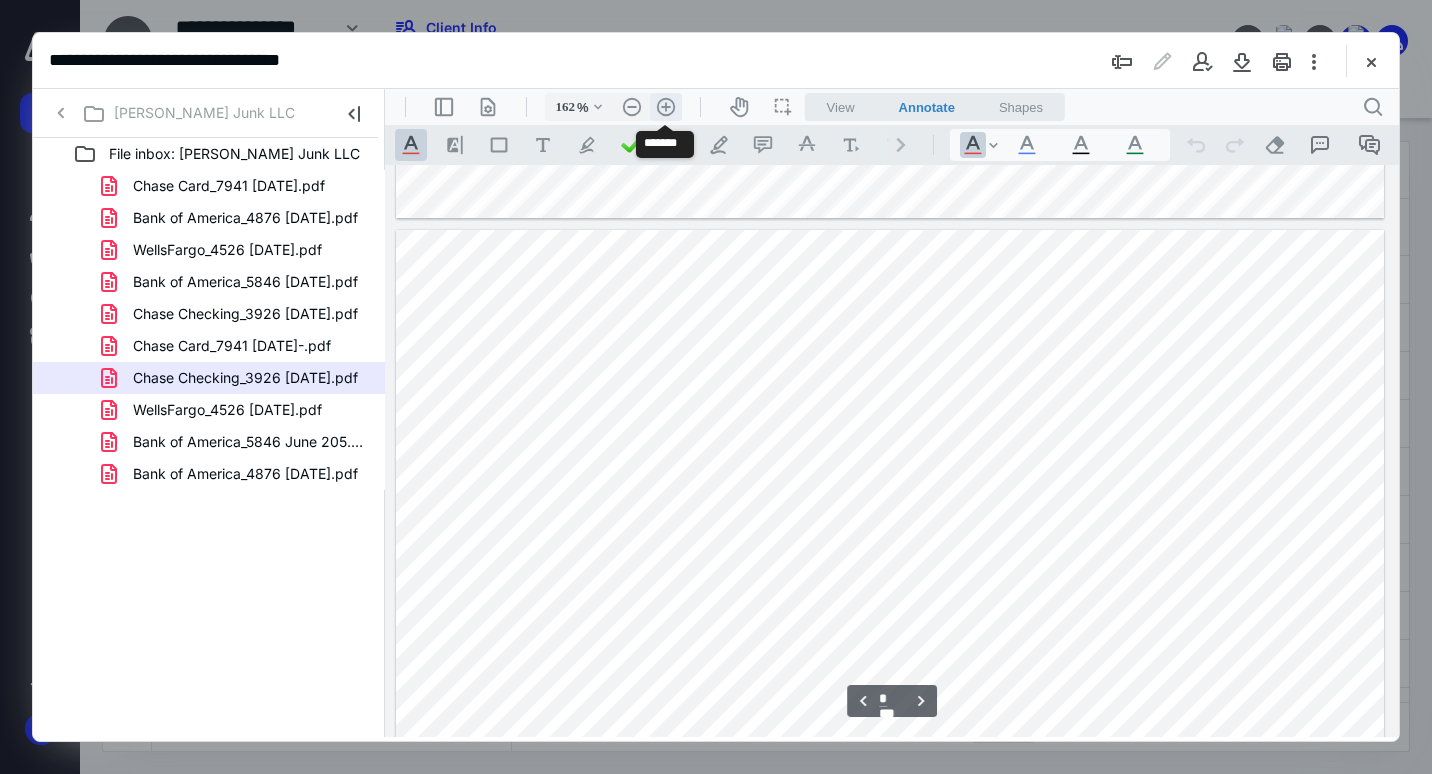 click on ".cls-1{fill:#abb0c4;} icon - header - zoom - in - line" at bounding box center (666, 107) 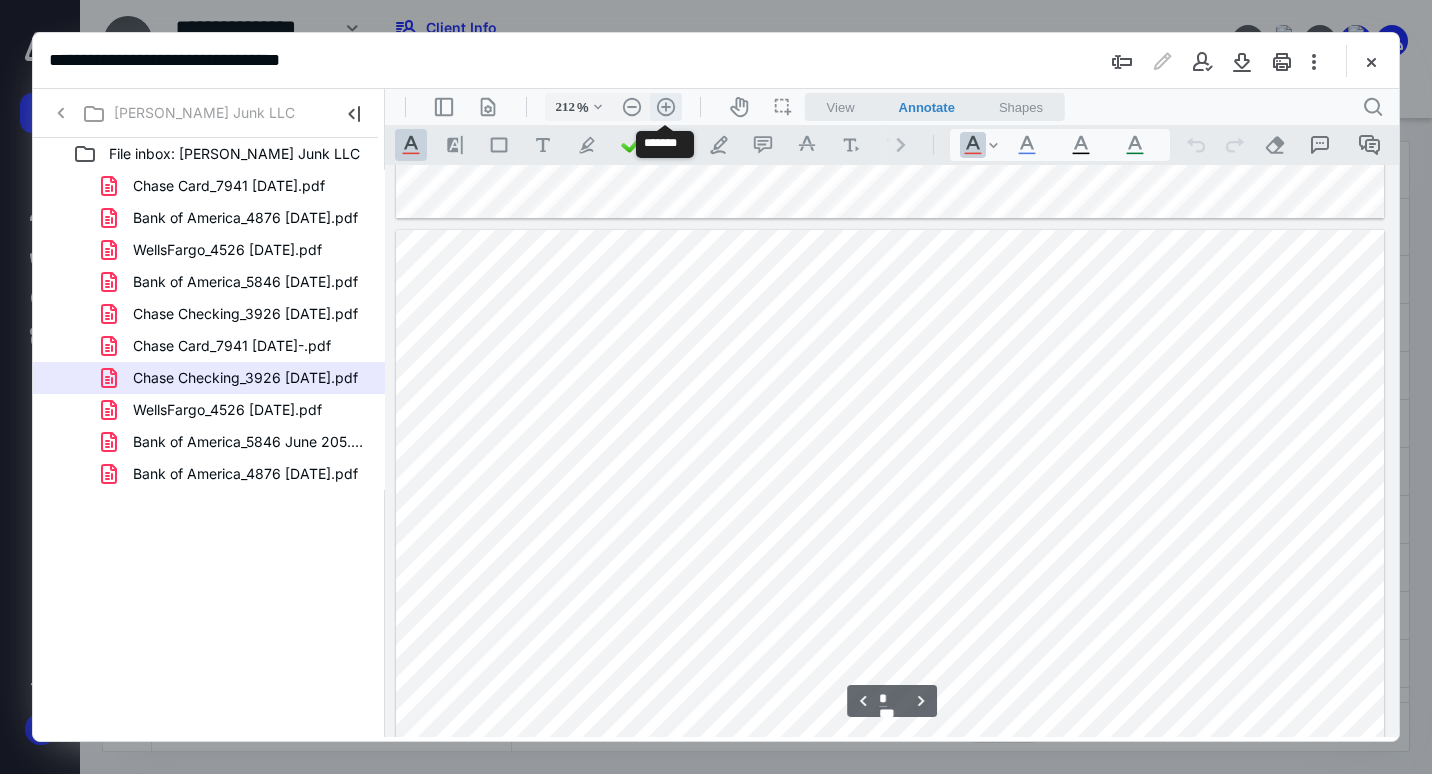 scroll, scrollTop: 3381, scrollLeft: 154, axis: both 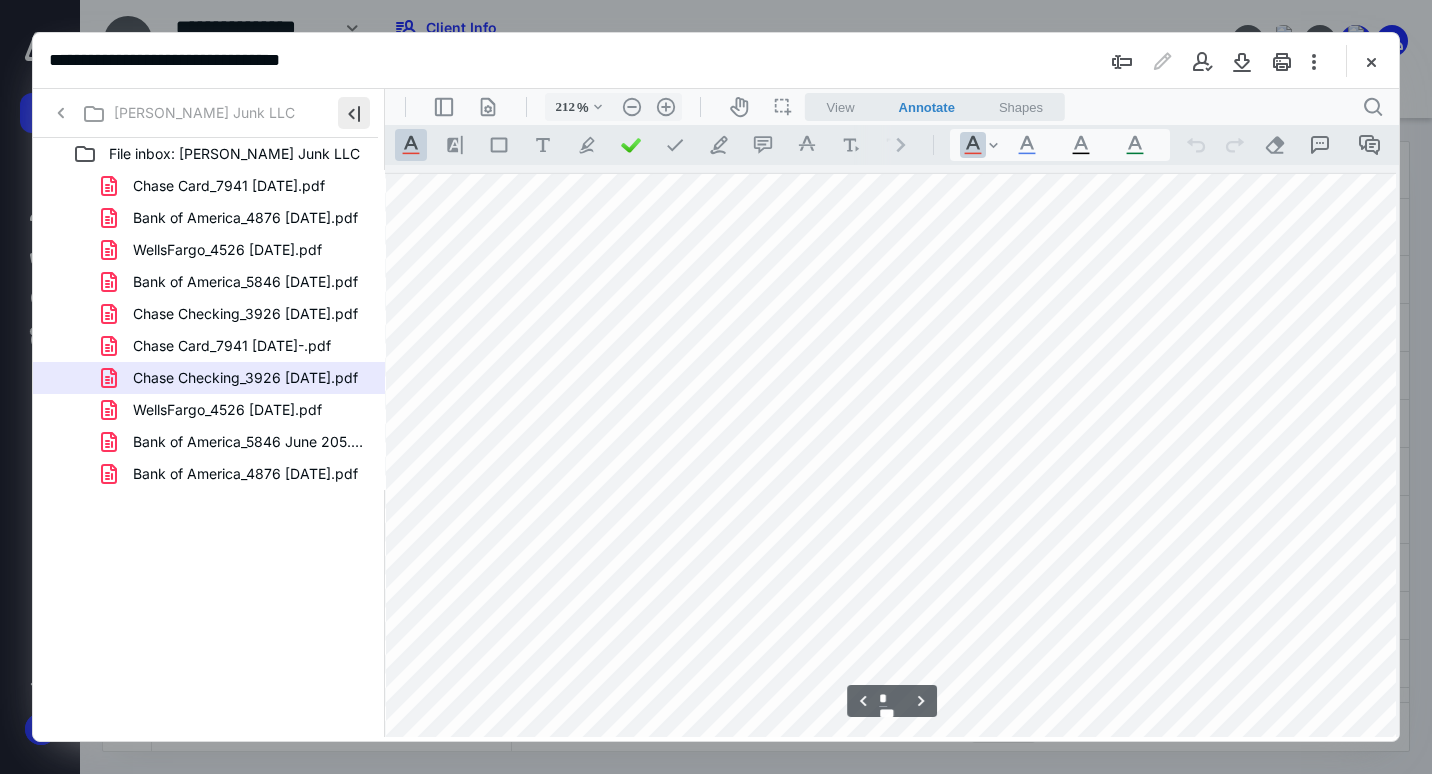 click at bounding box center [354, 113] 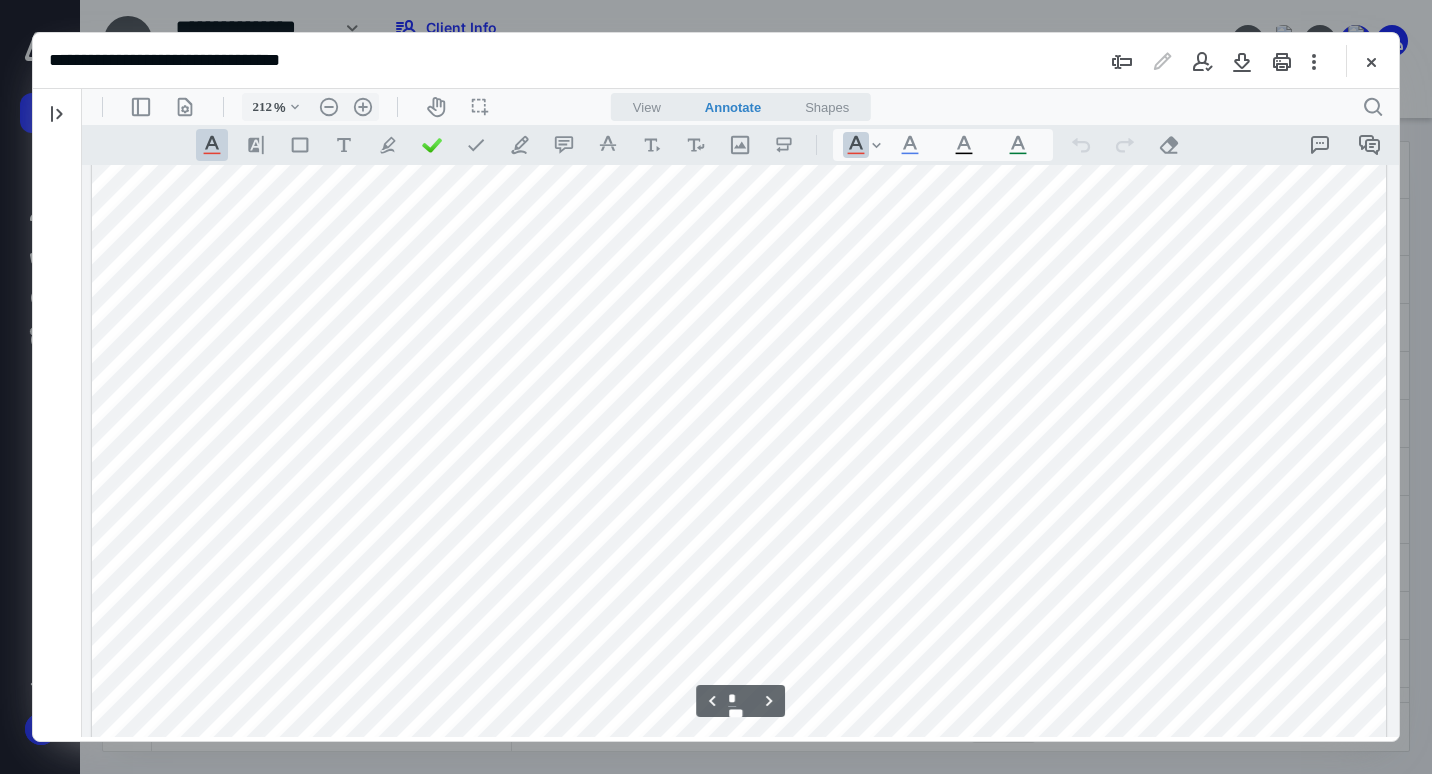 scroll, scrollTop: 5981, scrollLeft: 4, axis: both 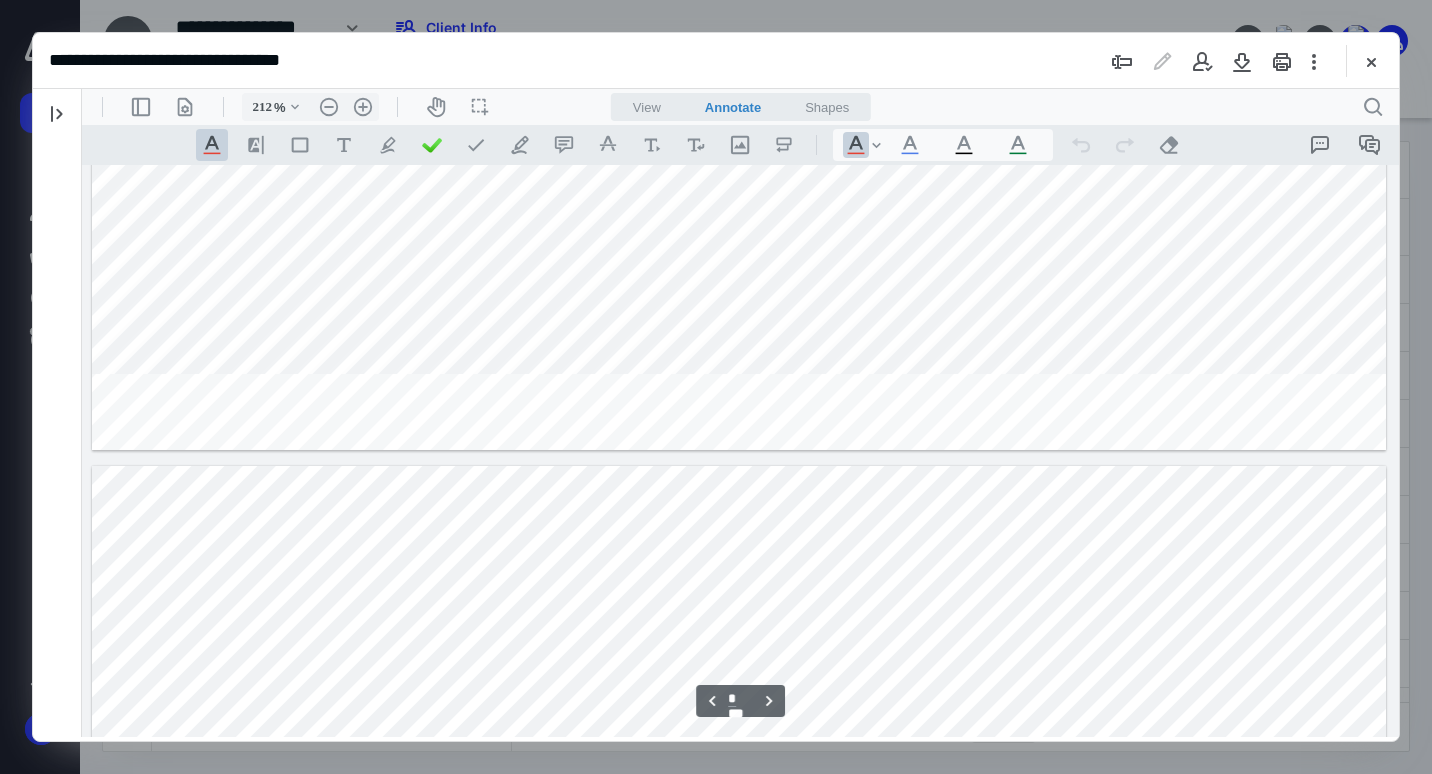 type on "*" 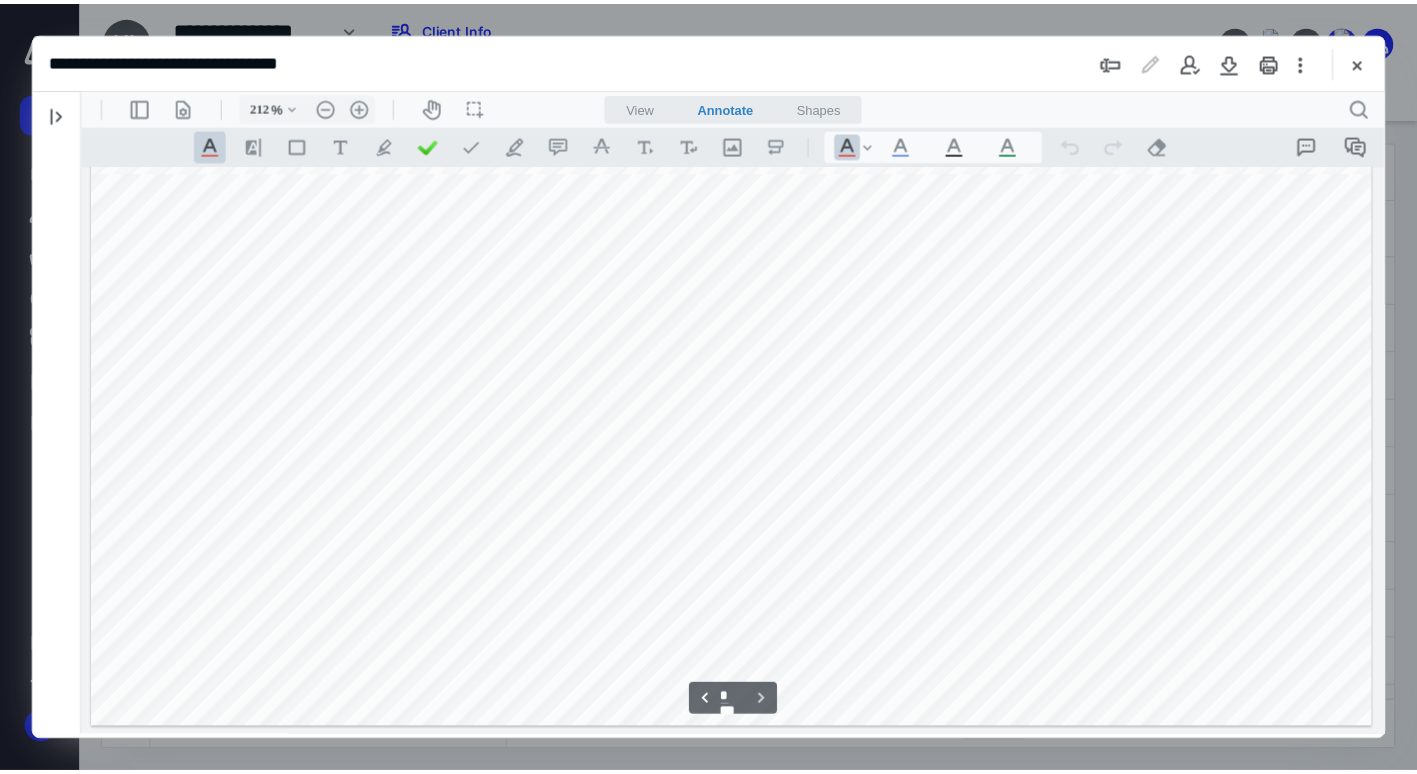 scroll, scrollTop: 12363, scrollLeft: 4, axis: both 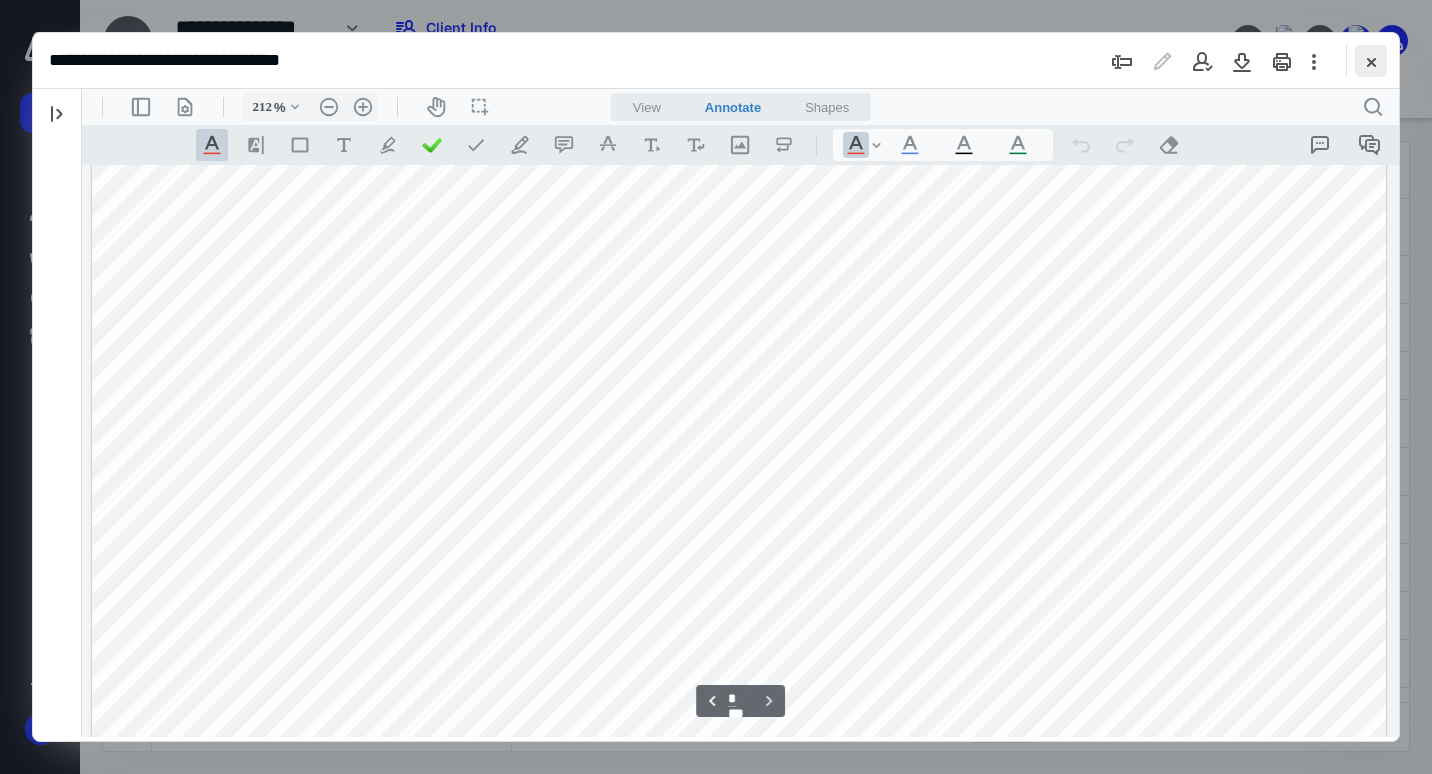 click at bounding box center [1371, 61] 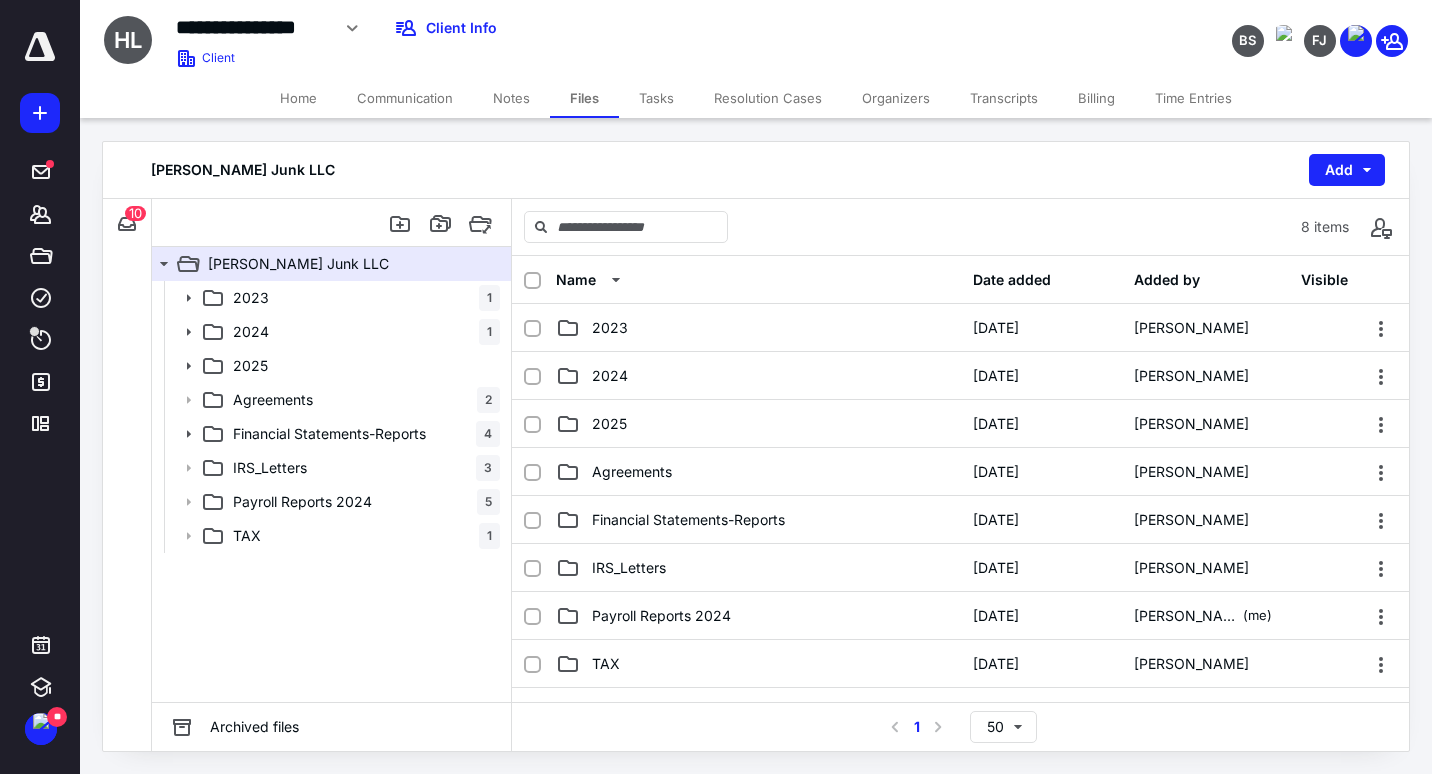 click on "Home" at bounding box center (298, 98) 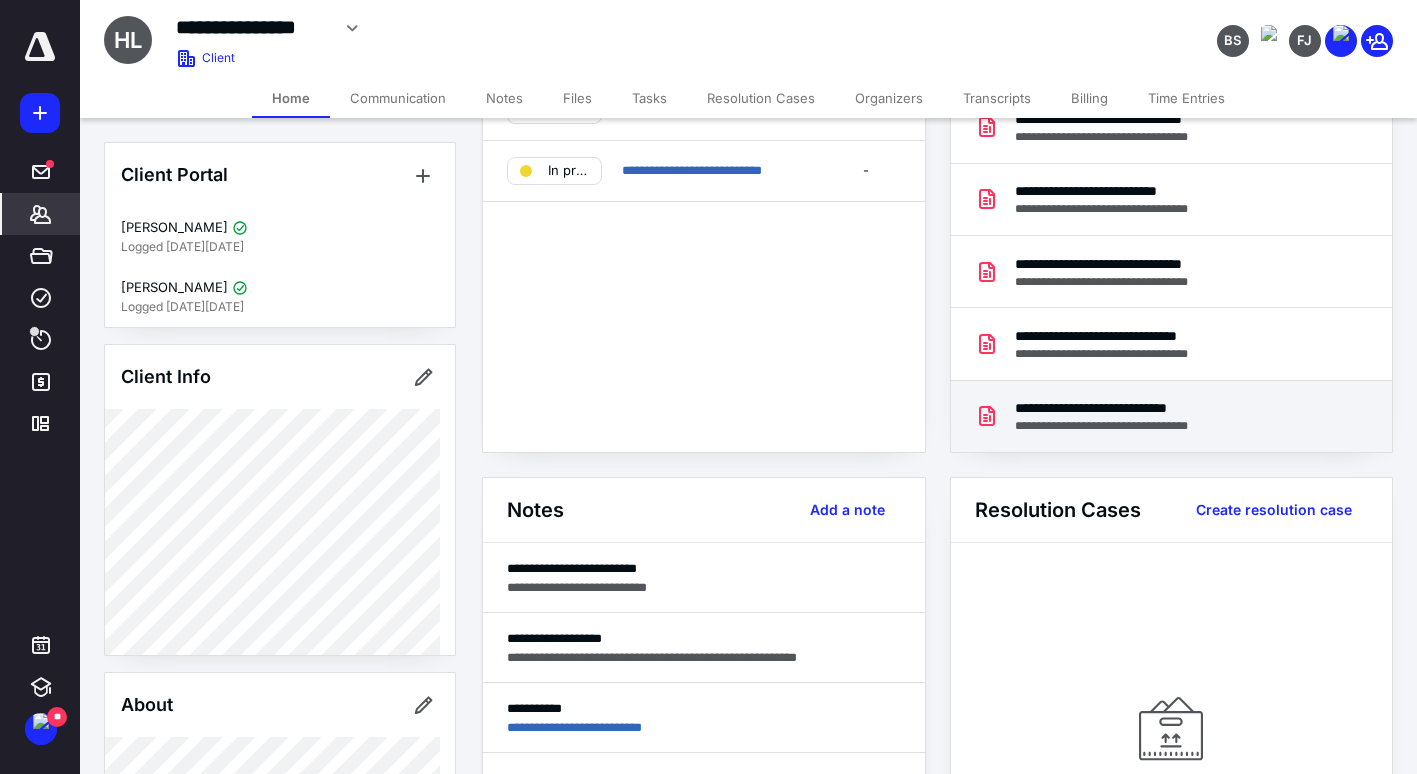 scroll, scrollTop: 200, scrollLeft: 0, axis: vertical 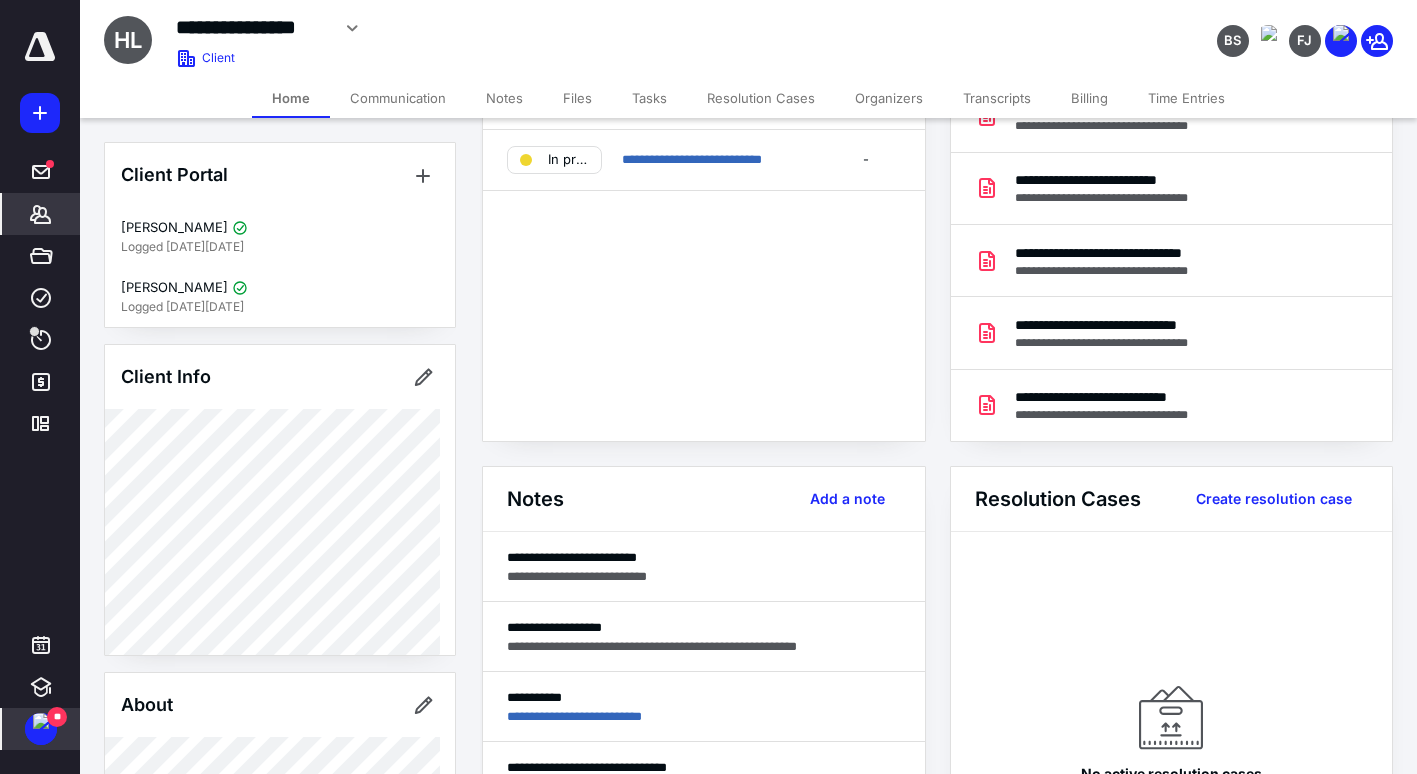 click at bounding box center (41, 721) 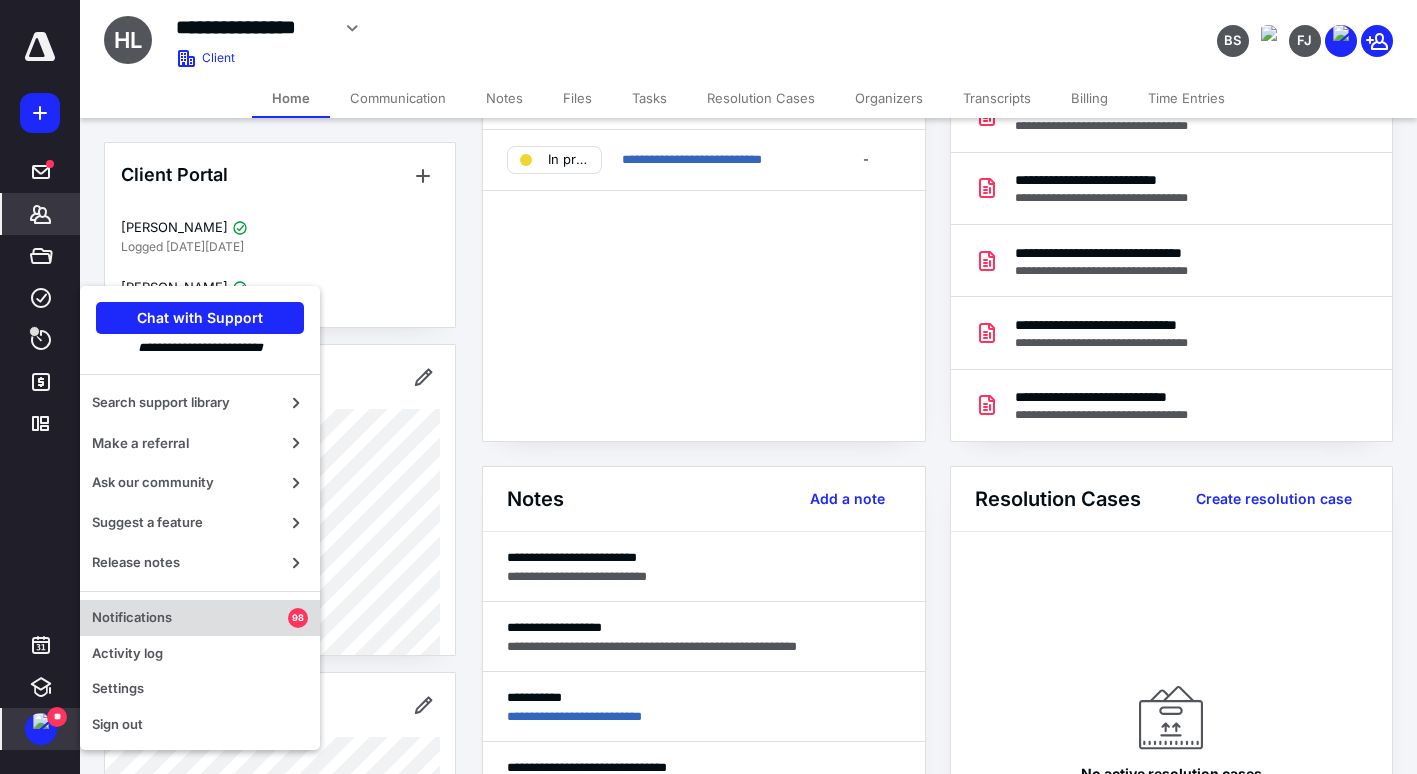 click on "Notifications" at bounding box center (190, 618) 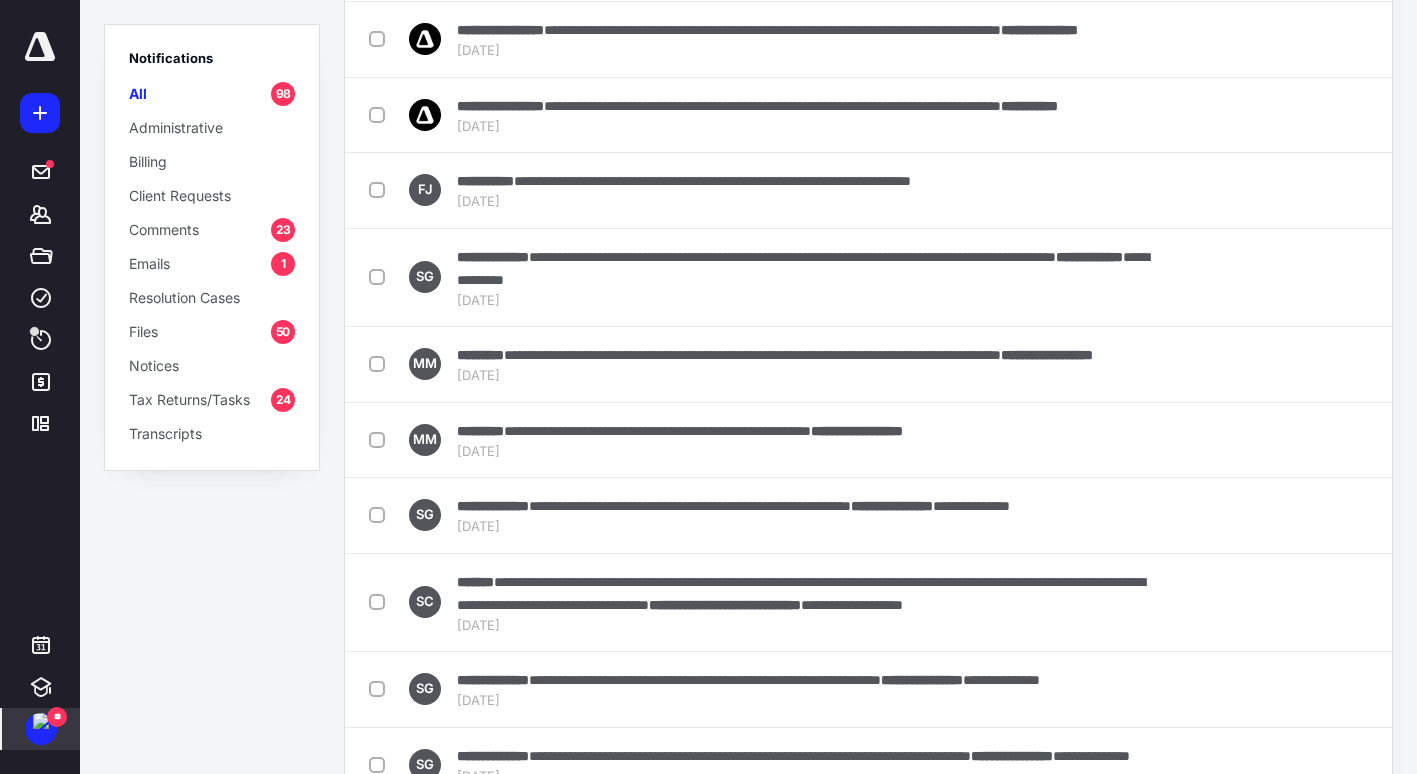 scroll, scrollTop: 500, scrollLeft: 0, axis: vertical 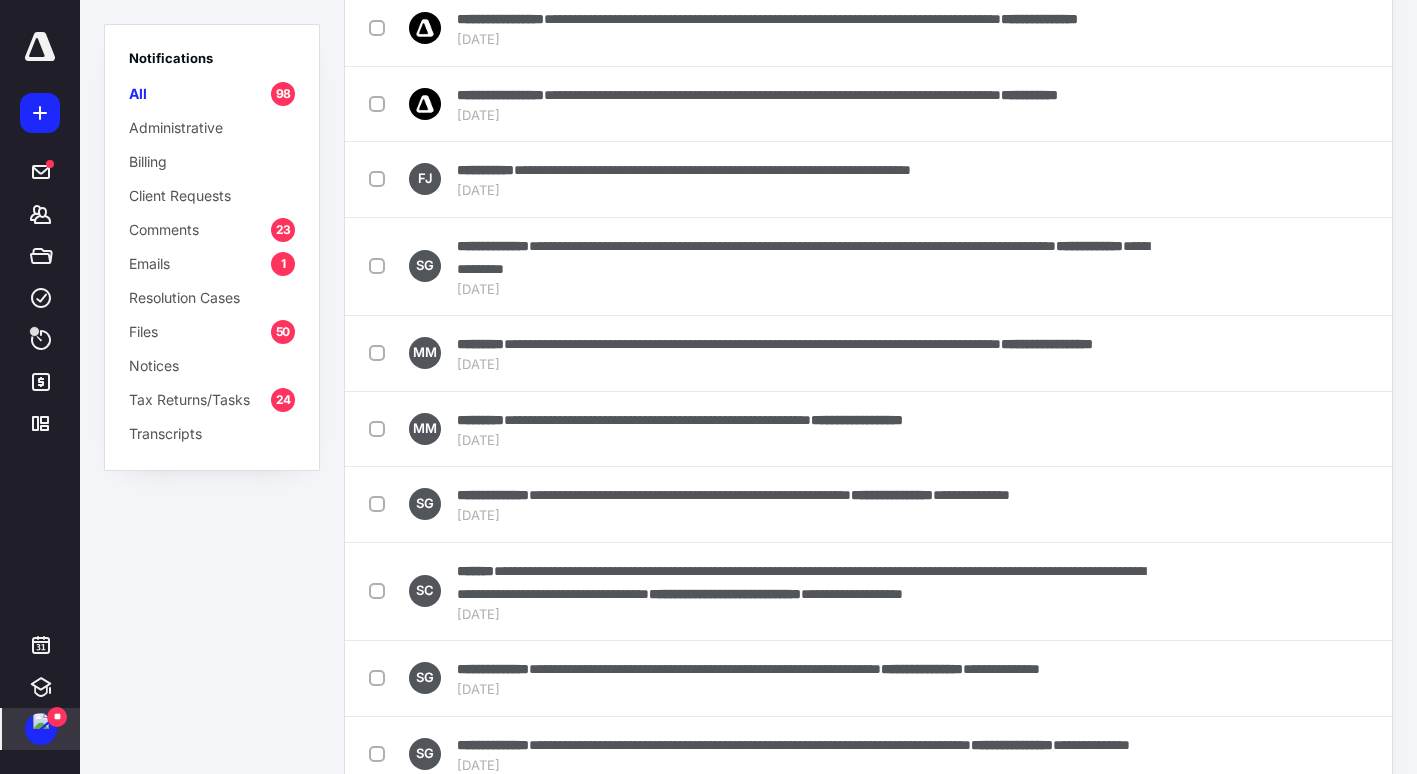 click on "Files" at bounding box center [143, 331] 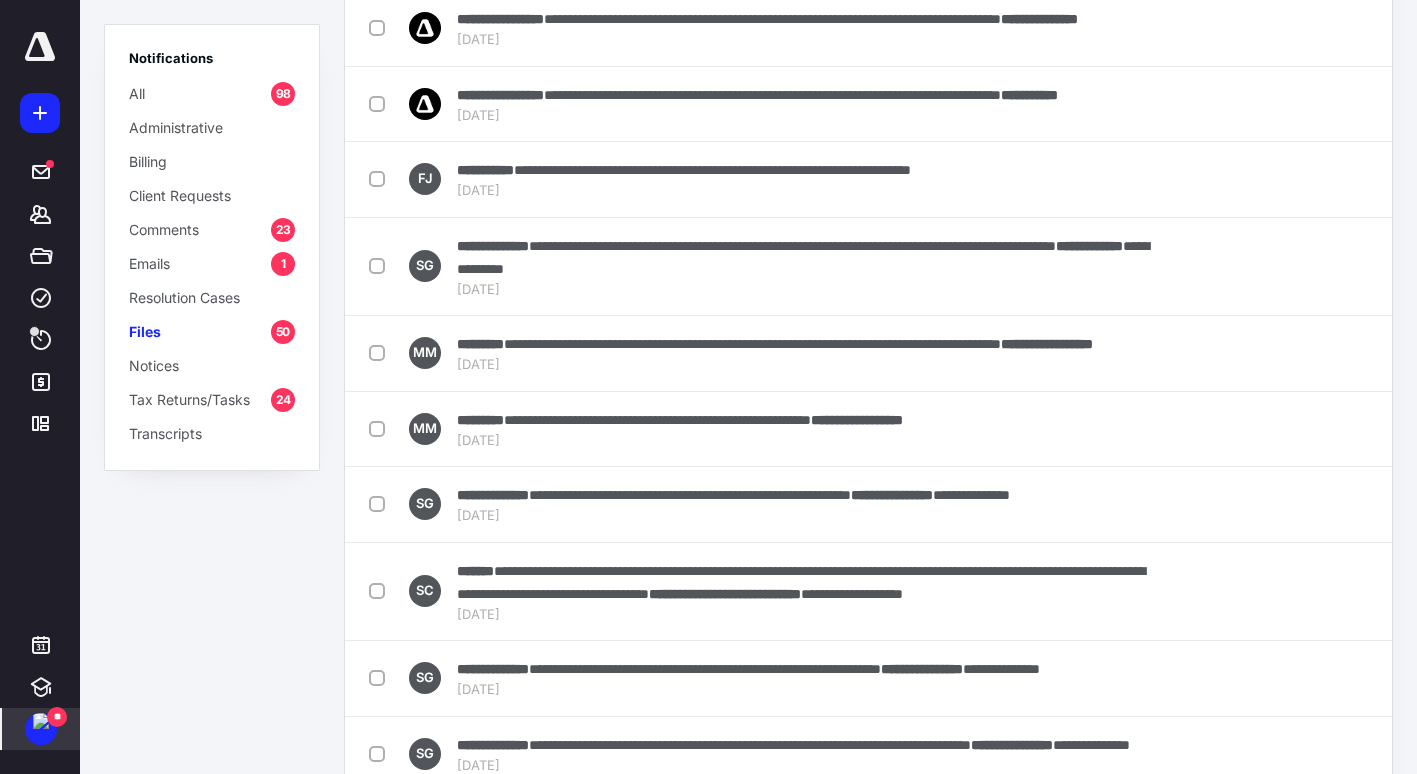 scroll, scrollTop: 0, scrollLeft: 0, axis: both 